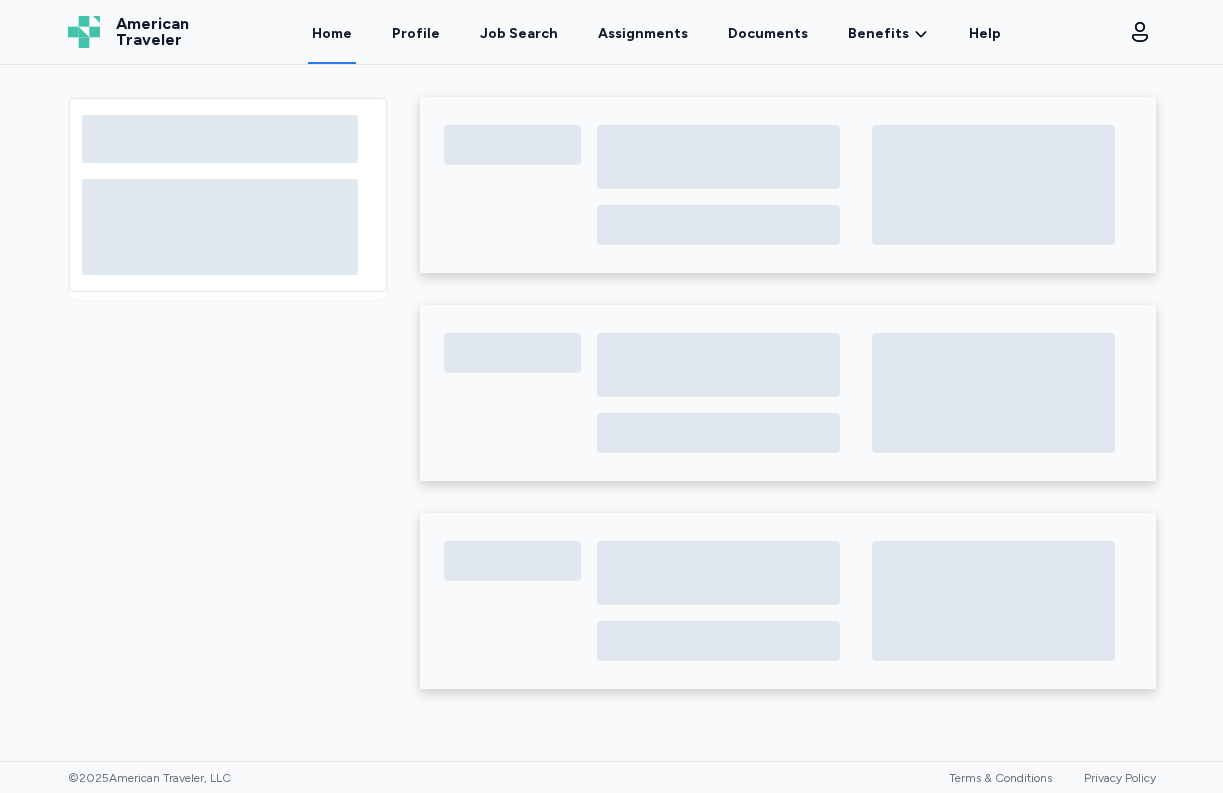 scroll, scrollTop: 0, scrollLeft: 0, axis: both 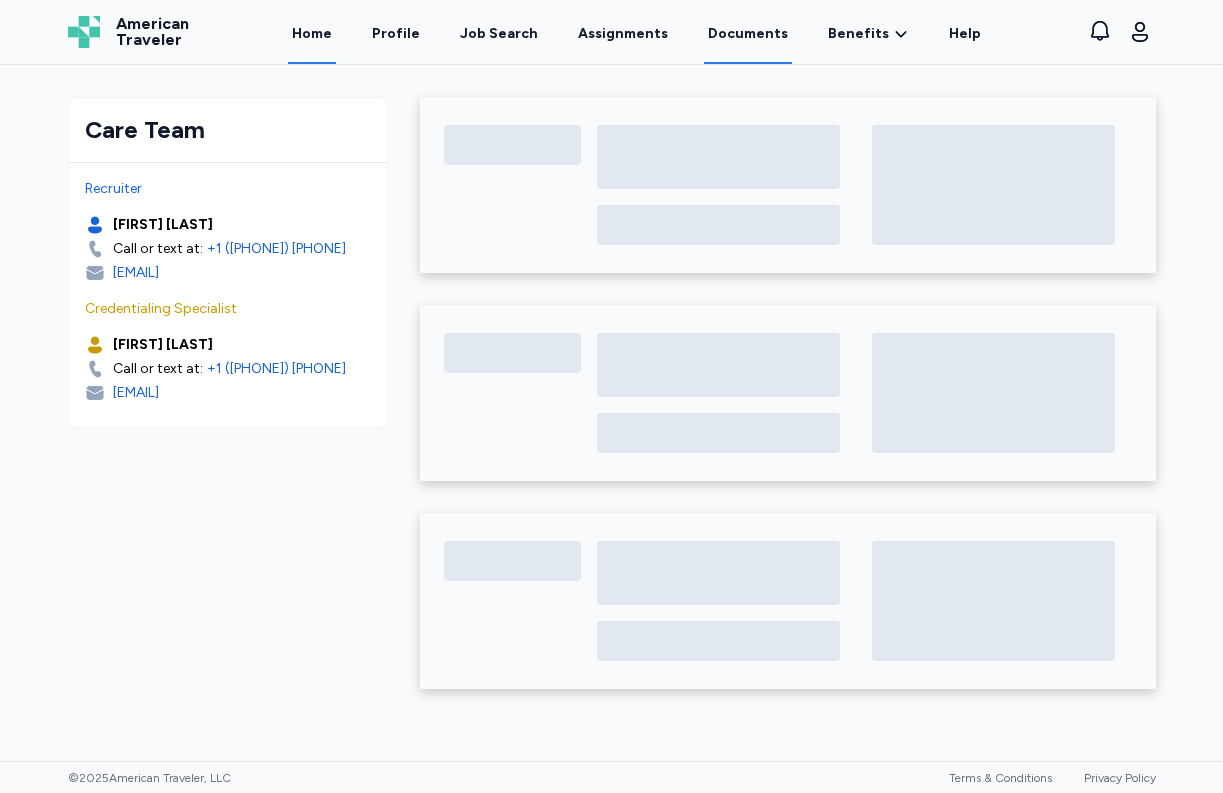click on "Documents" at bounding box center [748, 33] 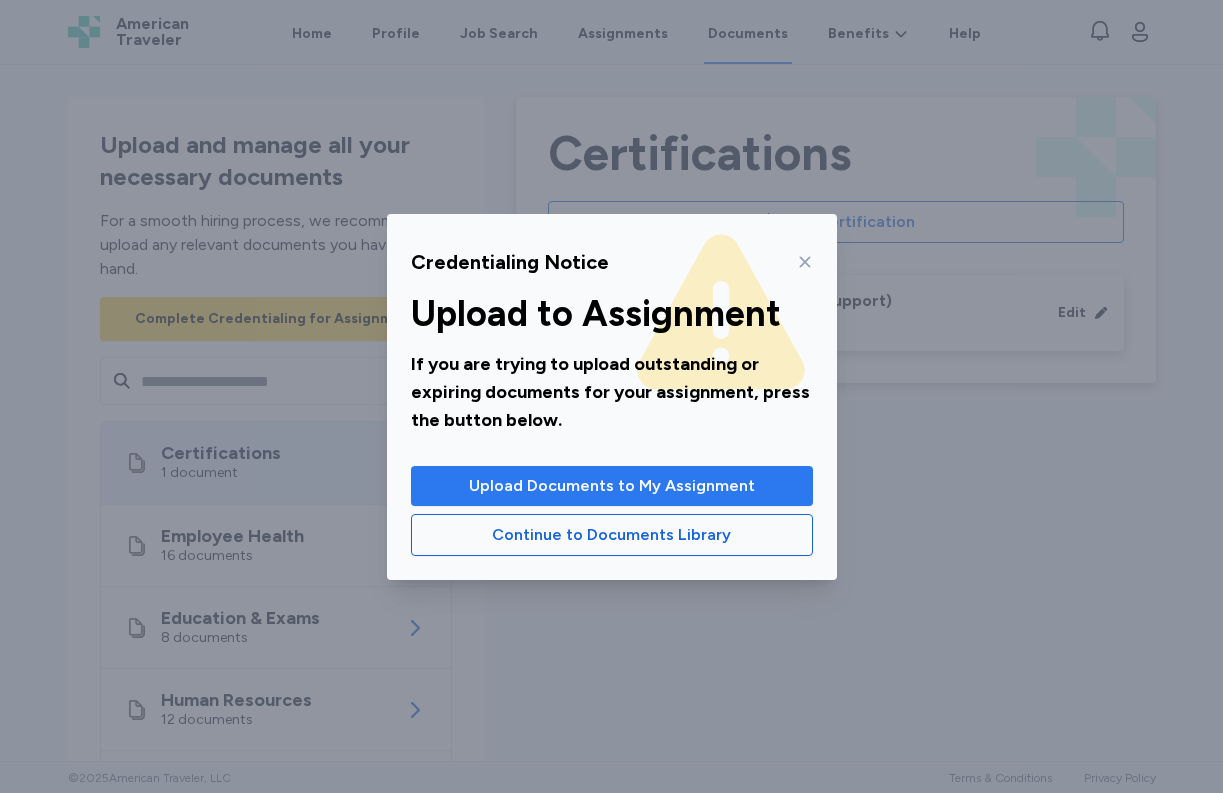 click on "Upload Documents to My Assignment" at bounding box center (612, 486) 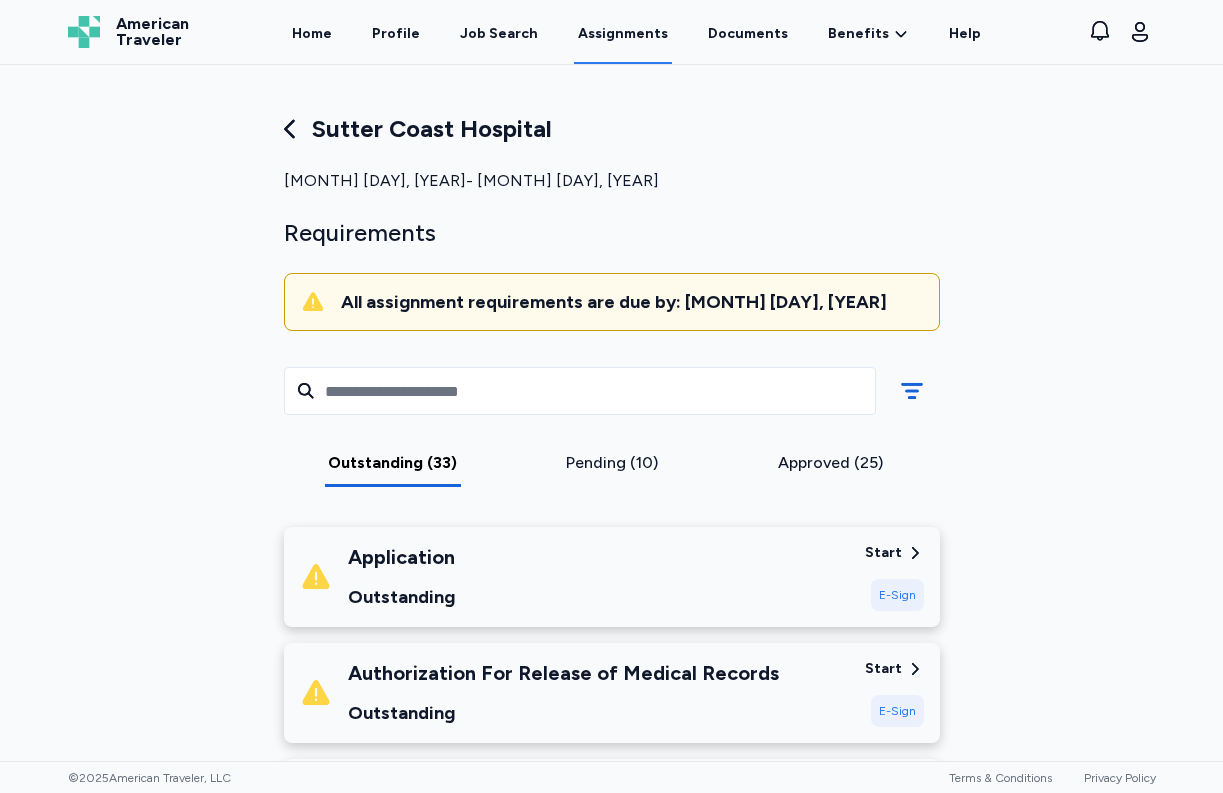 scroll, scrollTop: 305, scrollLeft: 0, axis: vertical 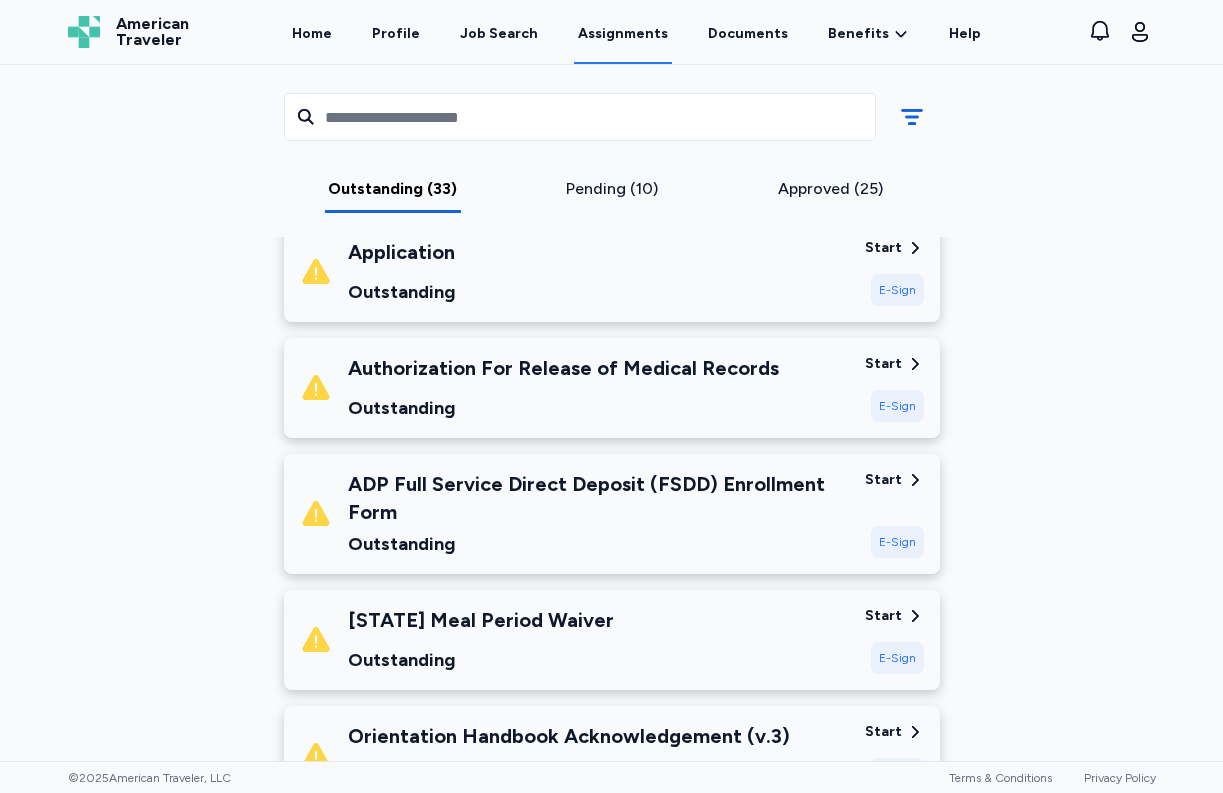 click on "Start" at bounding box center (883, 248) 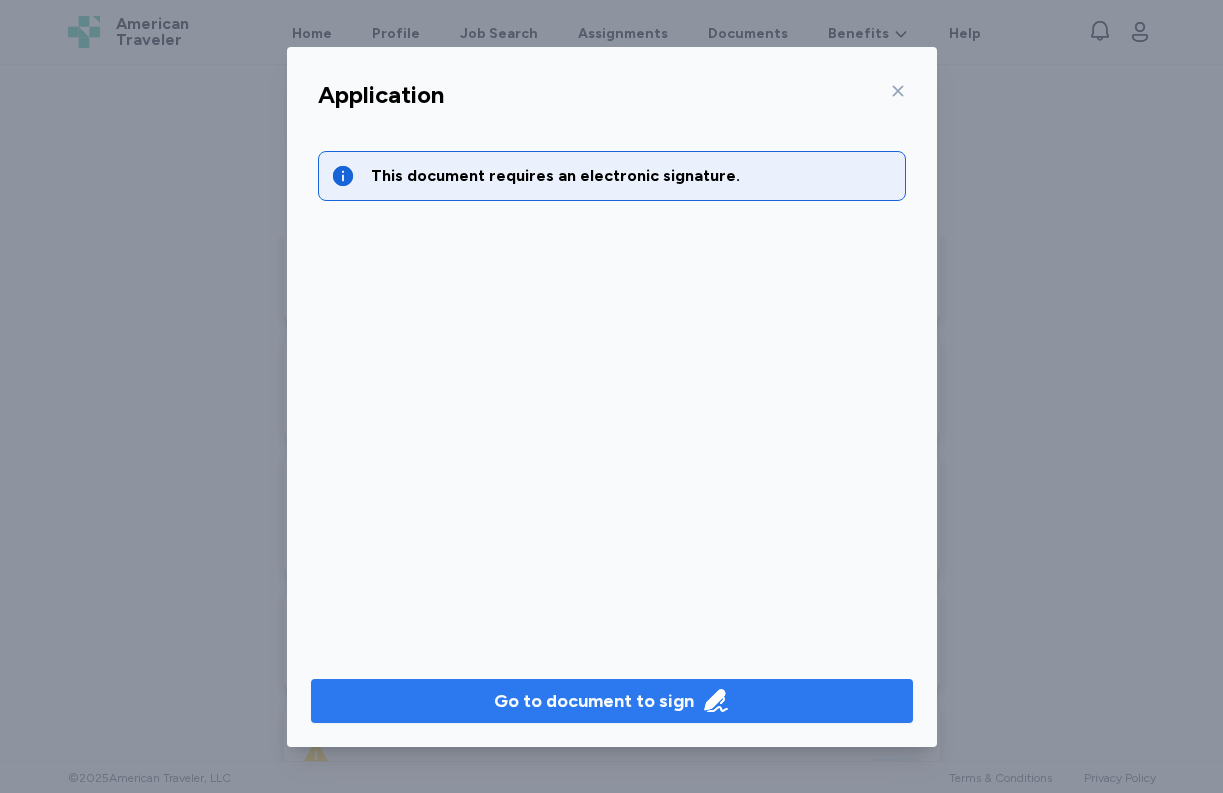 click on "Go to document to sign" at bounding box center [594, 701] 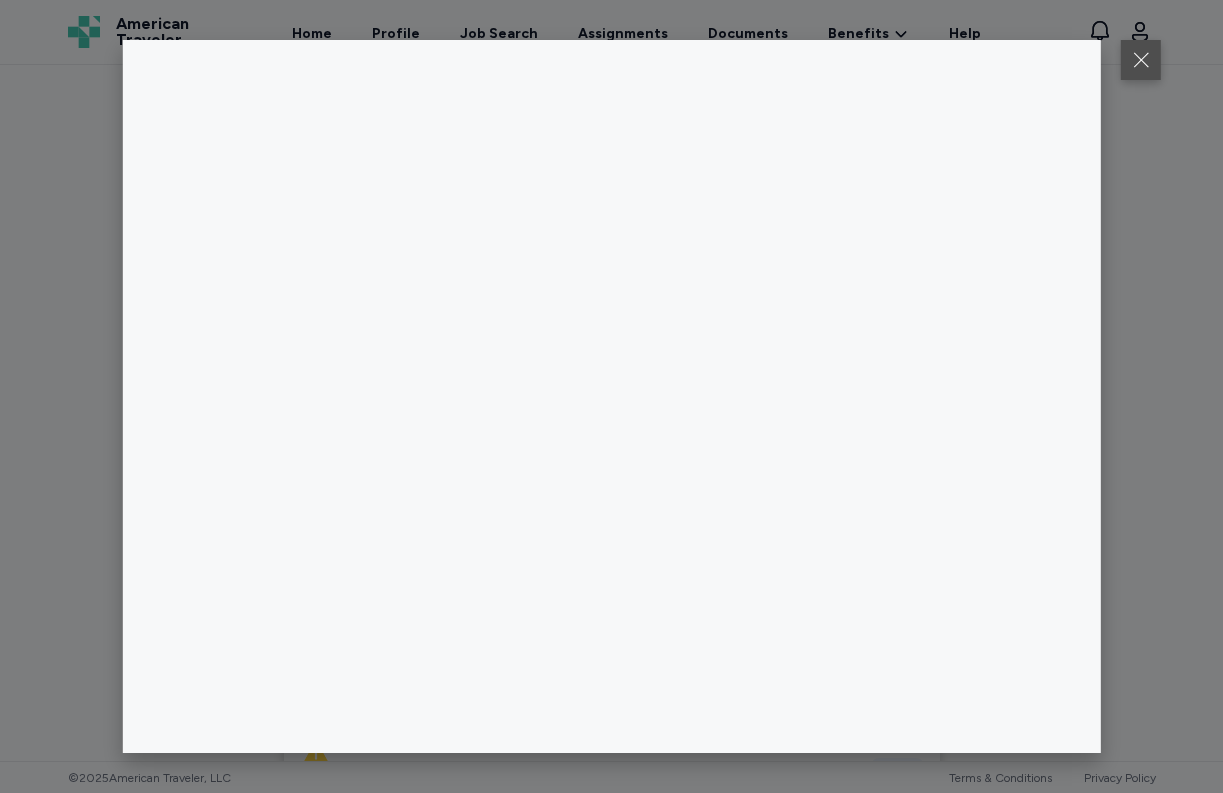 click at bounding box center [1141, 60] 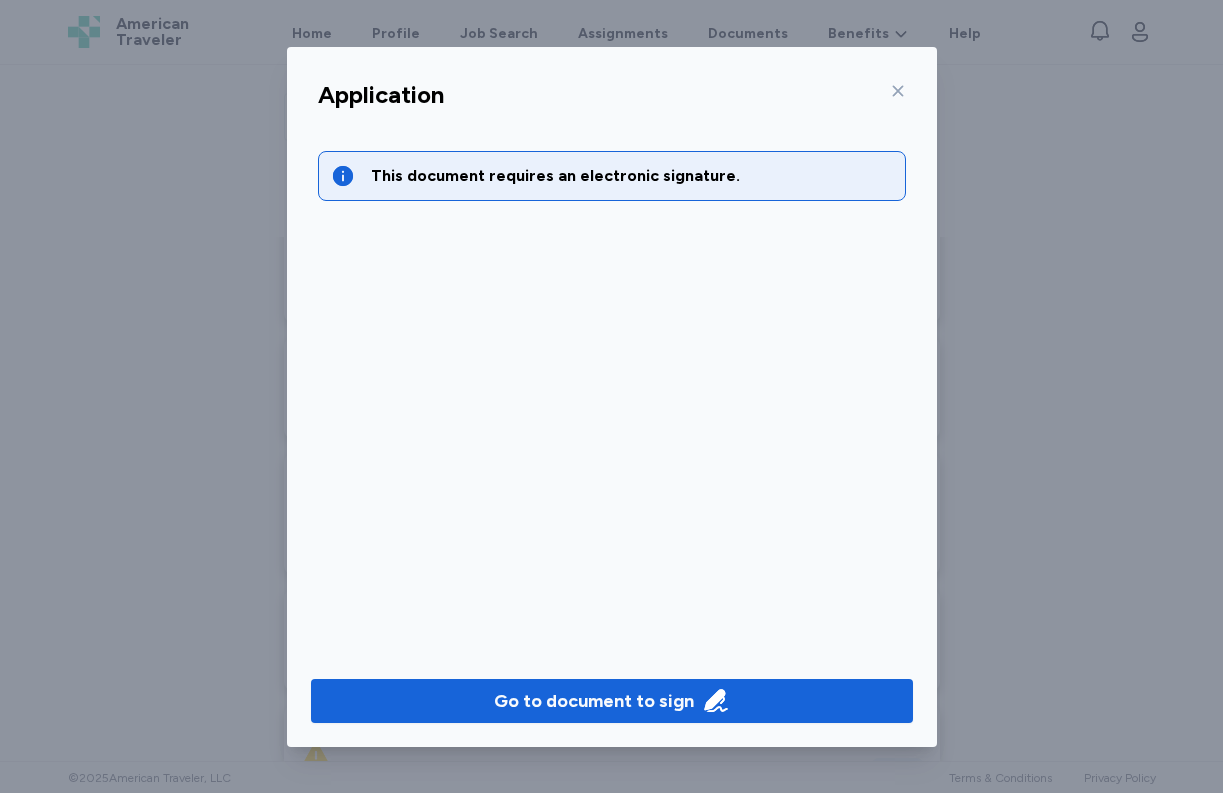 click 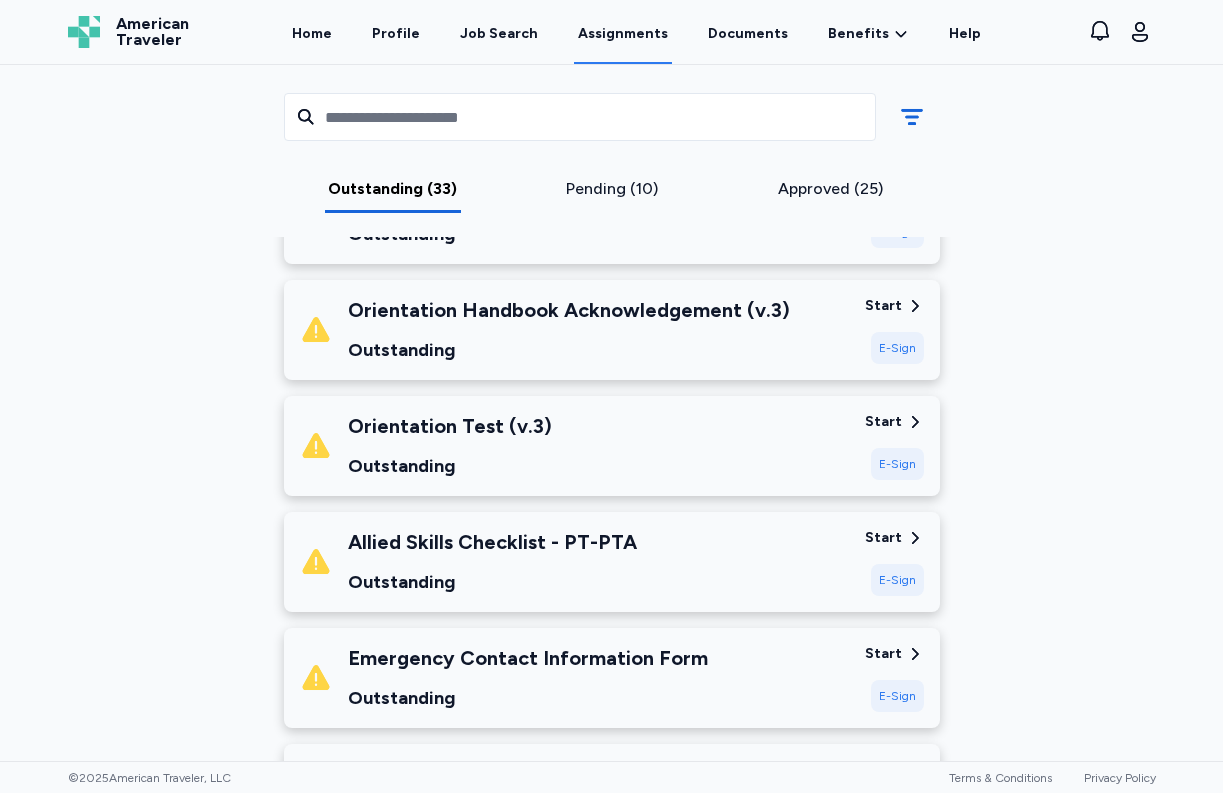 scroll, scrollTop: 874, scrollLeft: 0, axis: vertical 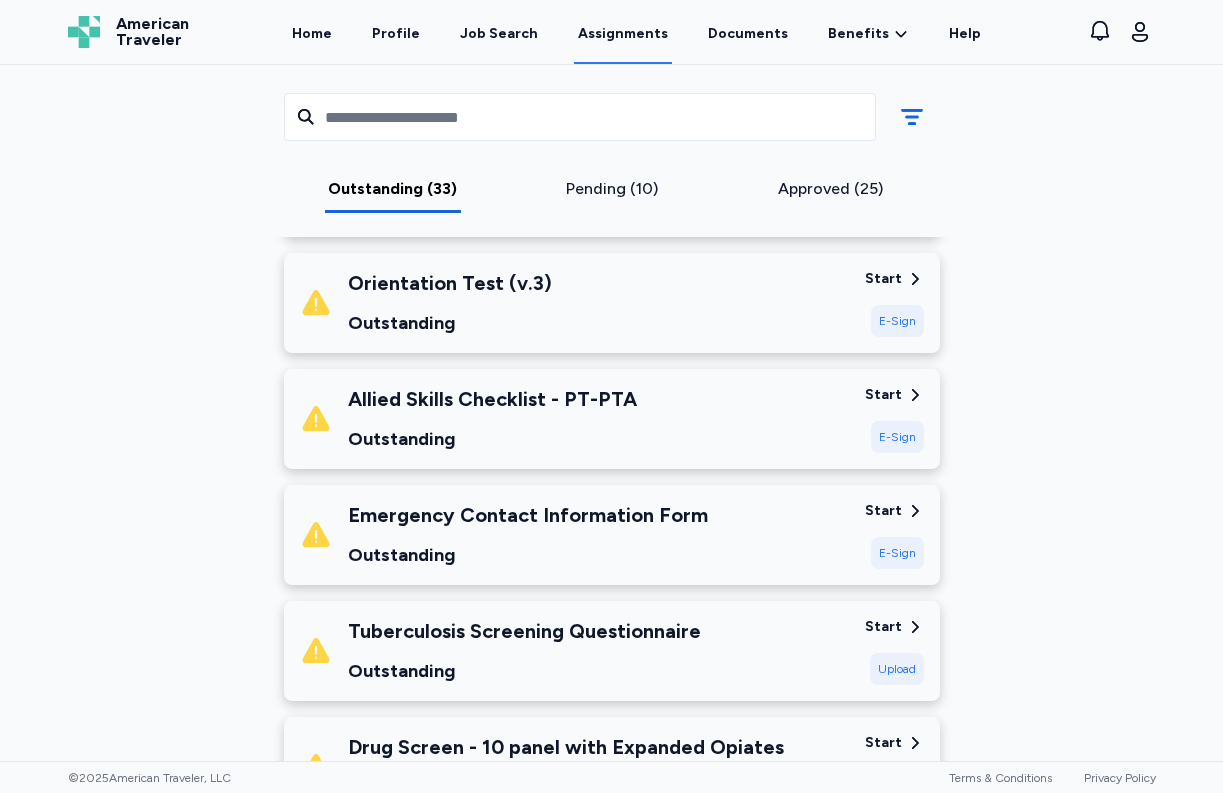 click on "Upload" at bounding box center (897, 669) 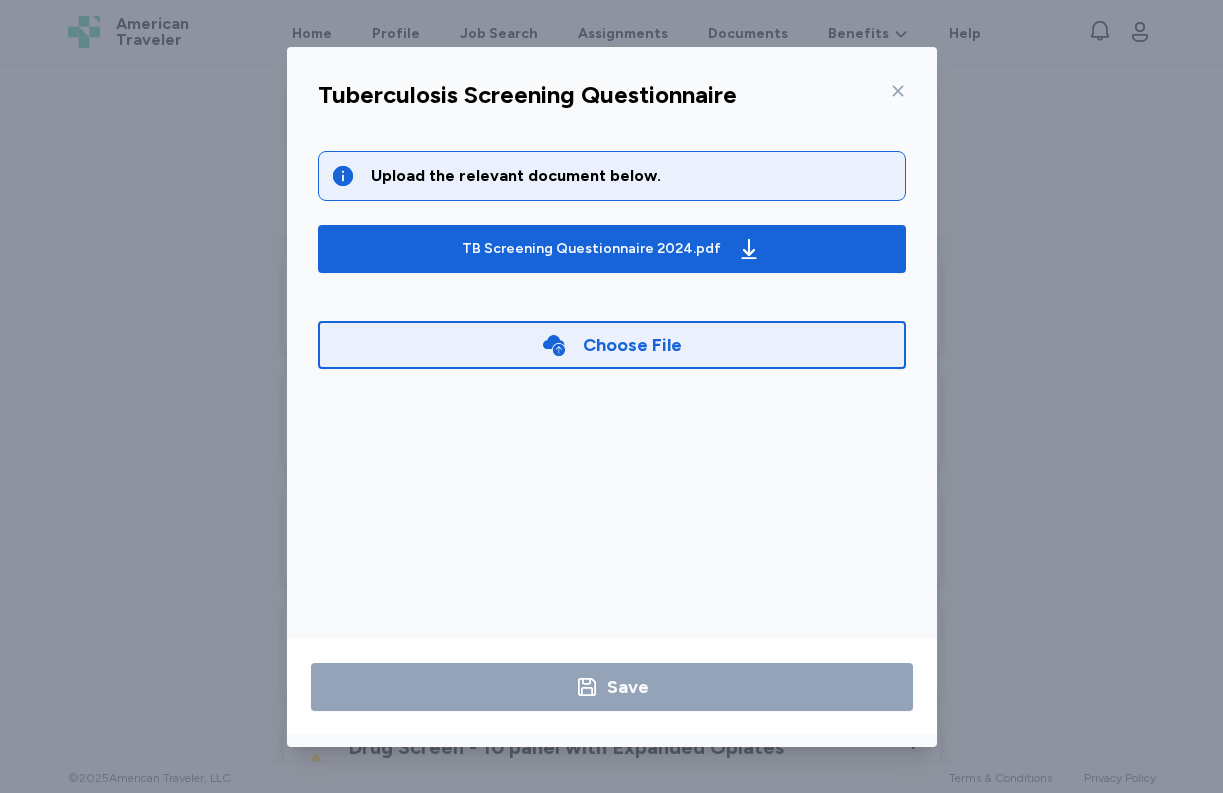 click on "Choose File" at bounding box center (632, 345) 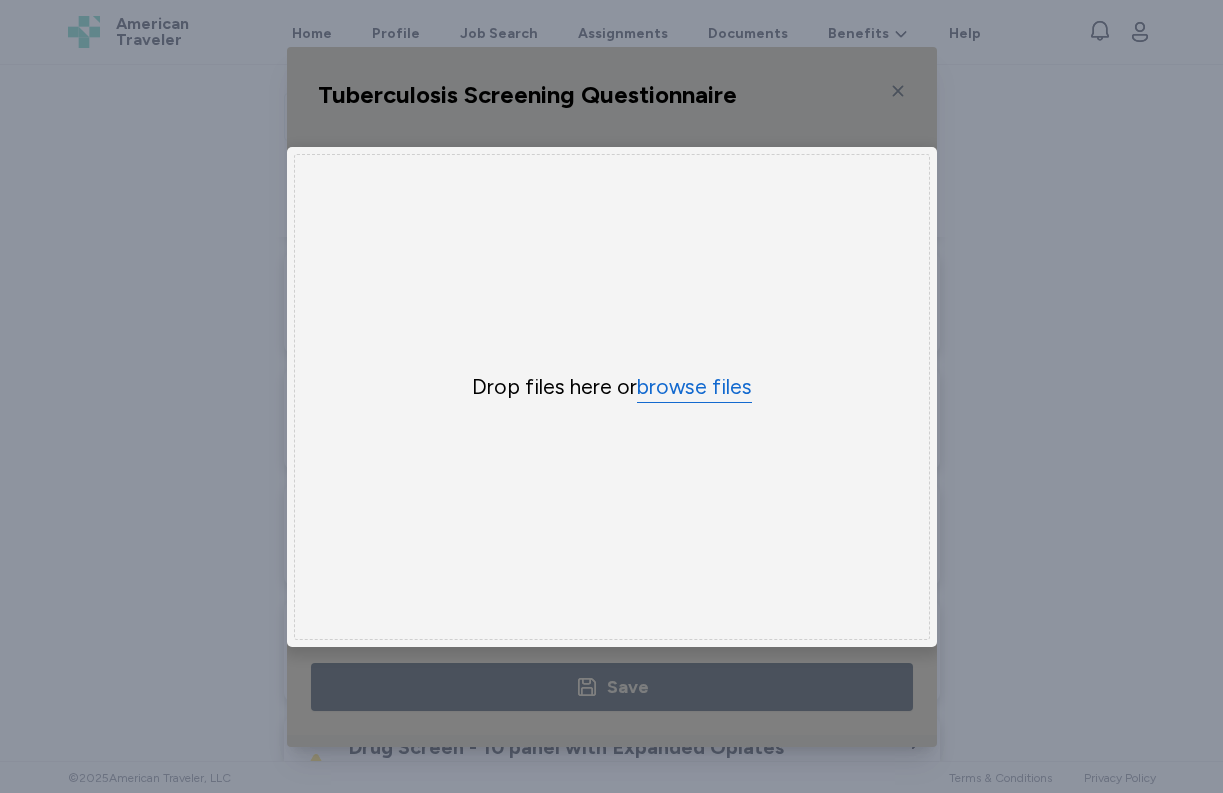 click on "browse files" at bounding box center [694, 387] 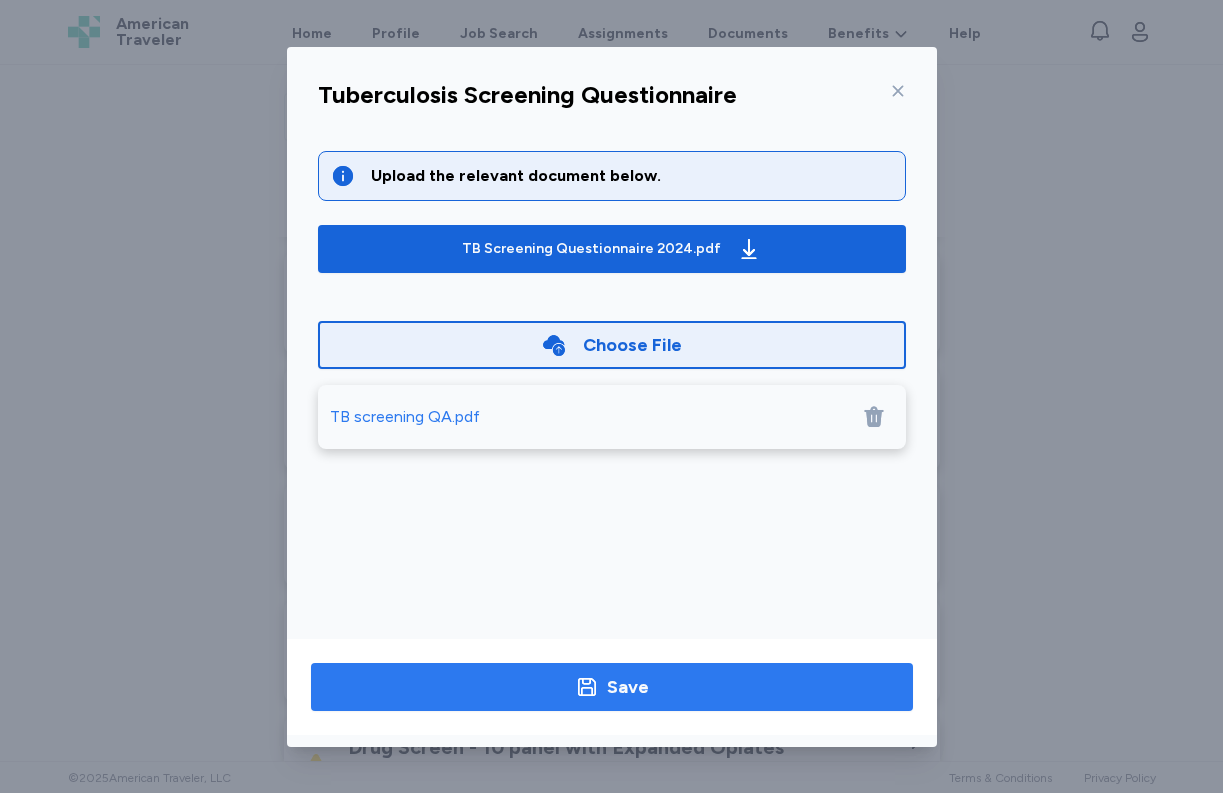 click on "Save" at bounding box center (628, 687) 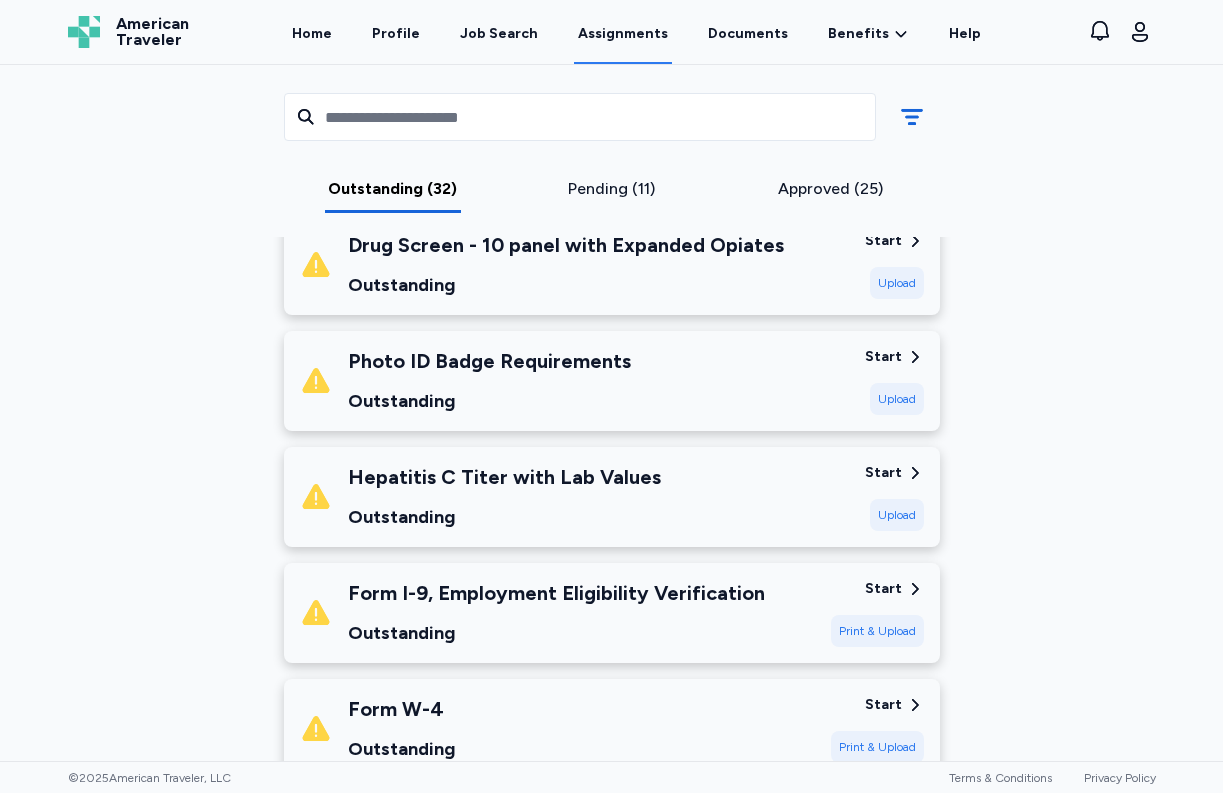scroll, scrollTop: 1384, scrollLeft: 0, axis: vertical 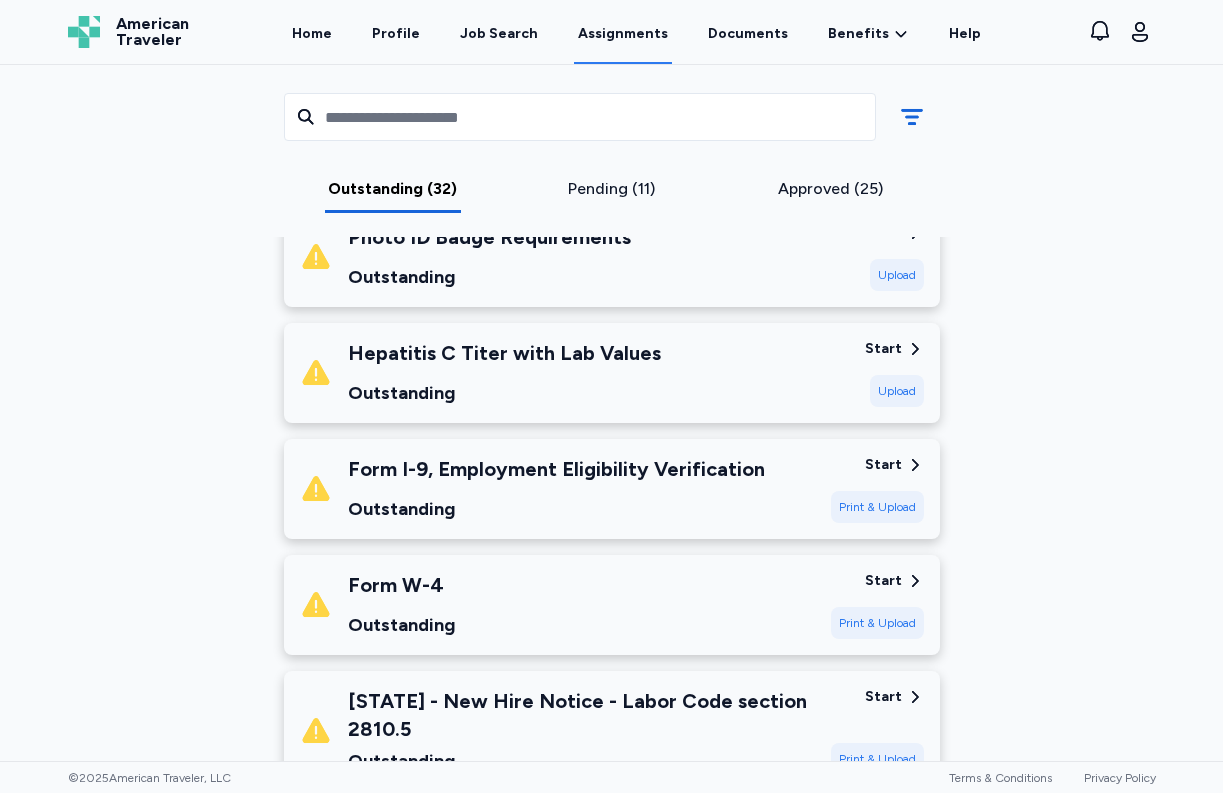 click on "Start" at bounding box center [894, 581] 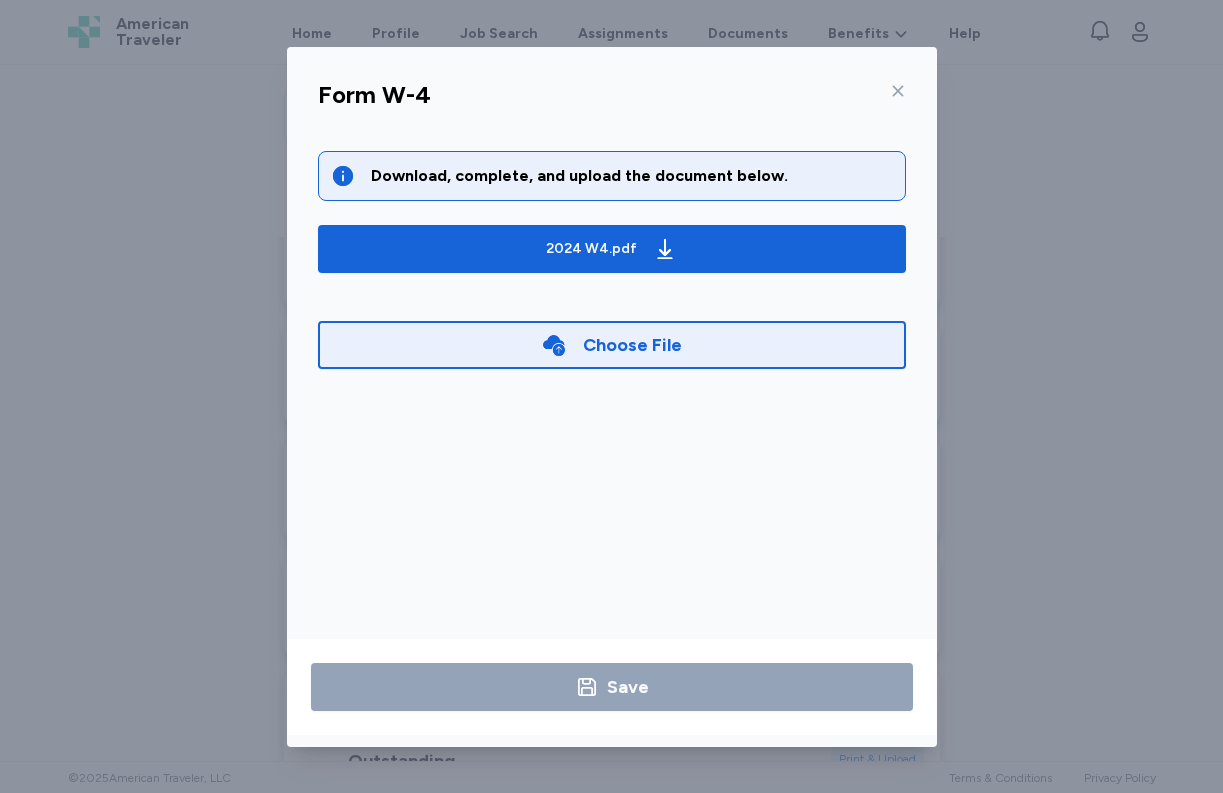 click on "Choose File" at bounding box center (632, 345) 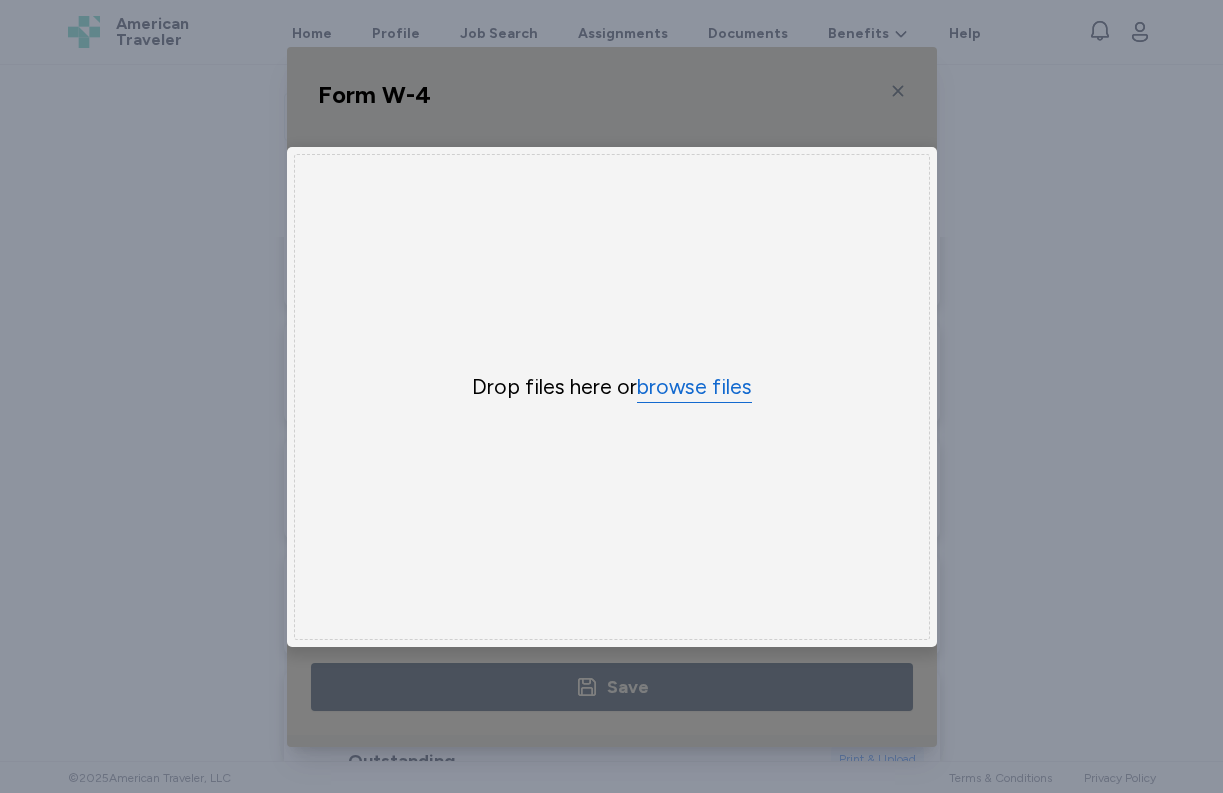 click on "browse files" at bounding box center (694, 387) 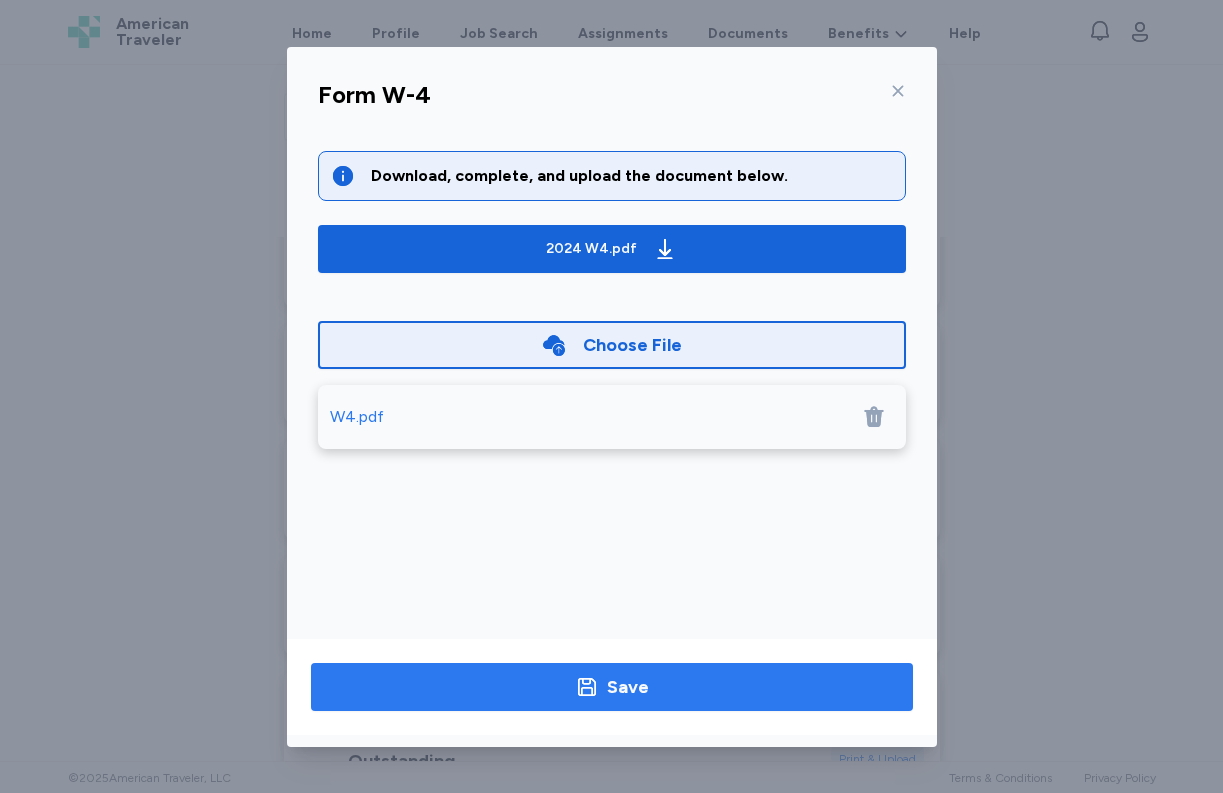 click on "Save" at bounding box center (612, 687) 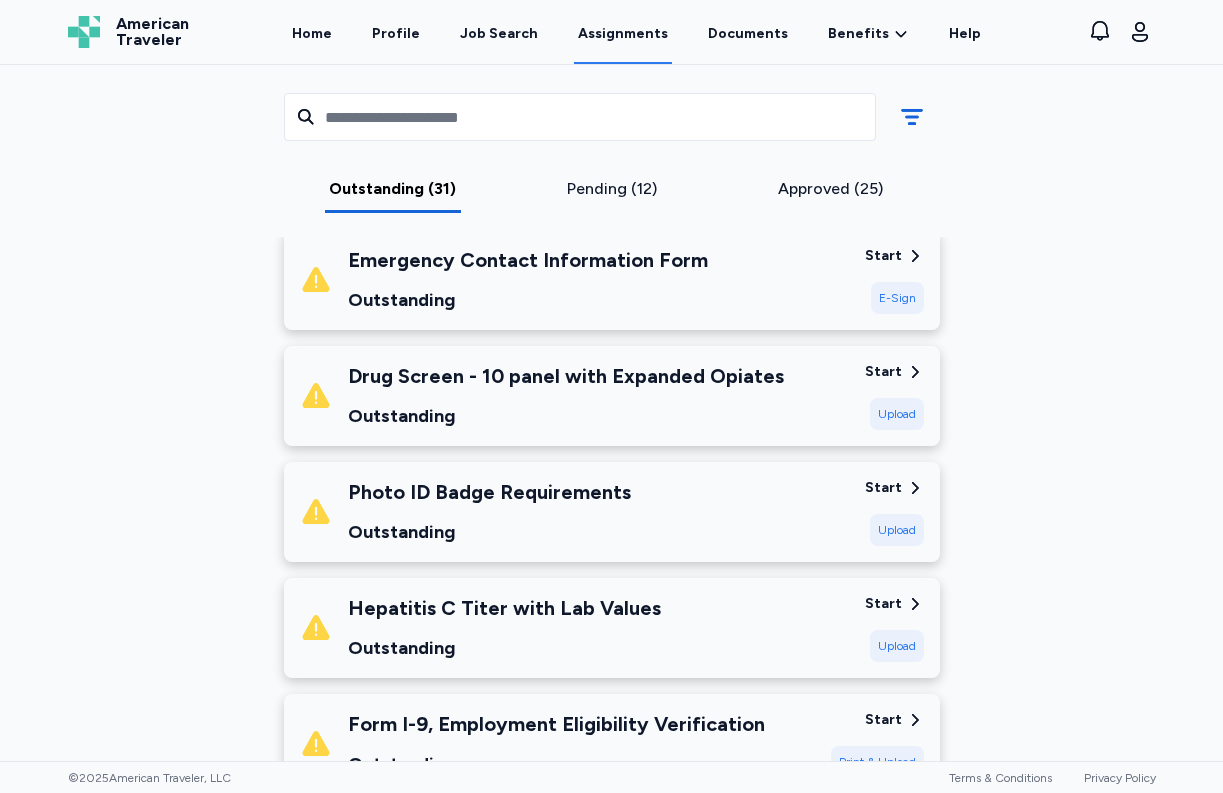 scroll, scrollTop: 1273, scrollLeft: 0, axis: vertical 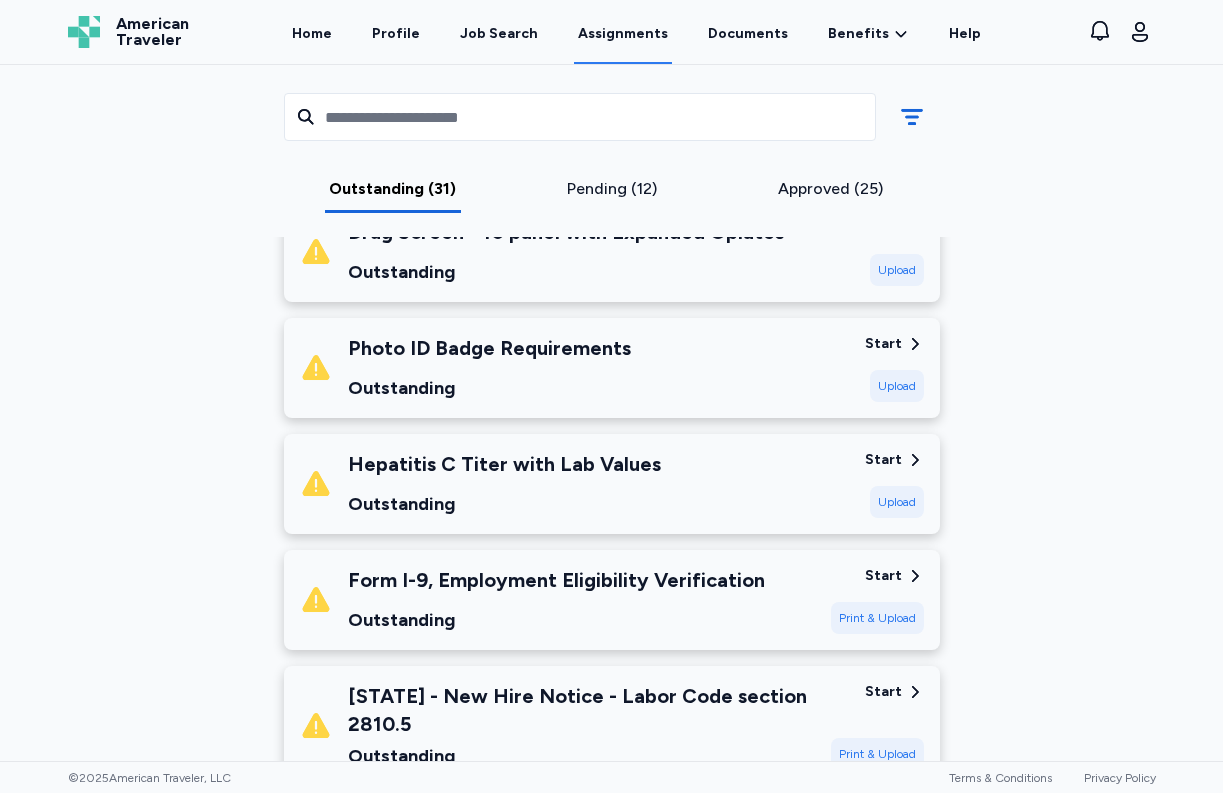click on "Print & Upload" at bounding box center (877, 618) 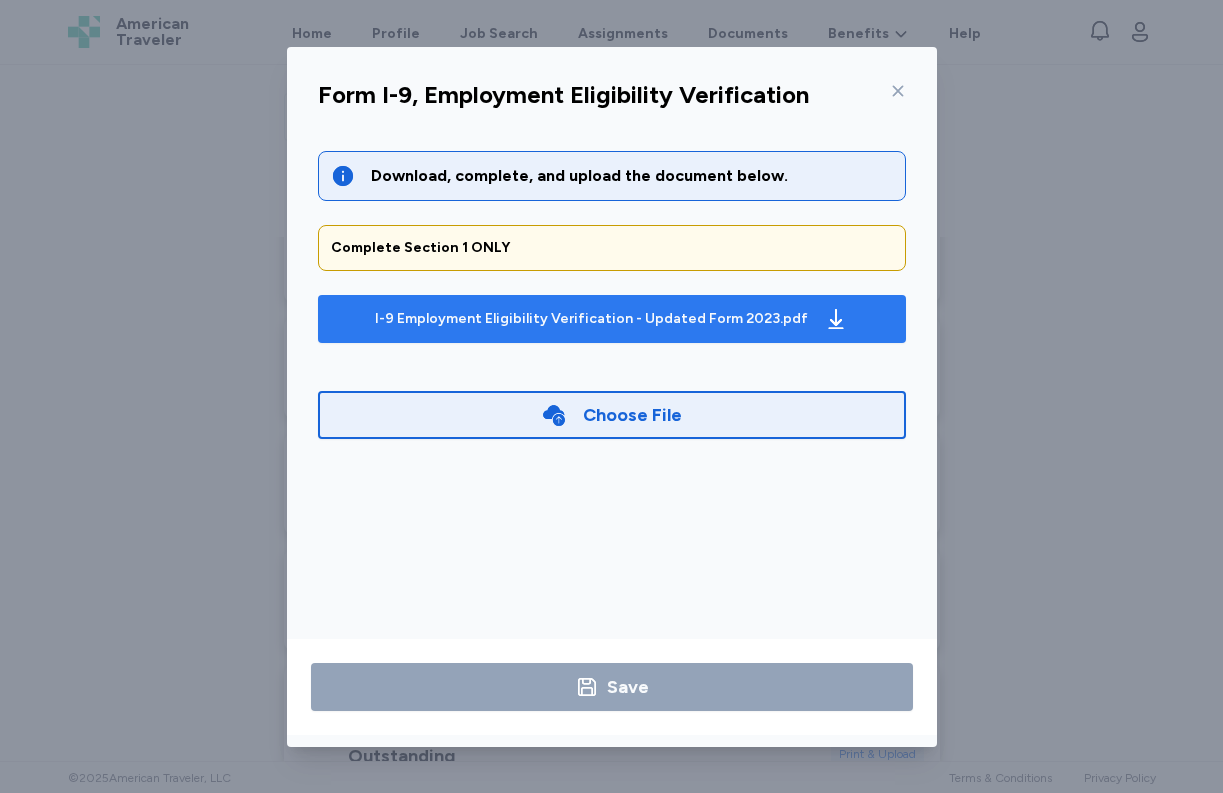 click on "I-9 Employment Eligibility Verification - Updated Form 2023.pdf" at bounding box center [591, 319] 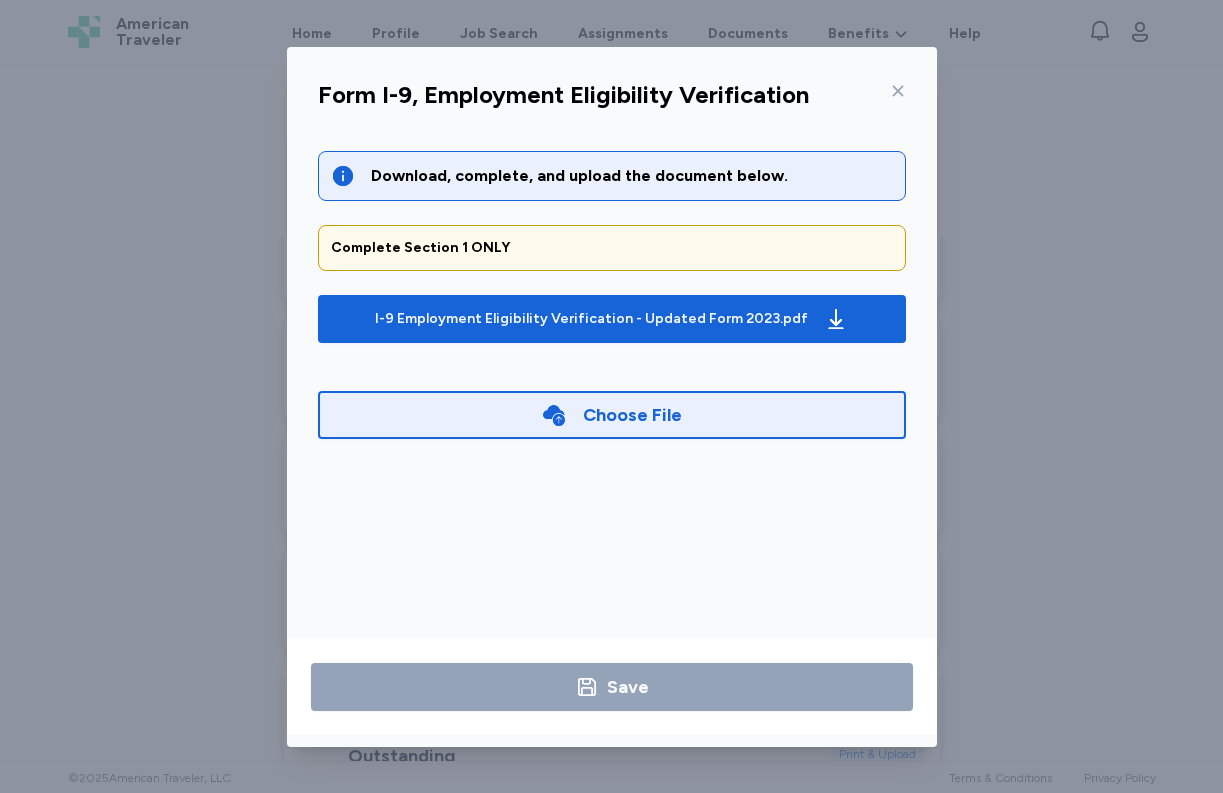 click 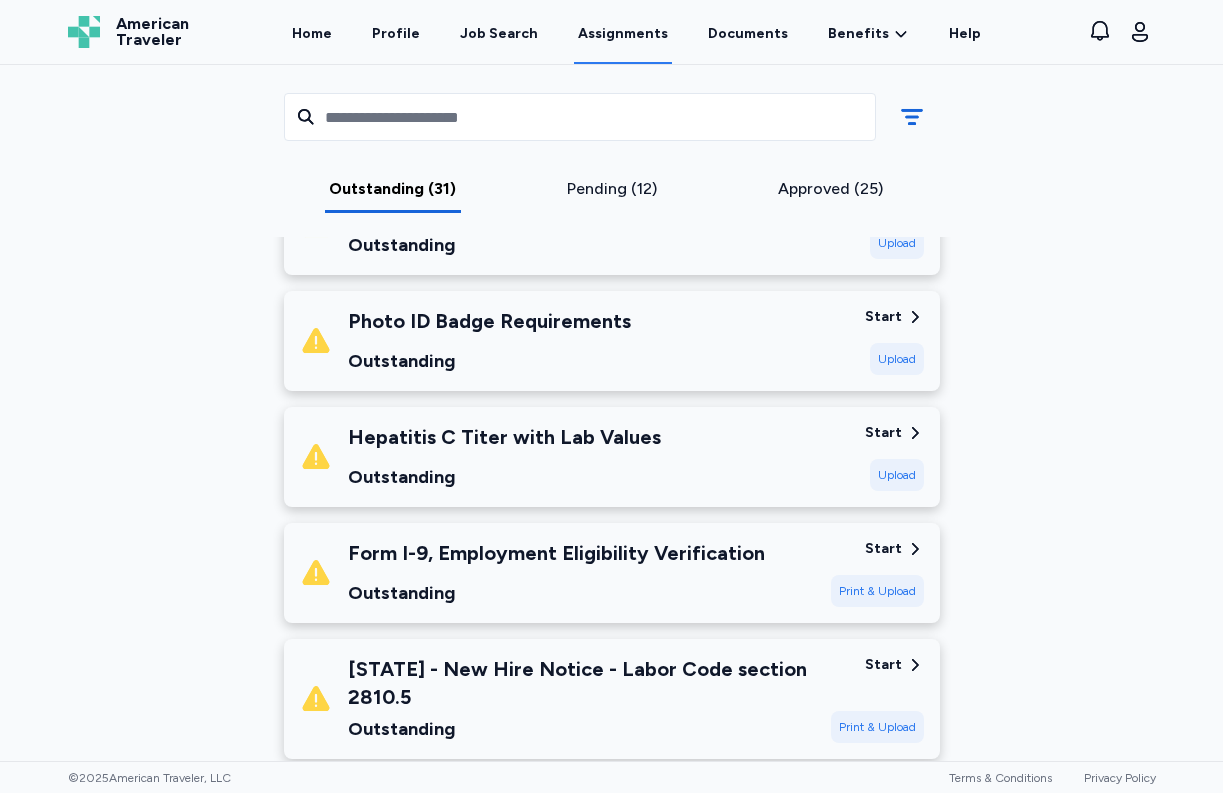 scroll, scrollTop: 1337, scrollLeft: 0, axis: vertical 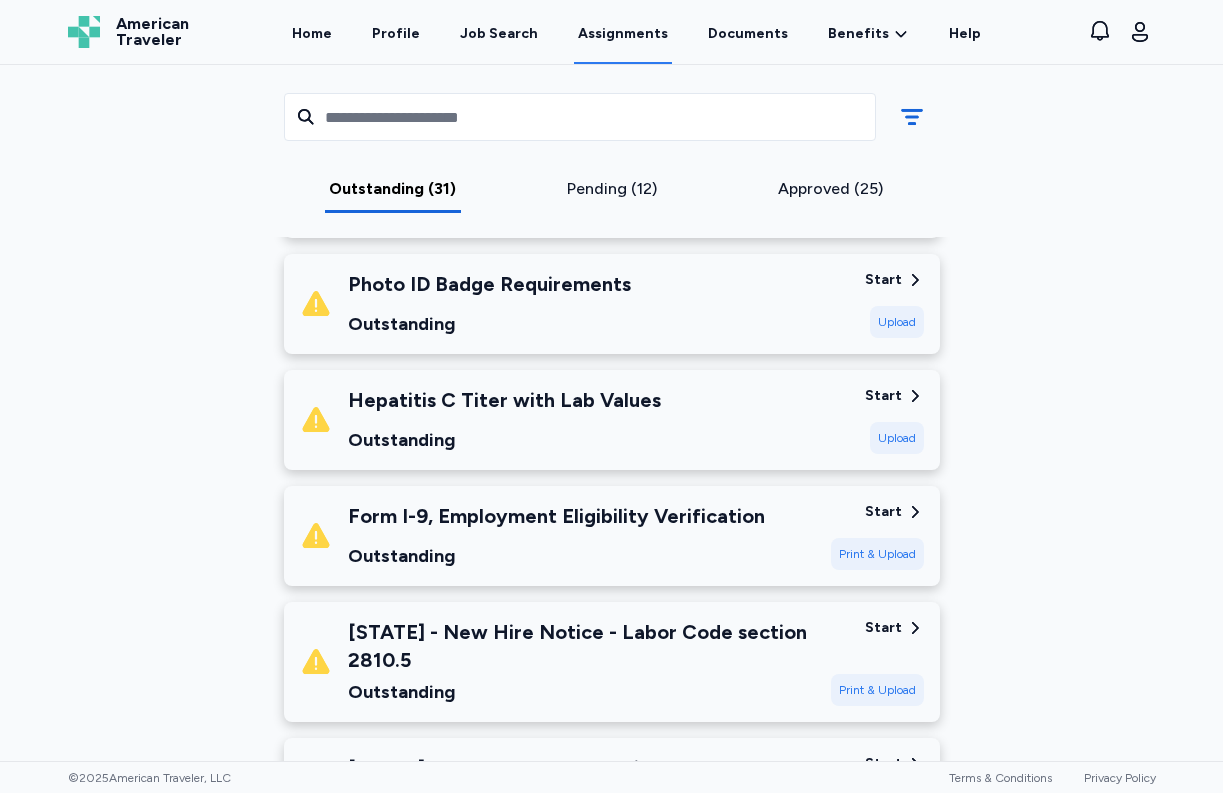 click on "Print & Upload" at bounding box center (877, 690) 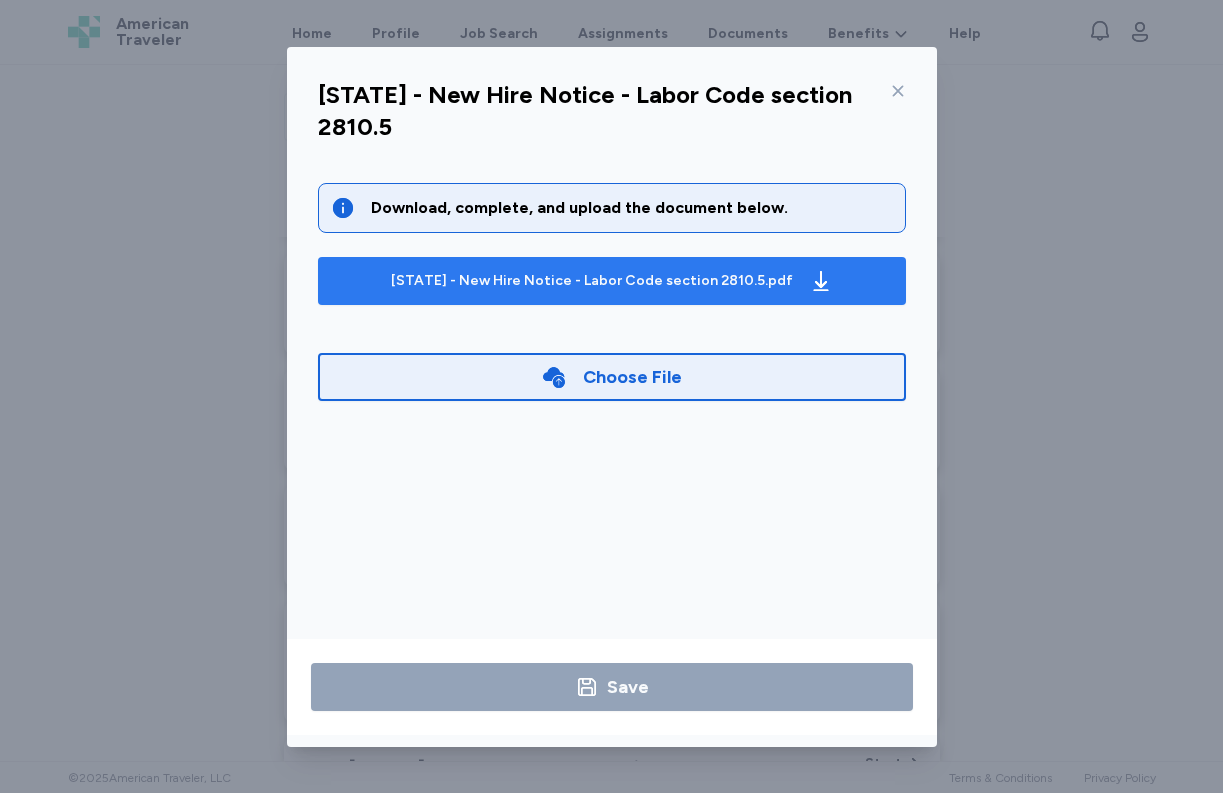 click on "[STATE] - New Hire Notice - Labor Code section 2810.5.pdf" at bounding box center [612, 281] 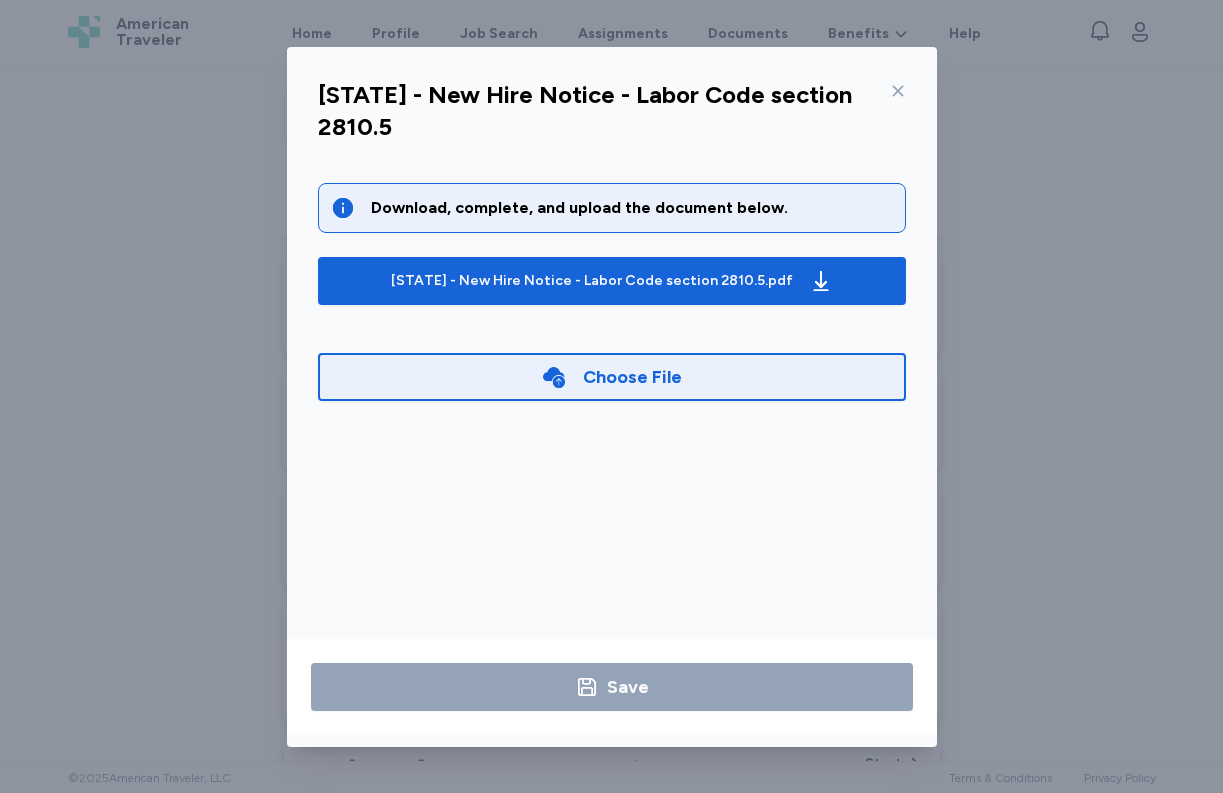 click 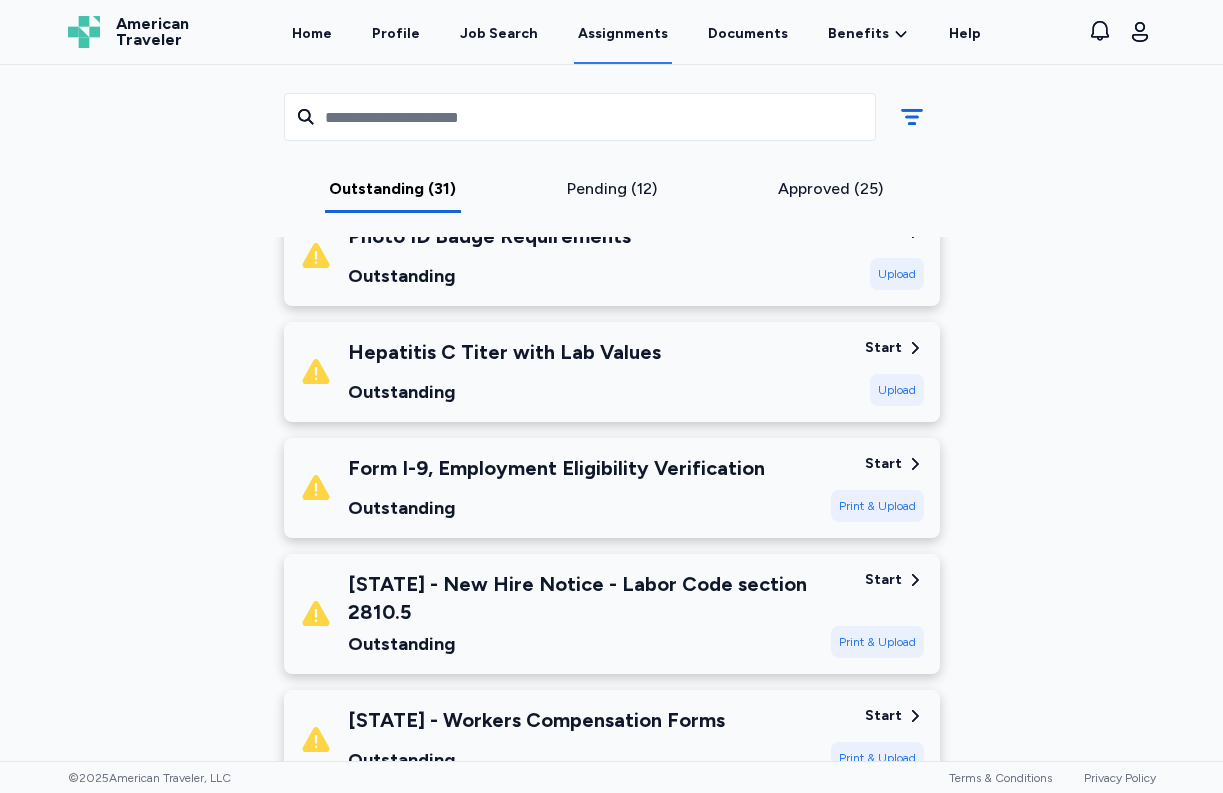 scroll, scrollTop: 1448, scrollLeft: 0, axis: vertical 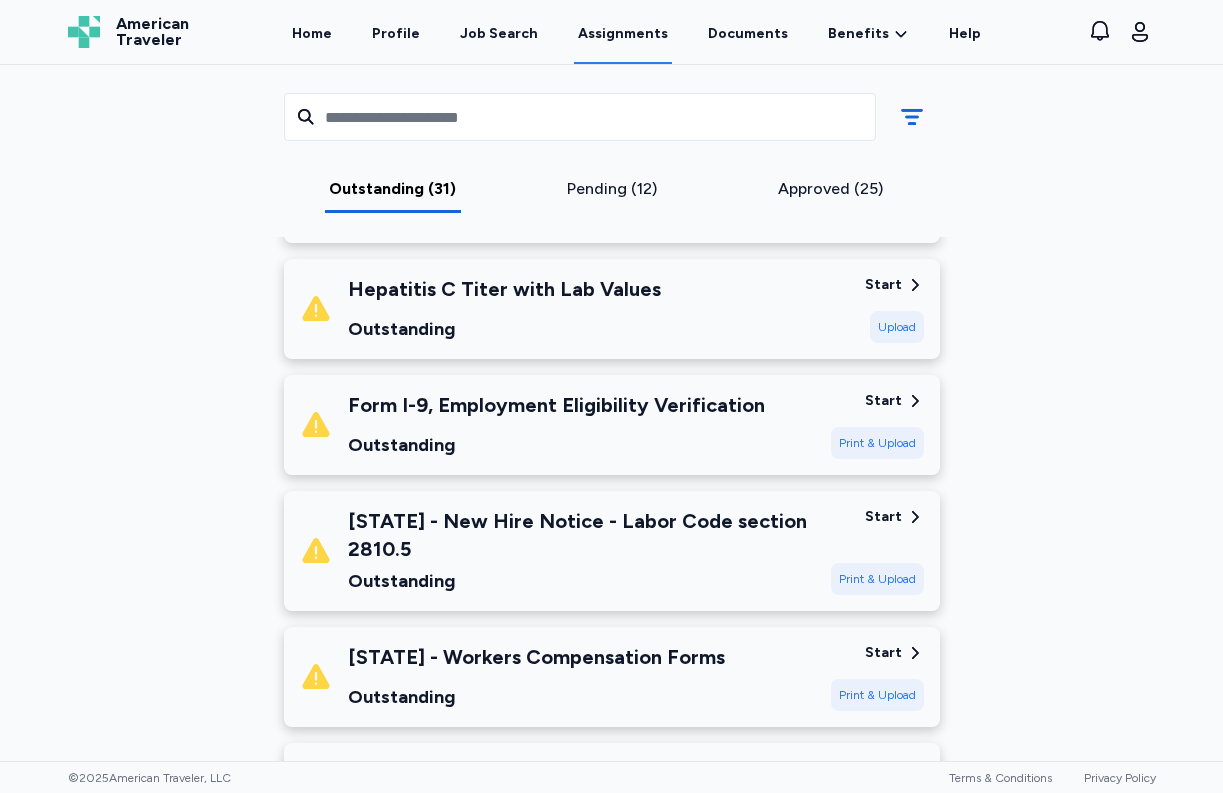 click on "Print & Upload" at bounding box center [877, 695] 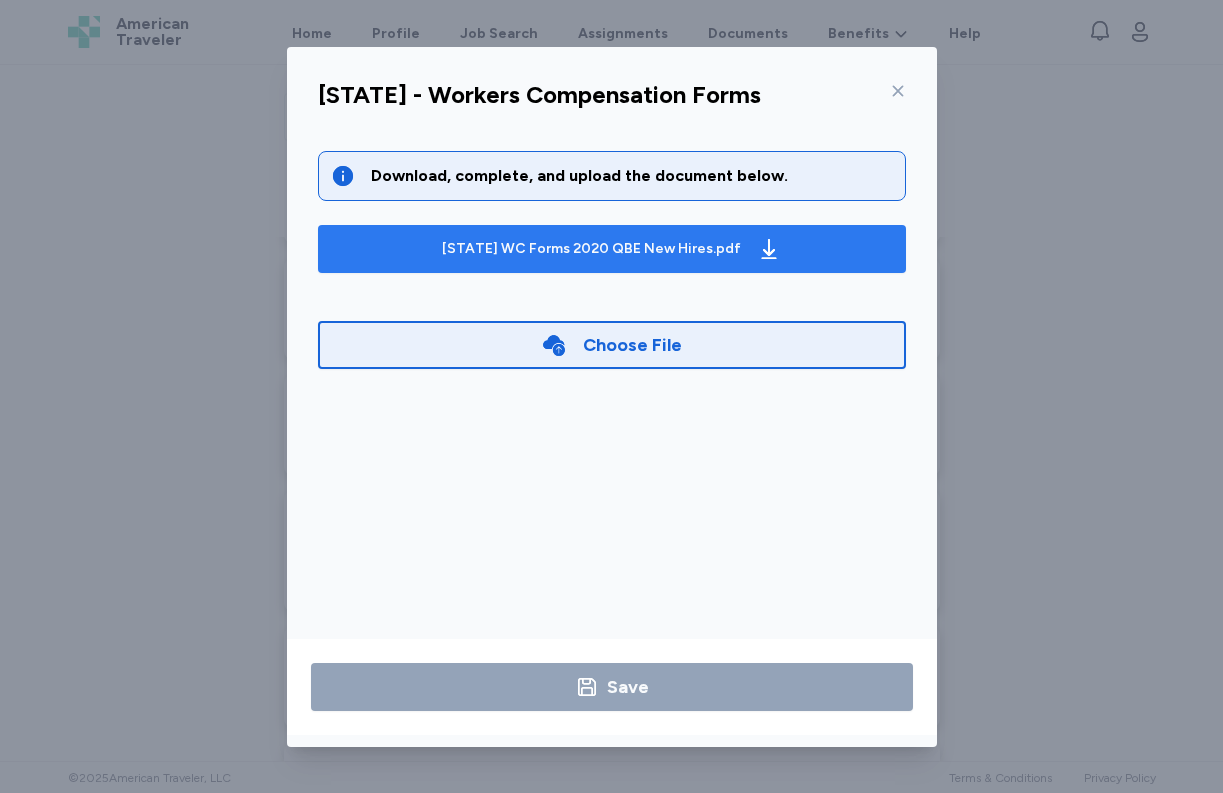 click on "[STATE] WC Forms 2020 QBE New Hires.pdf" at bounding box center (591, 249) 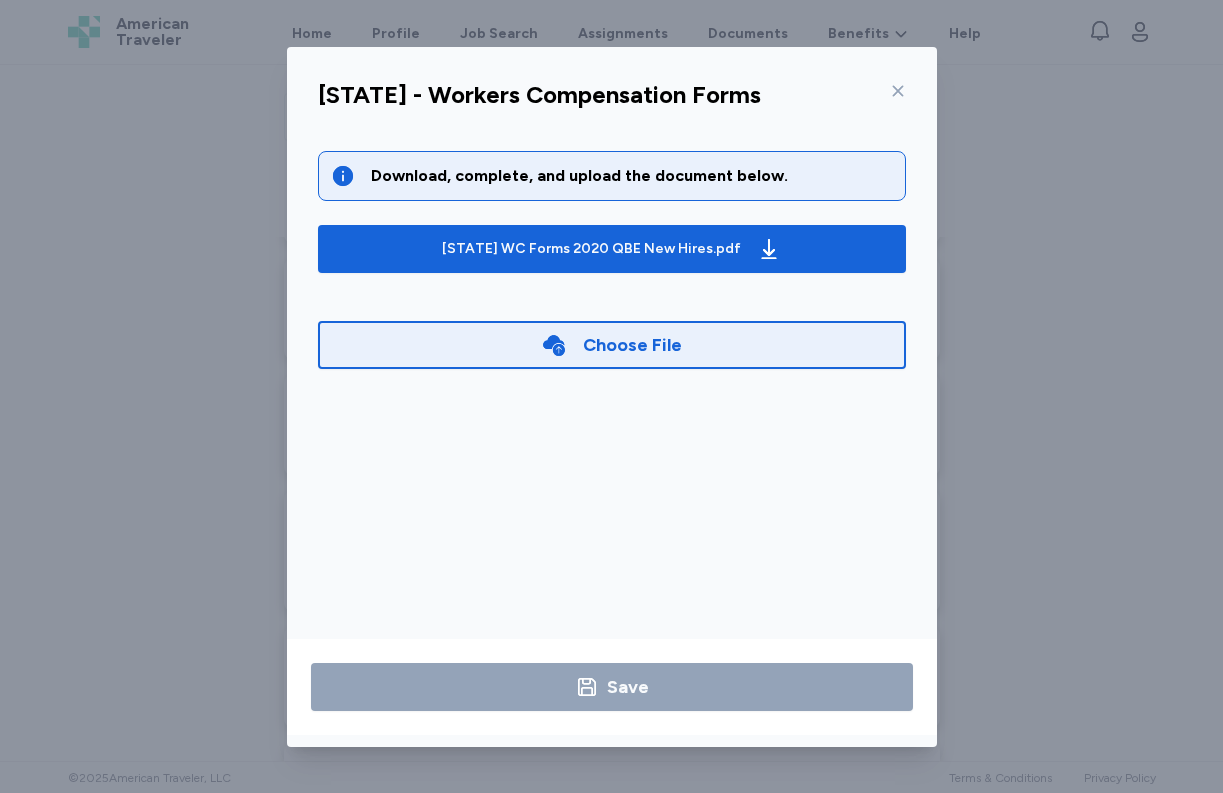 click 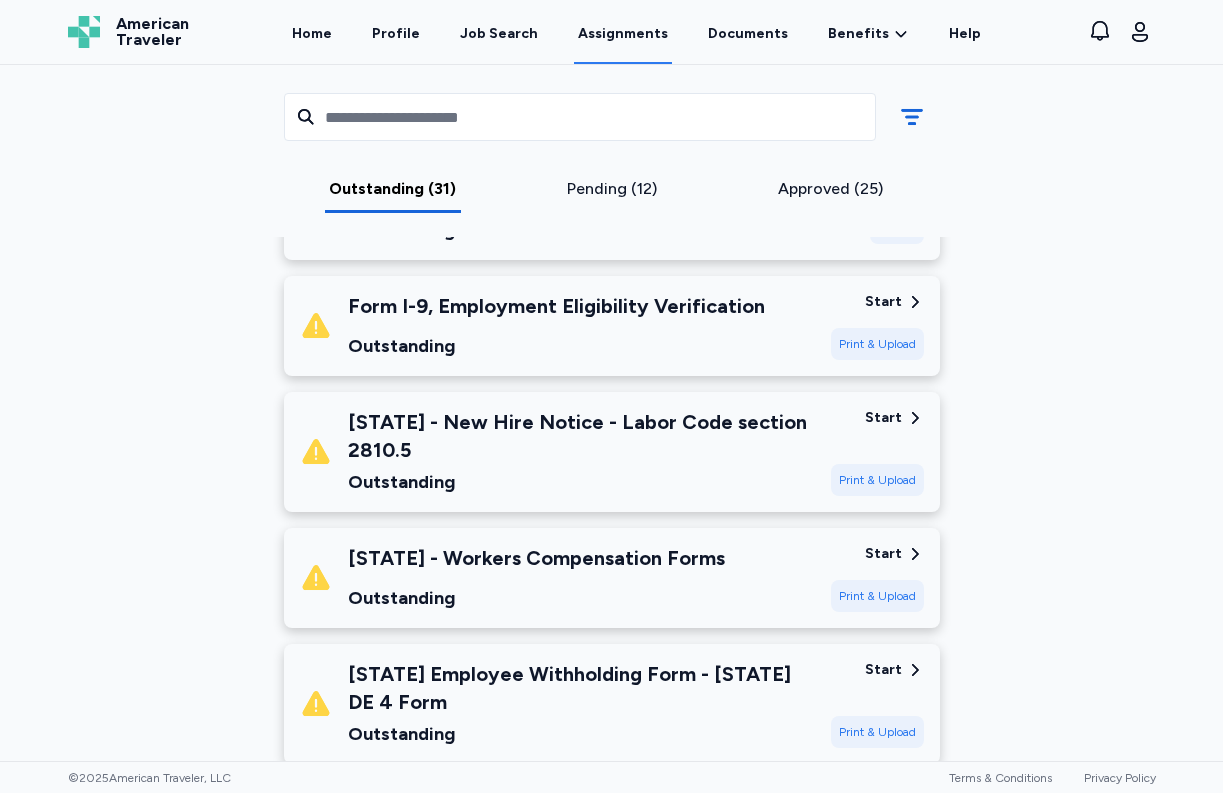scroll, scrollTop: 1709, scrollLeft: 0, axis: vertical 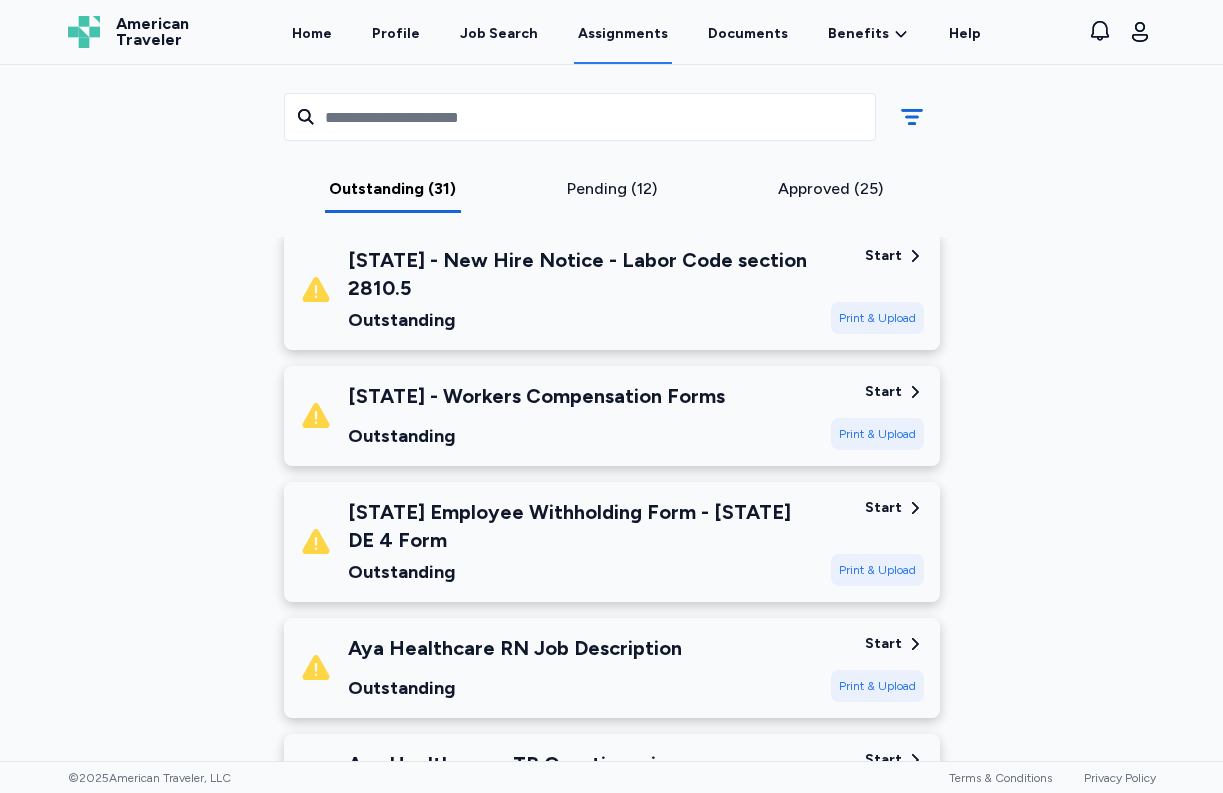 click on "[STATE] Employee Withholding Form - [STATE] DE 4 Form" at bounding box center [581, 526] 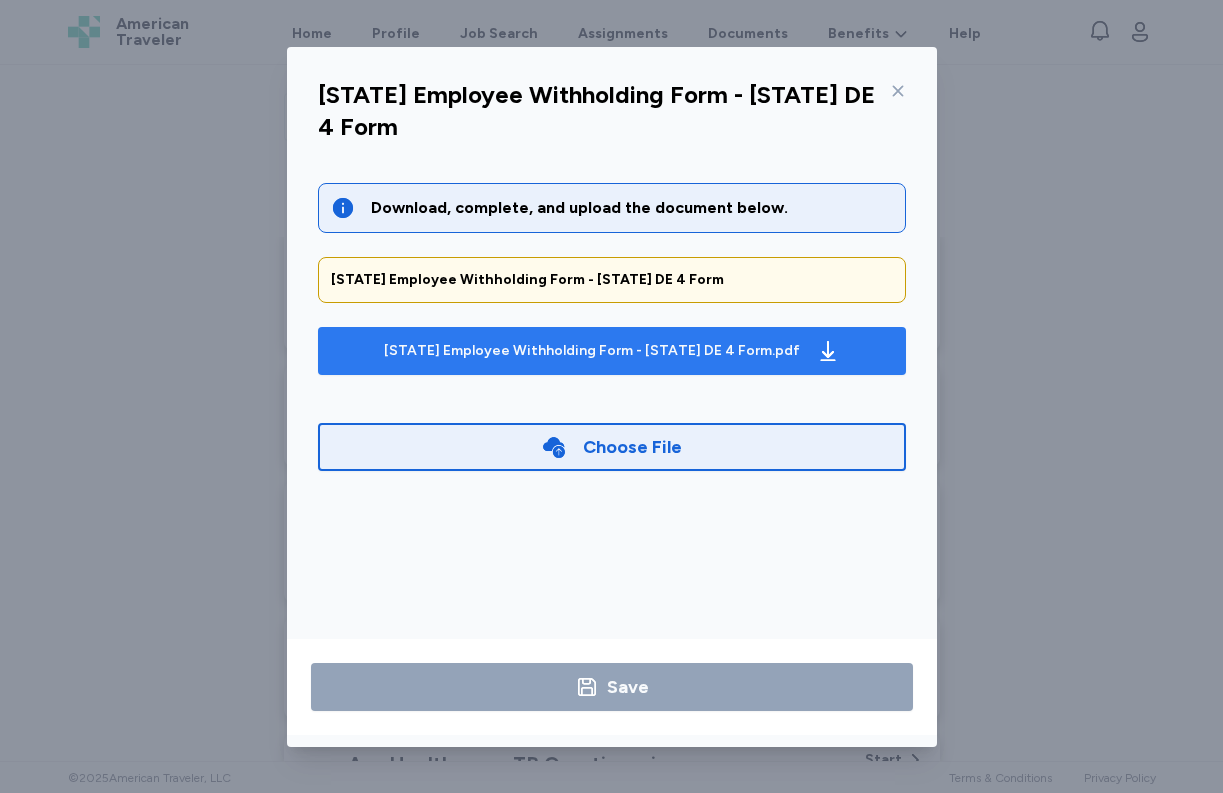 click on "[STATE] Employee Withholding Form - [STATE] DE 4 Form.pdf" at bounding box center (592, 351) 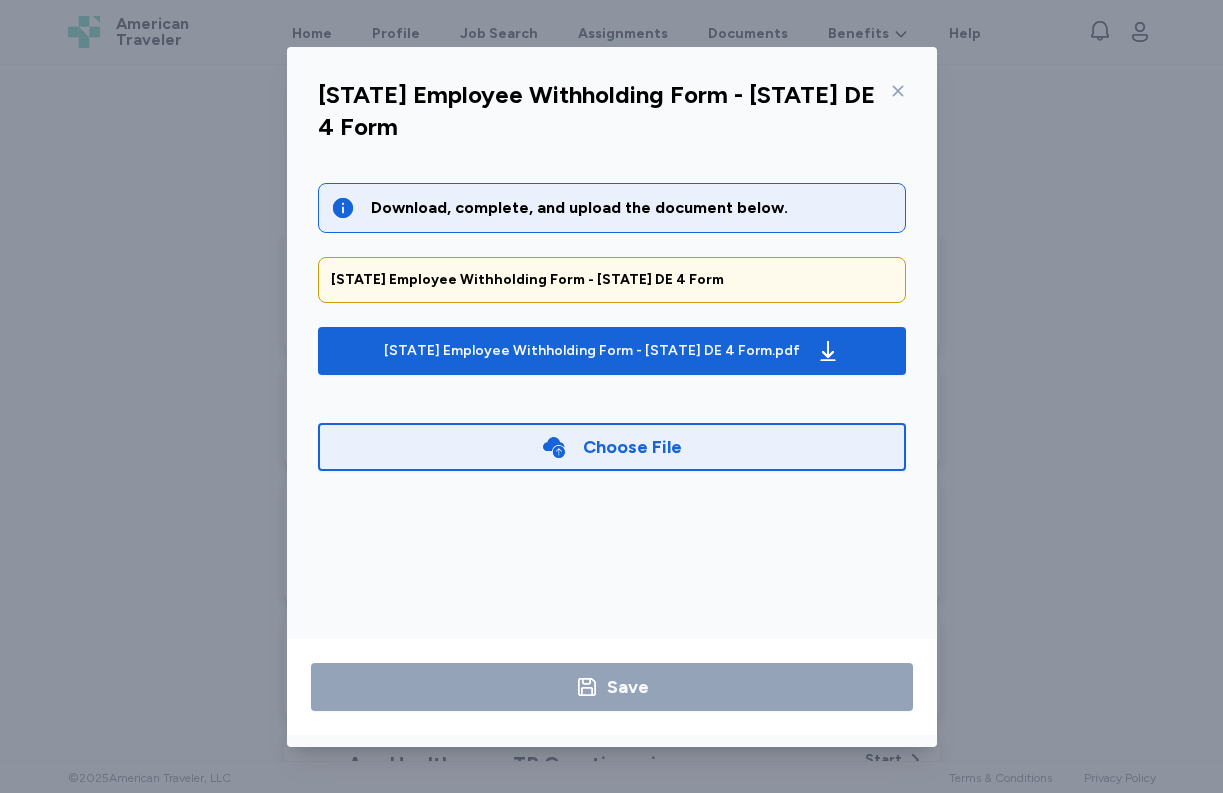 click 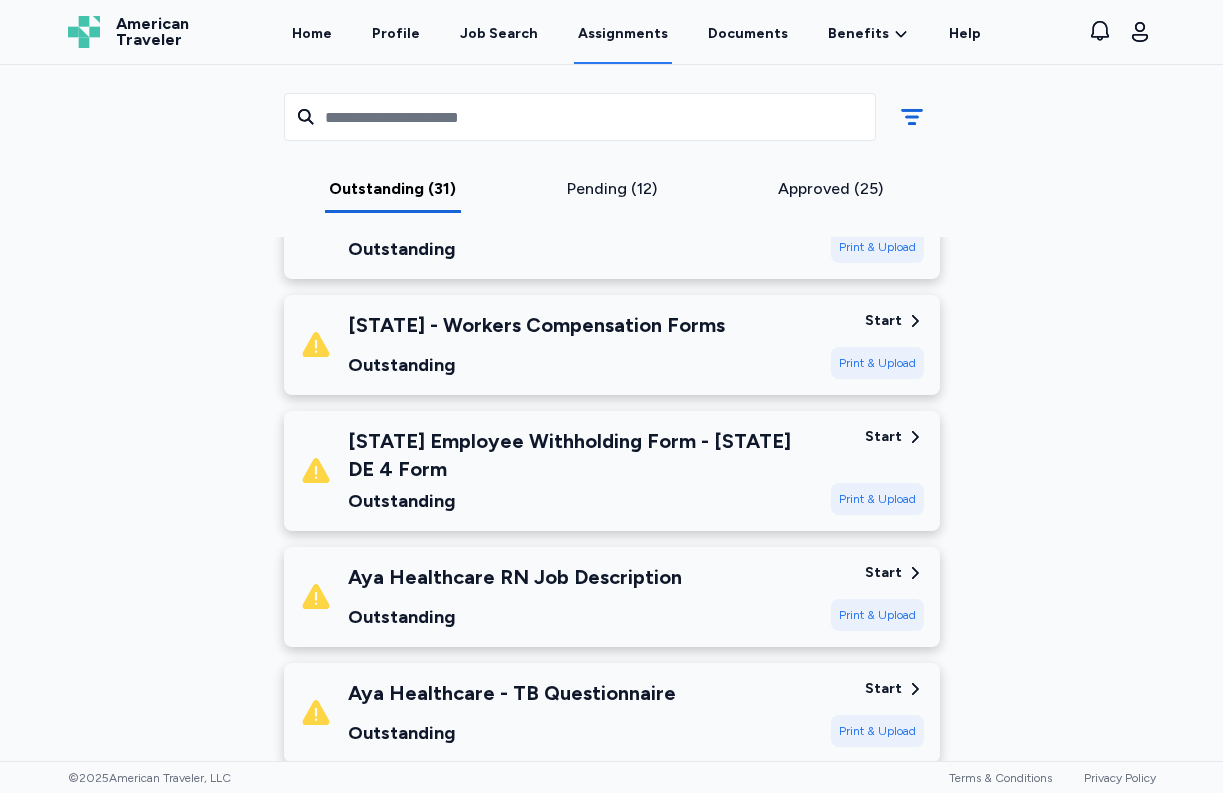 scroll, scrollTop: 1970, scrollLeft: 0, axis: vertical 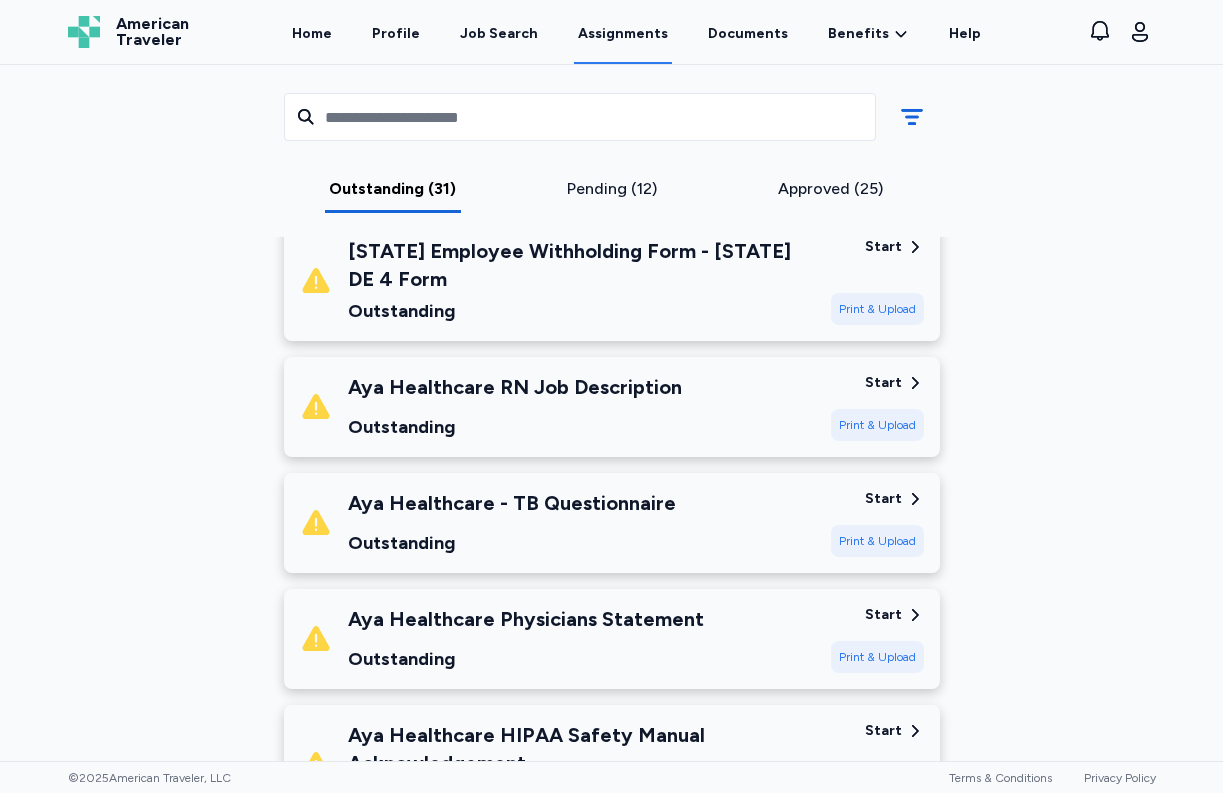 click on "Start" at bounding box center (883, 499) 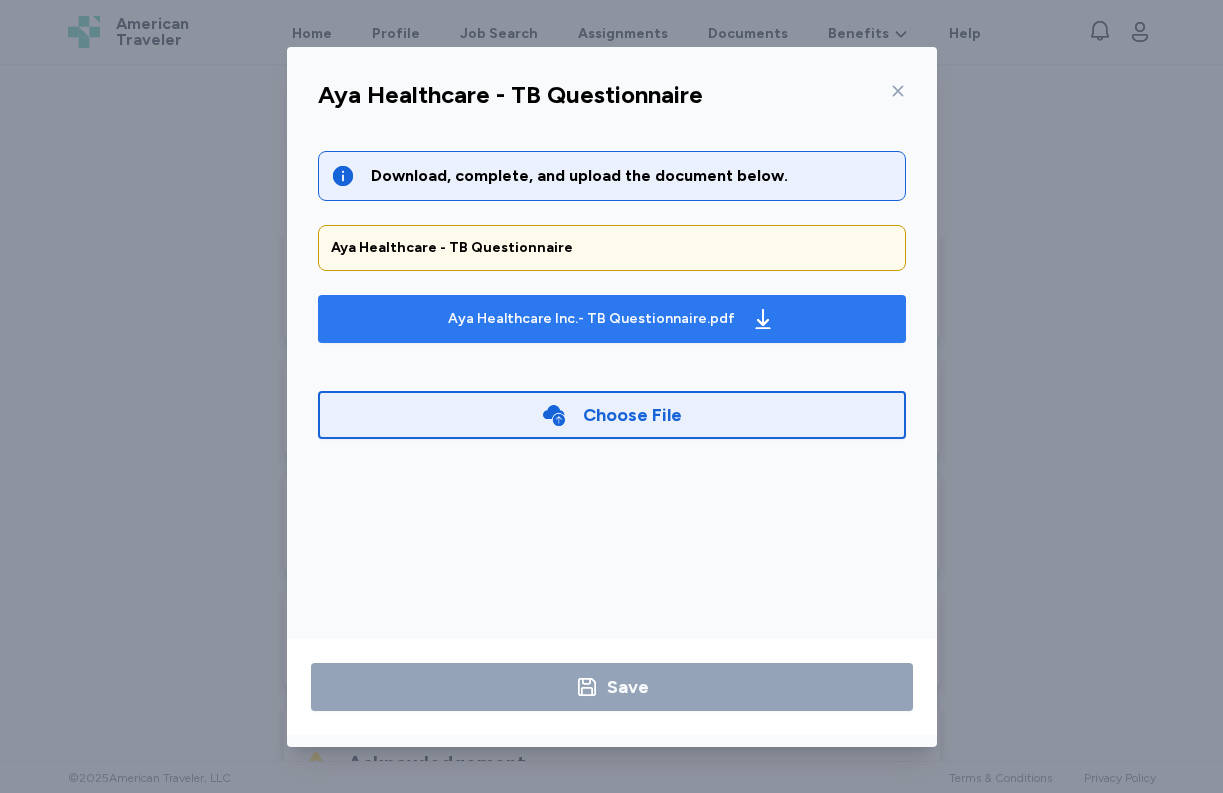 click on "Aya Healthcare Inc.- TB Questionnaire.pdf" at bounding box center (591, 319) 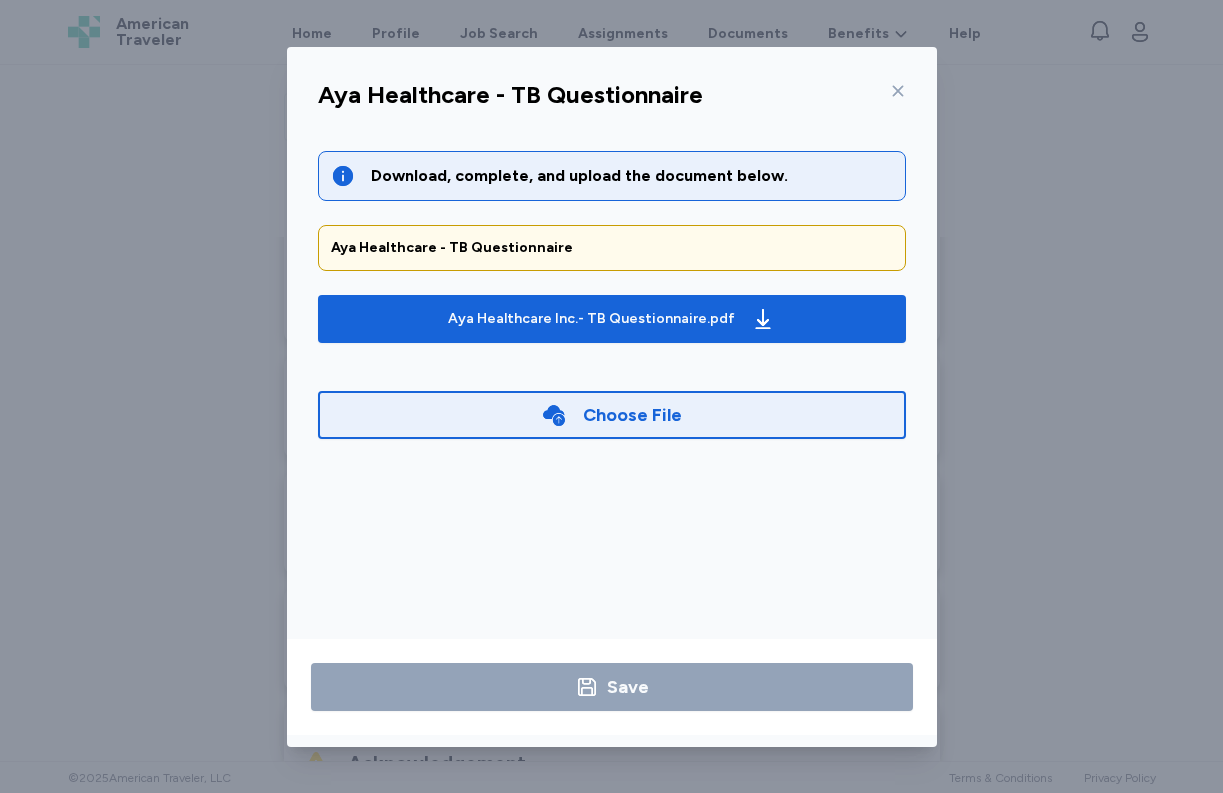 click 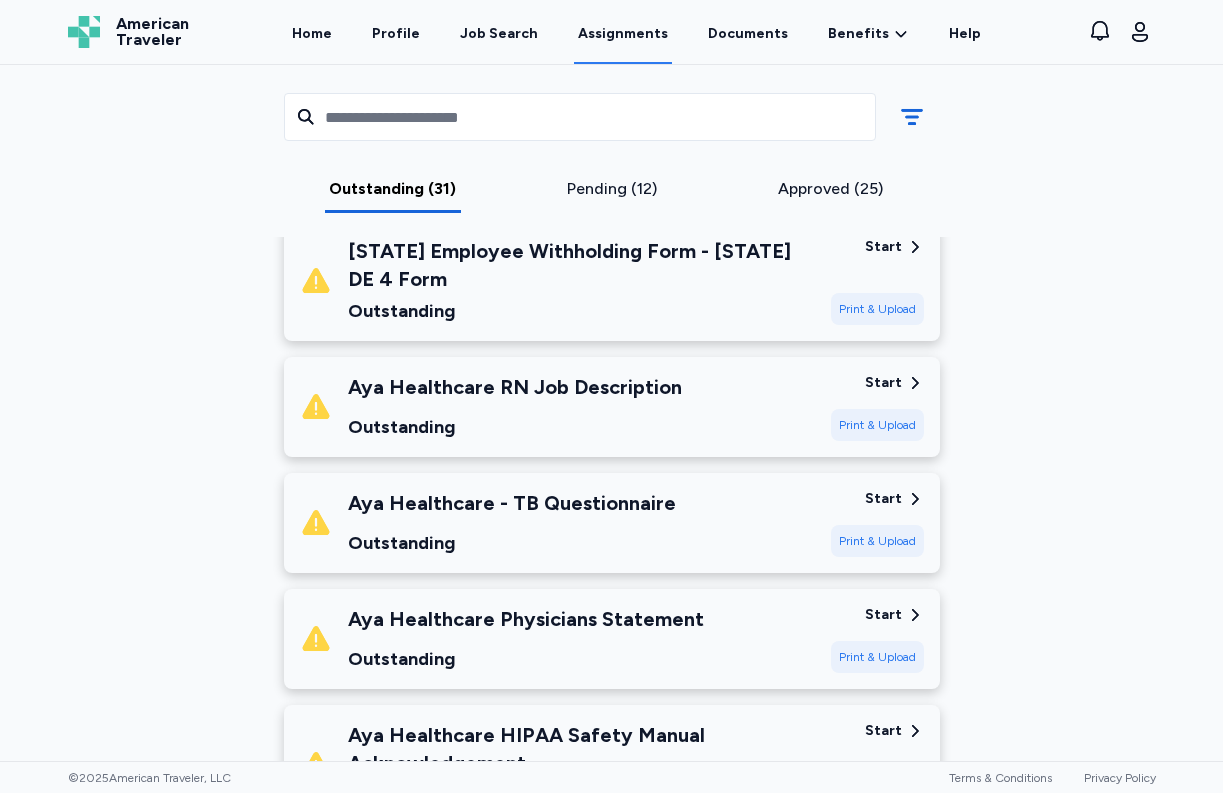 click on "Print & Upload" at bounding box center [877, 657] 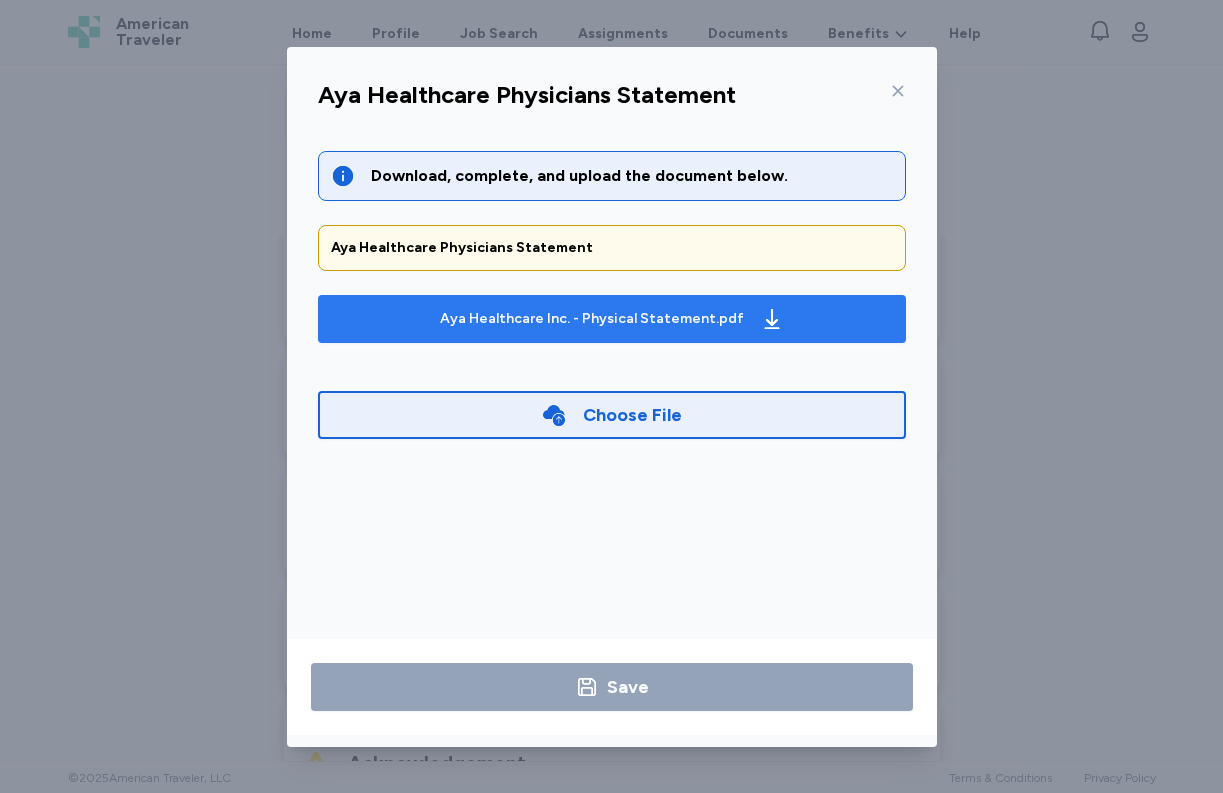 click on "Aya Healthcare Inc. - Physical Statement.pdf" at bounding box center (612, 319) 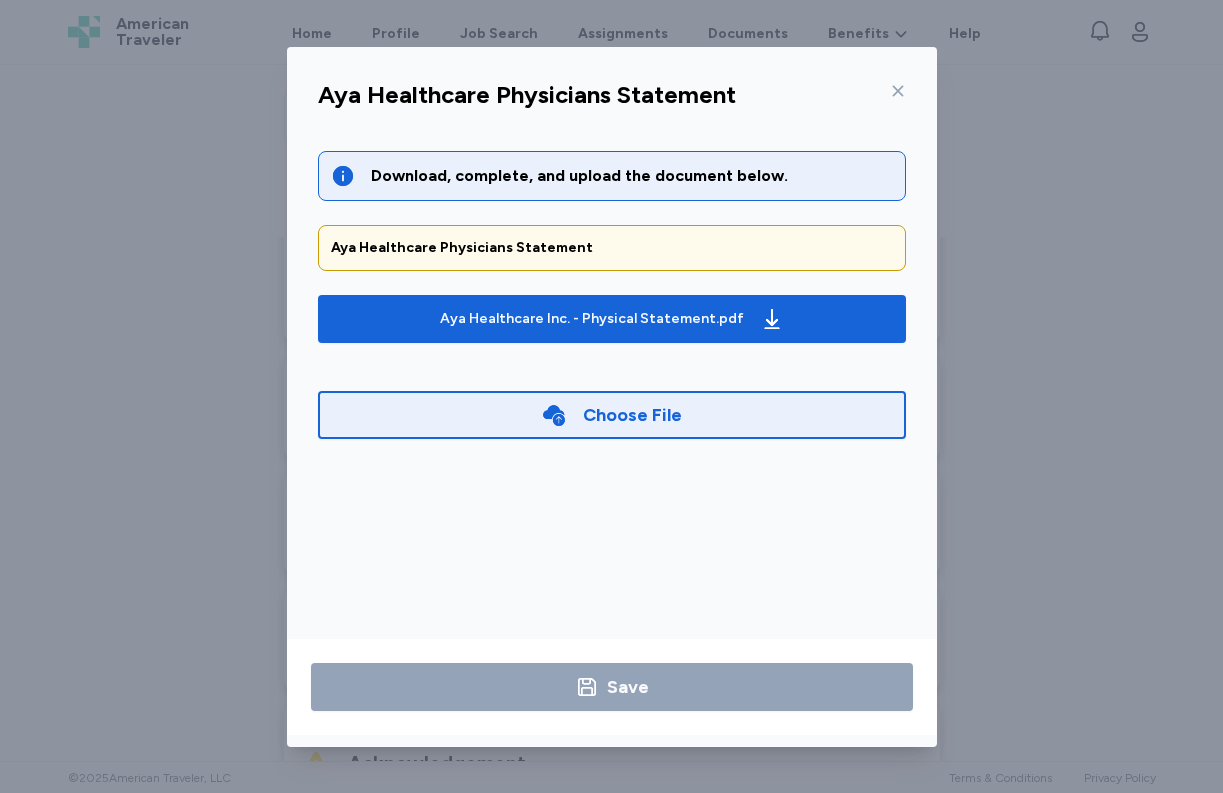 click 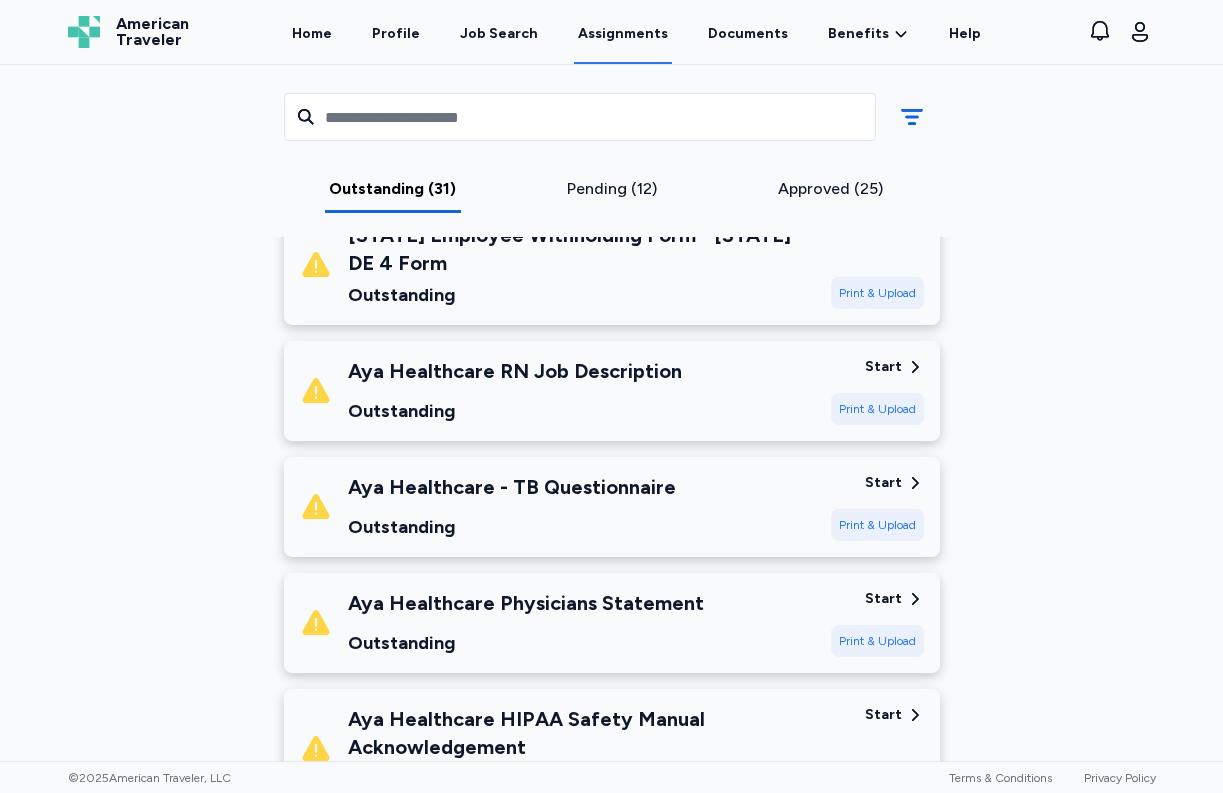 scroll, scrollTop: 2017, scrollLeft: 0, axis: vertical 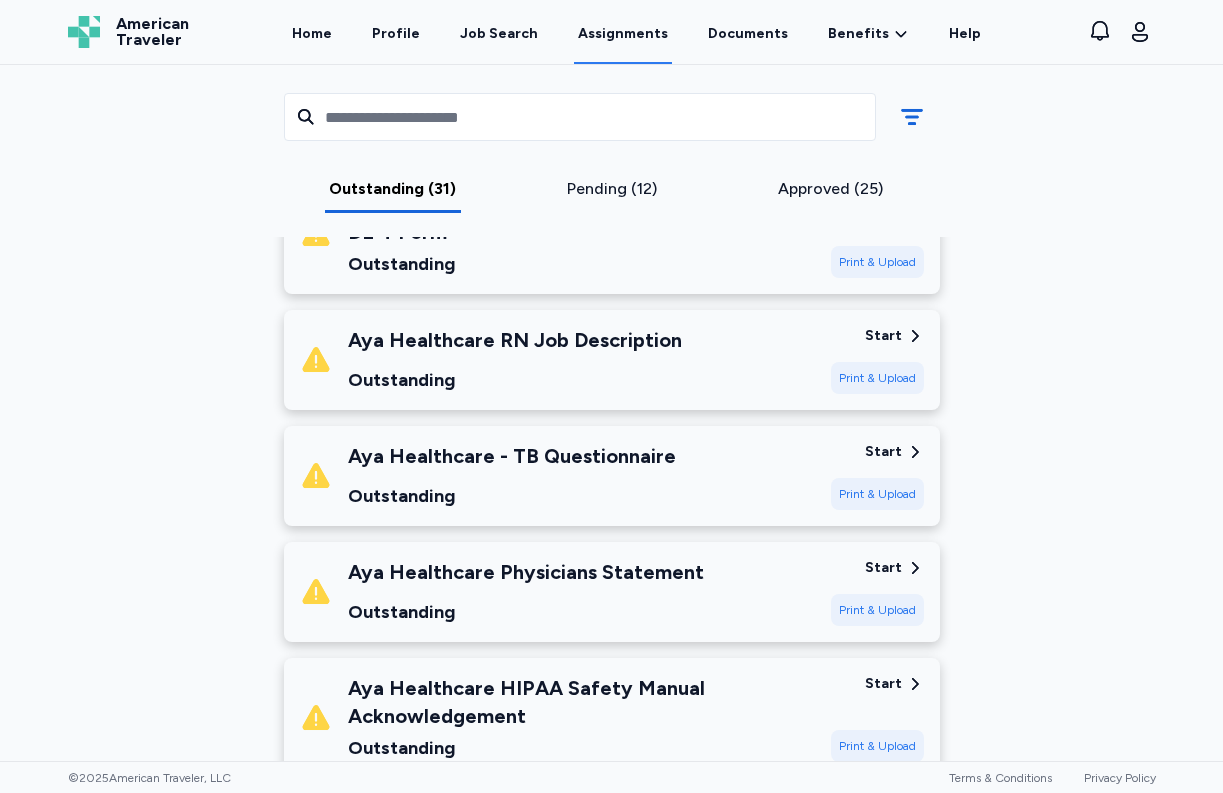 click on "Start" at bounding box center (894, 684) 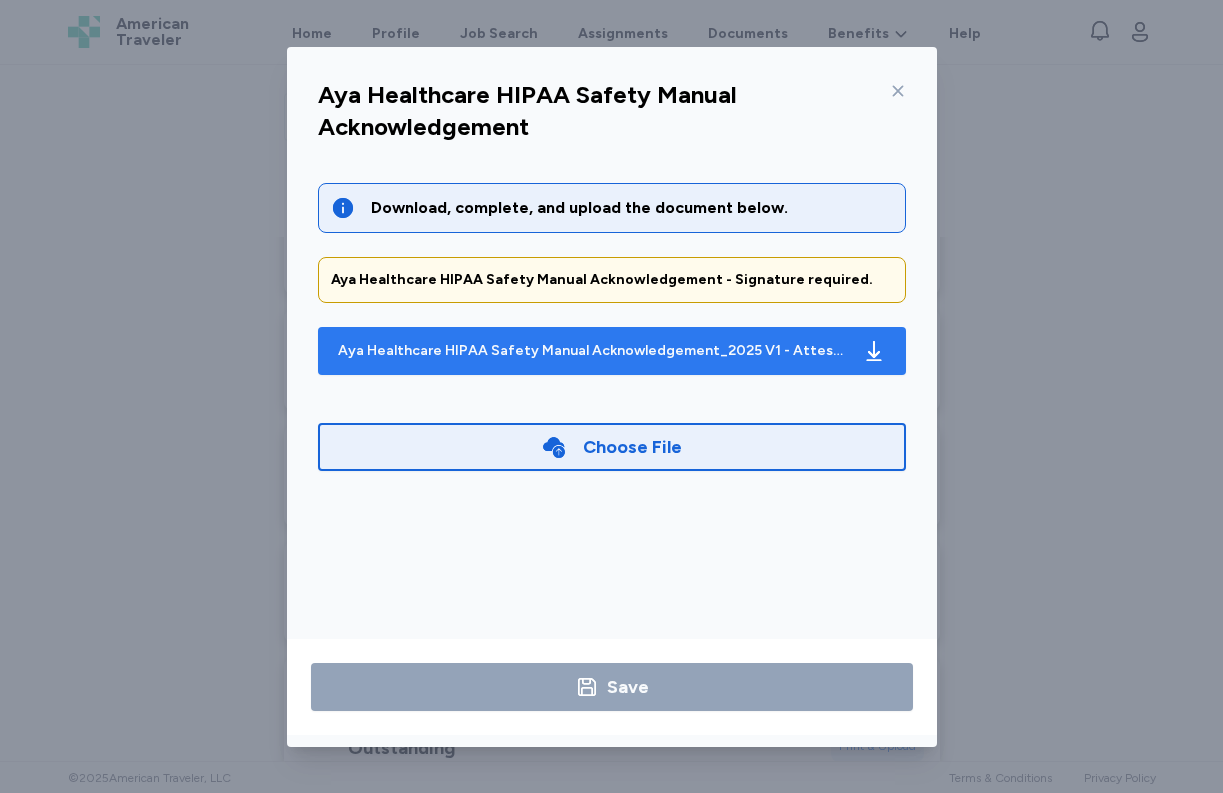 click on "Aya Healthcare HIPAA Safety Manual Acknowledgement_2025 V1 - Attestation_ddf219 (38).pdf" at bounding box center (612, 351) 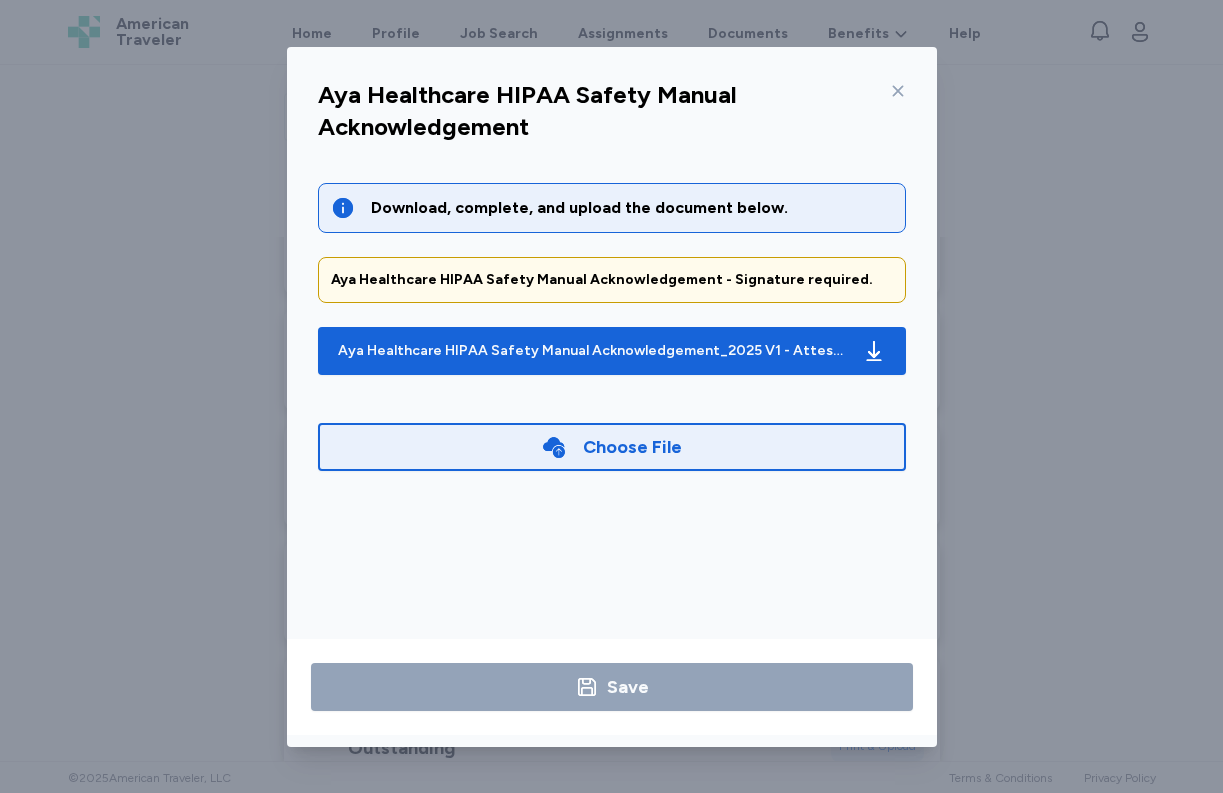 click 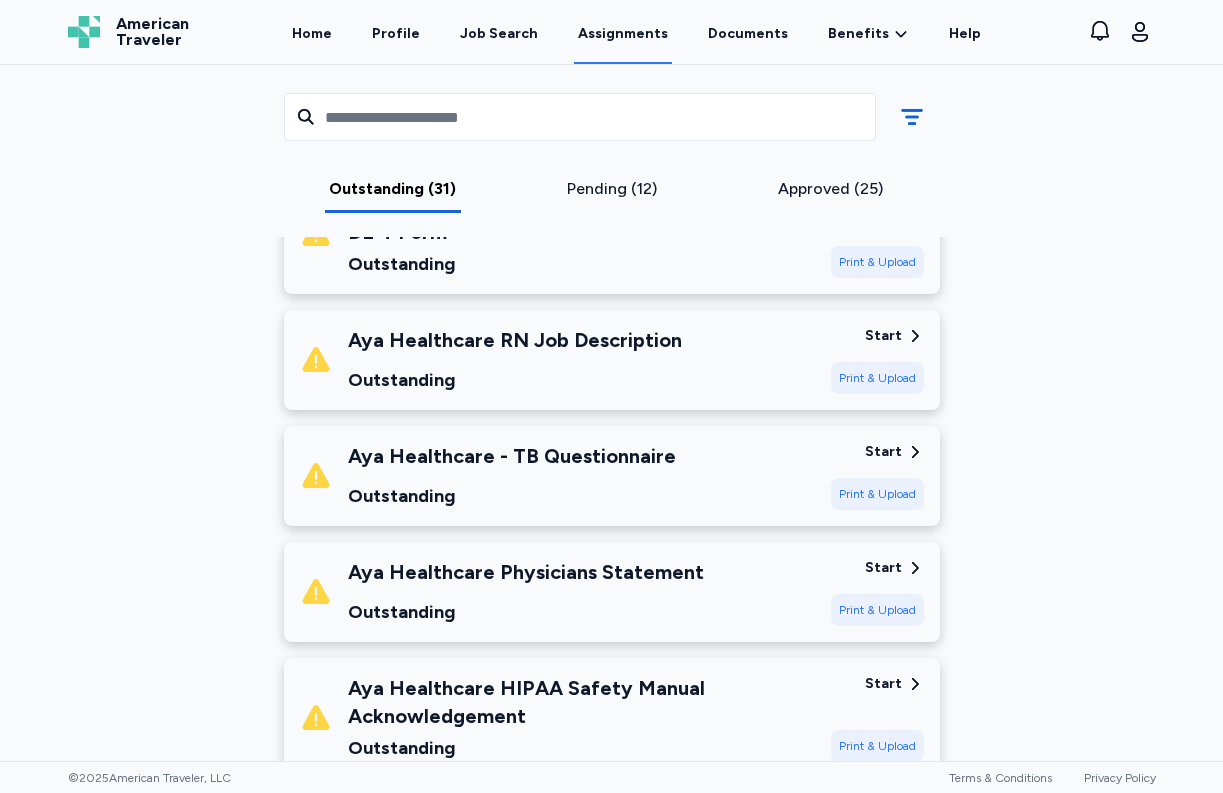 scroll, scrollTop: 2165, scrollLeft: 0, axis: vertical 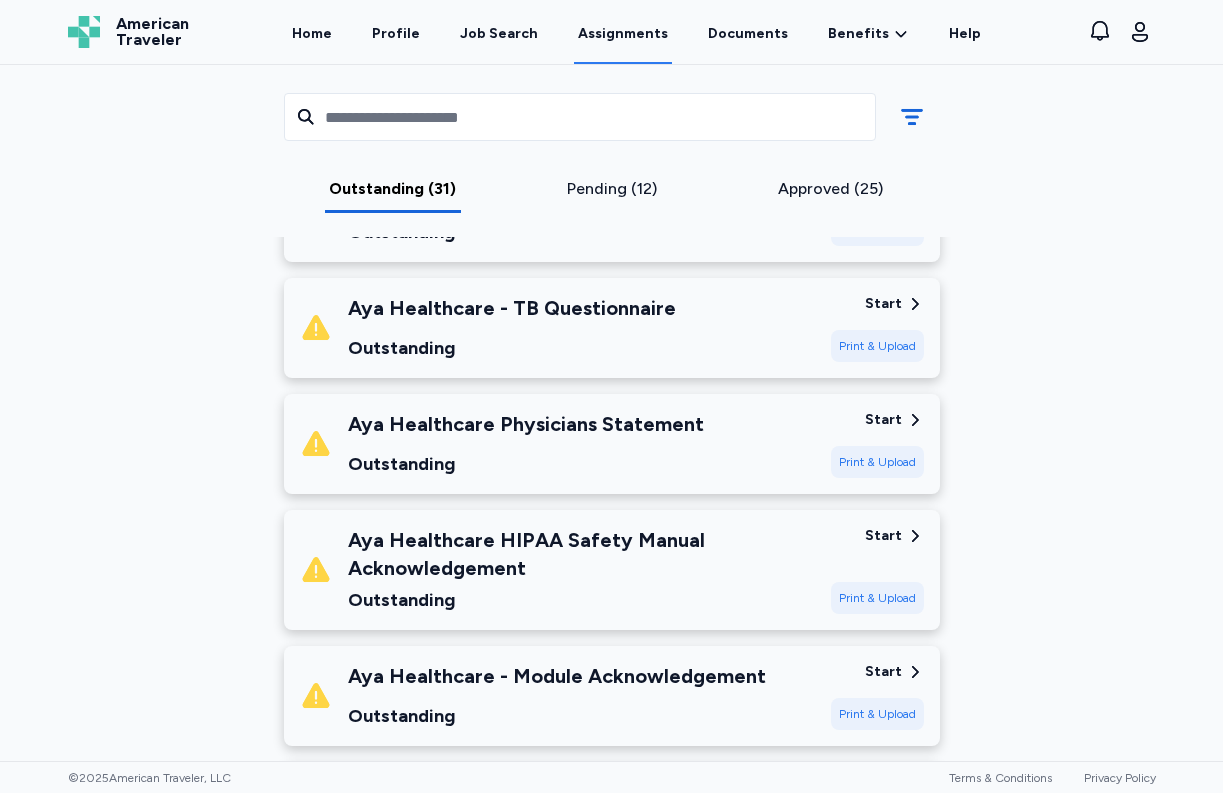 click on "Start" at bounding box center (883, 672) 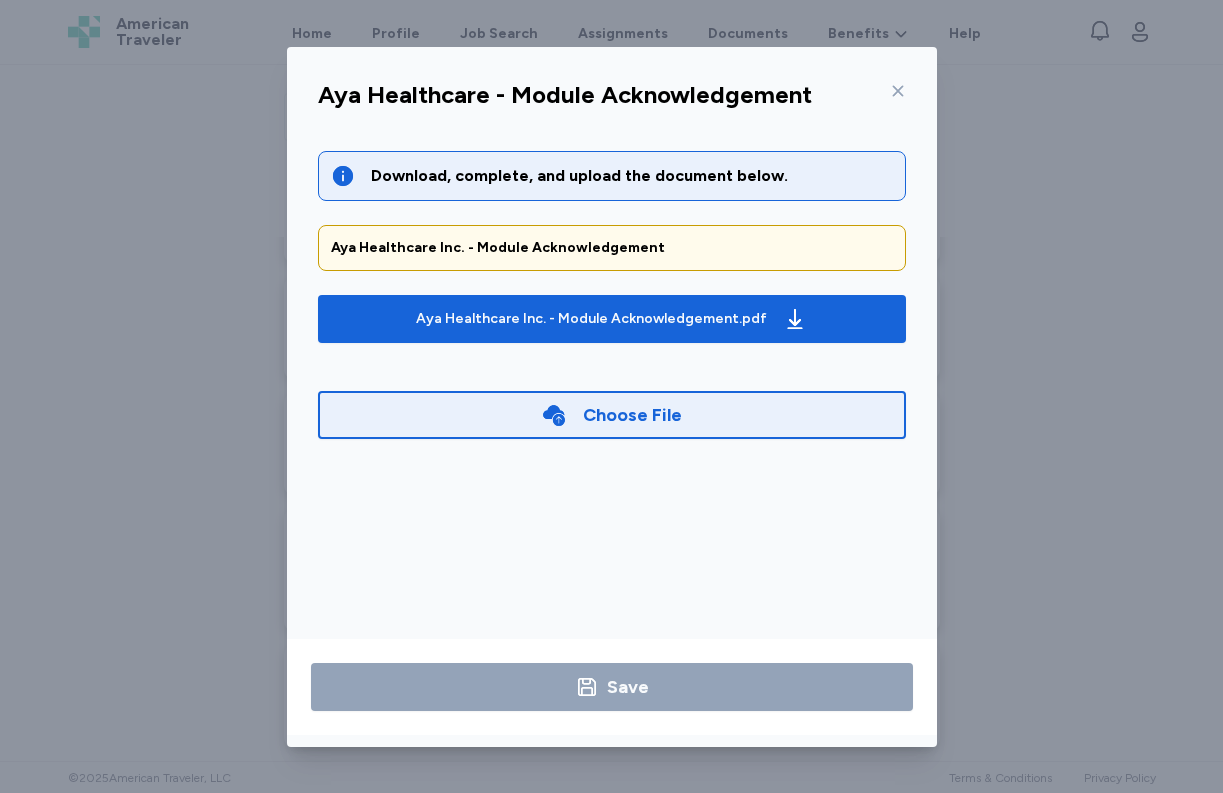 click on "Choose File" at bounding box center [632, 415] 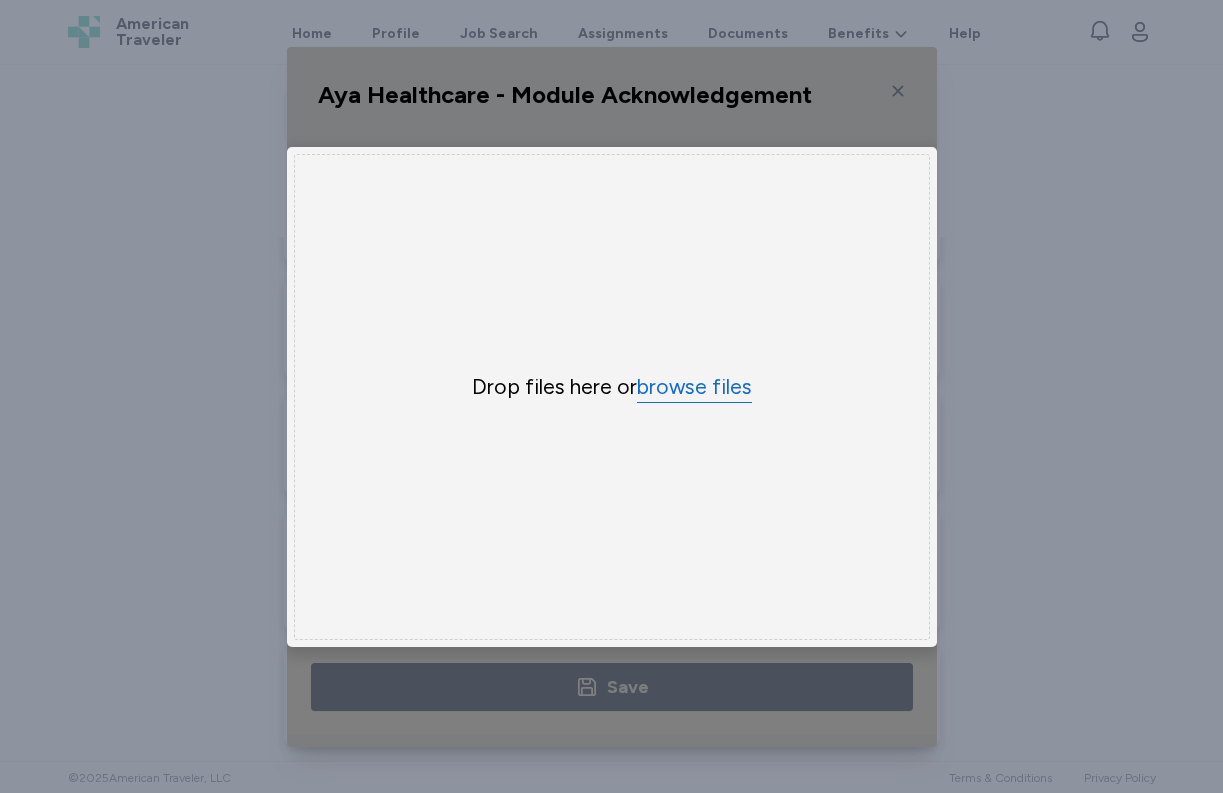 click on "browse files" at bounding box center (694, 387) 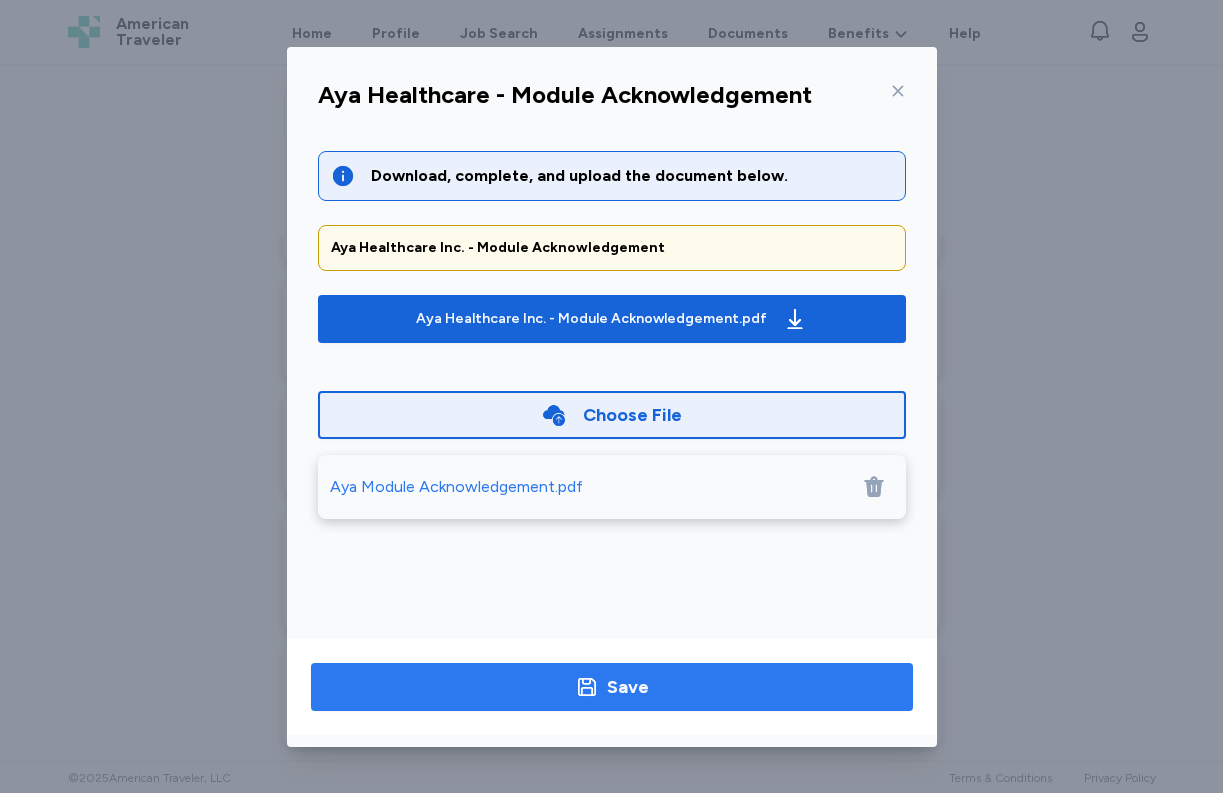 click on "Save" at bounding box center (612, 687) 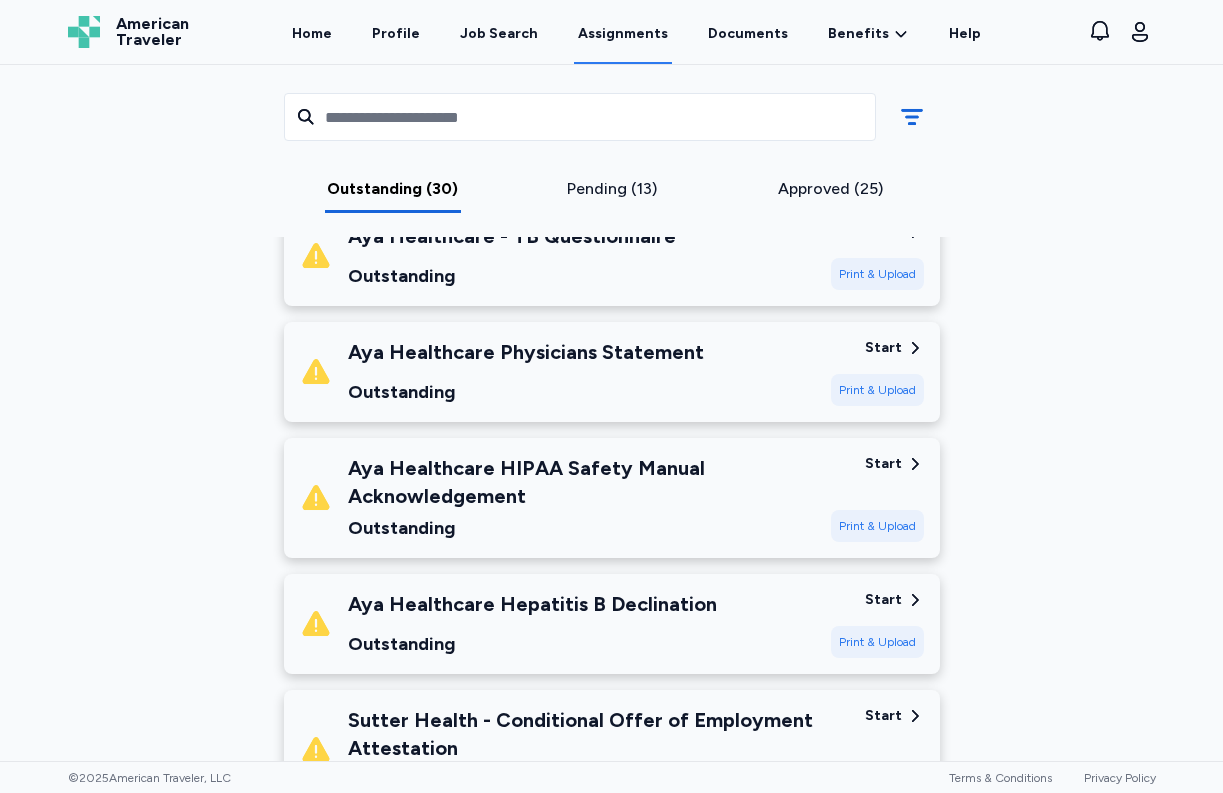 scroll, scrollTop: 2354, scrollLeft: 0, axis: vertical 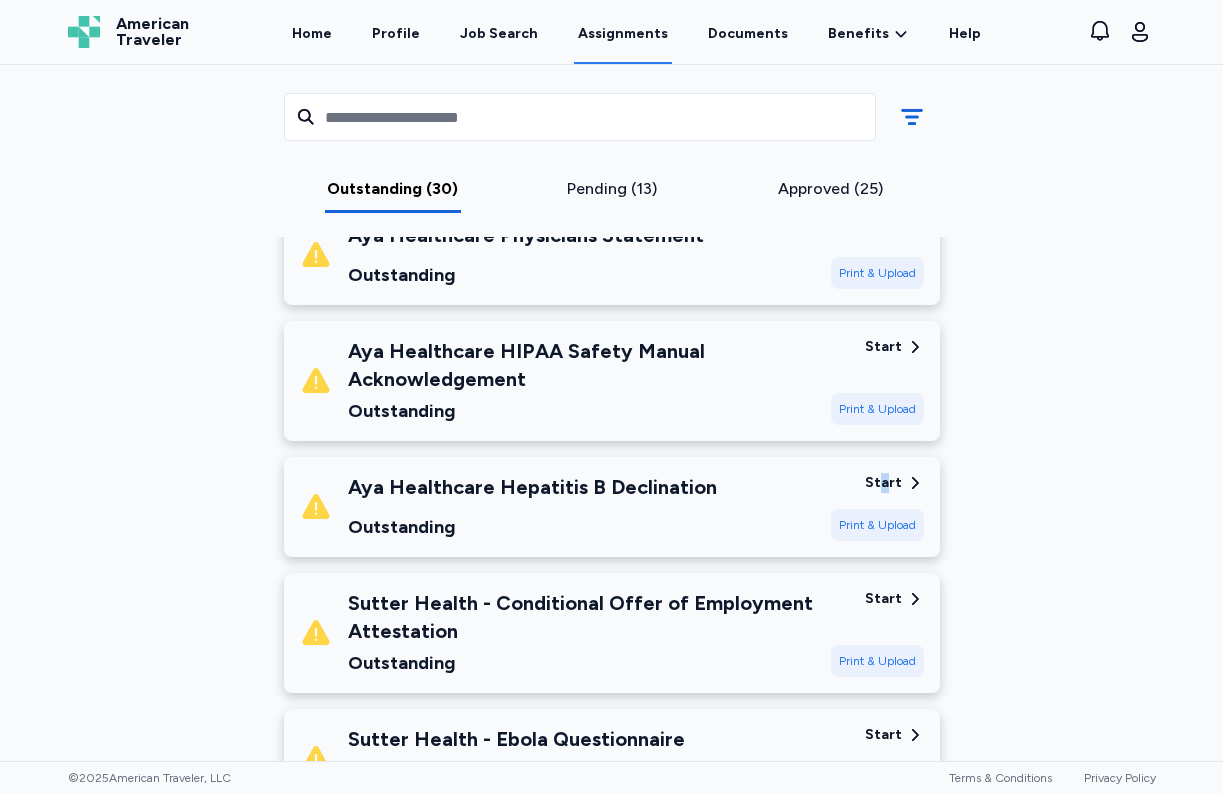 click on "Start" at bounding box center (883, 483) 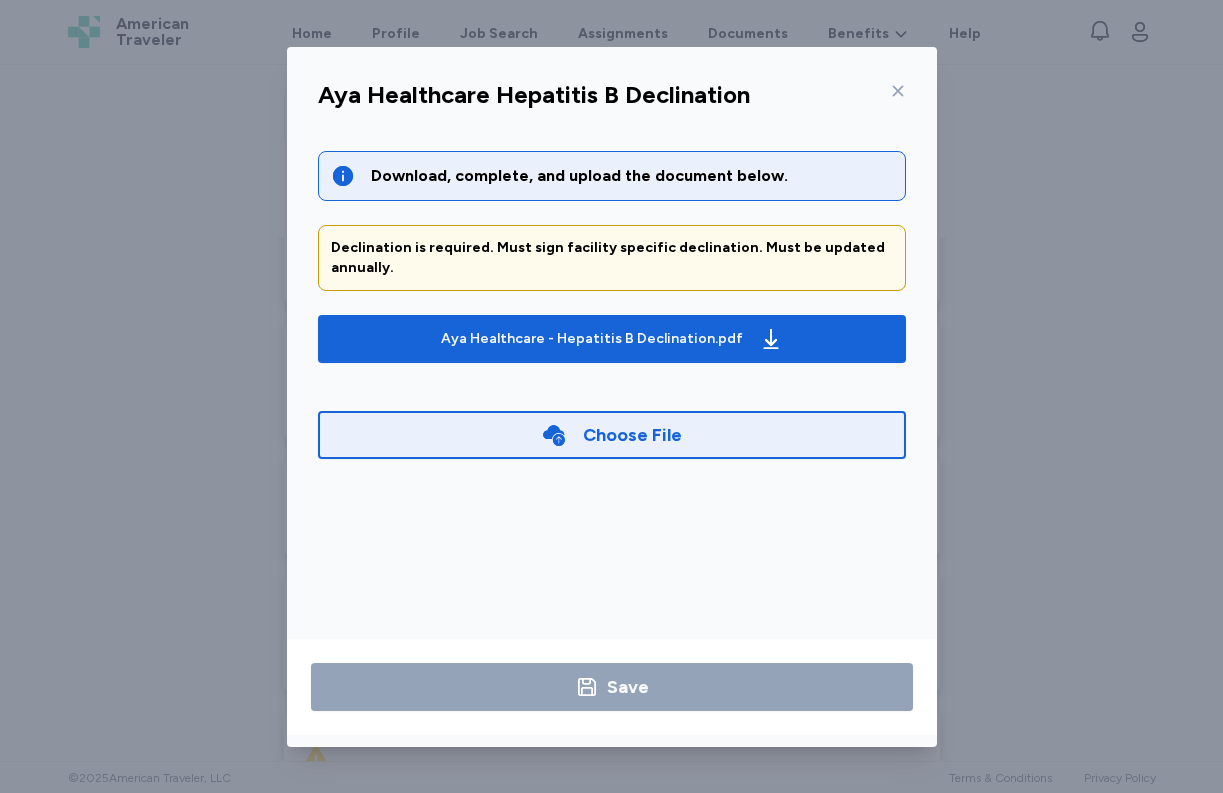 click on "Choose File" at bounding box center [632, 435] 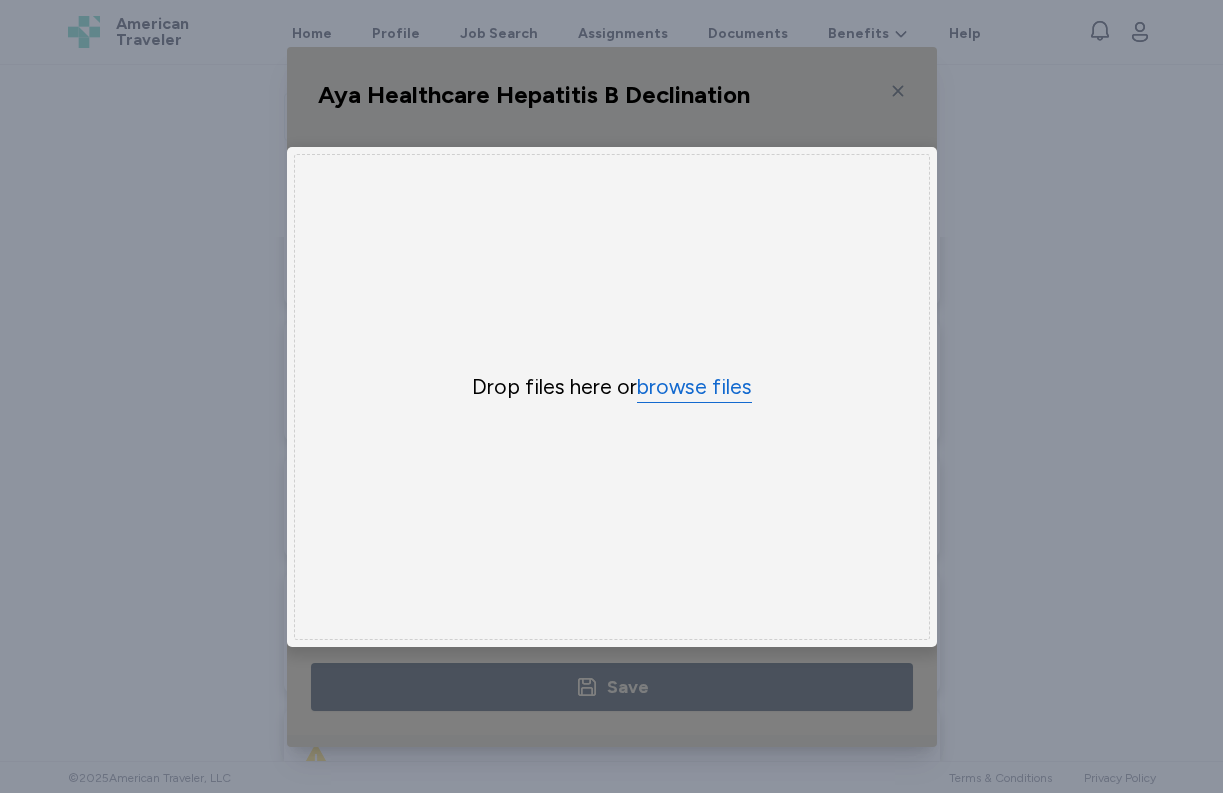 click on "browse files" at bounding box center (694, 387) 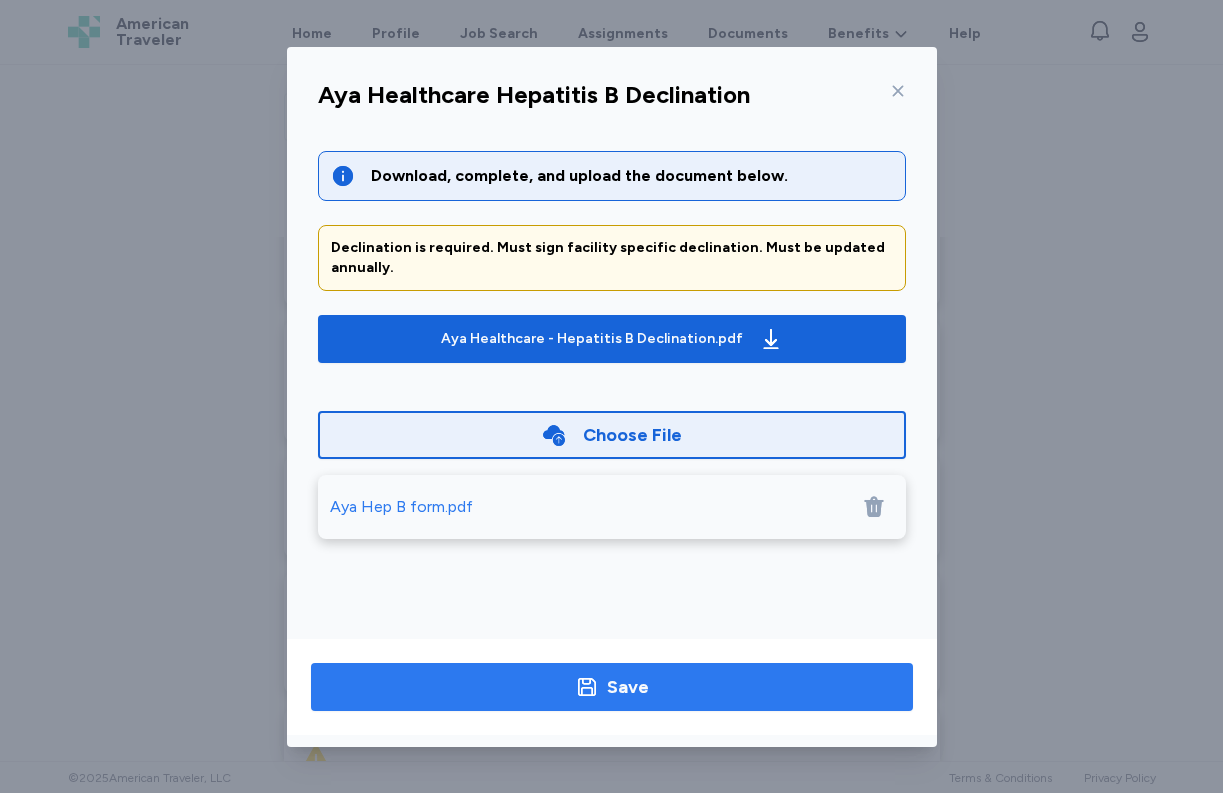 click on "Save" at bounding box center (628, 687) 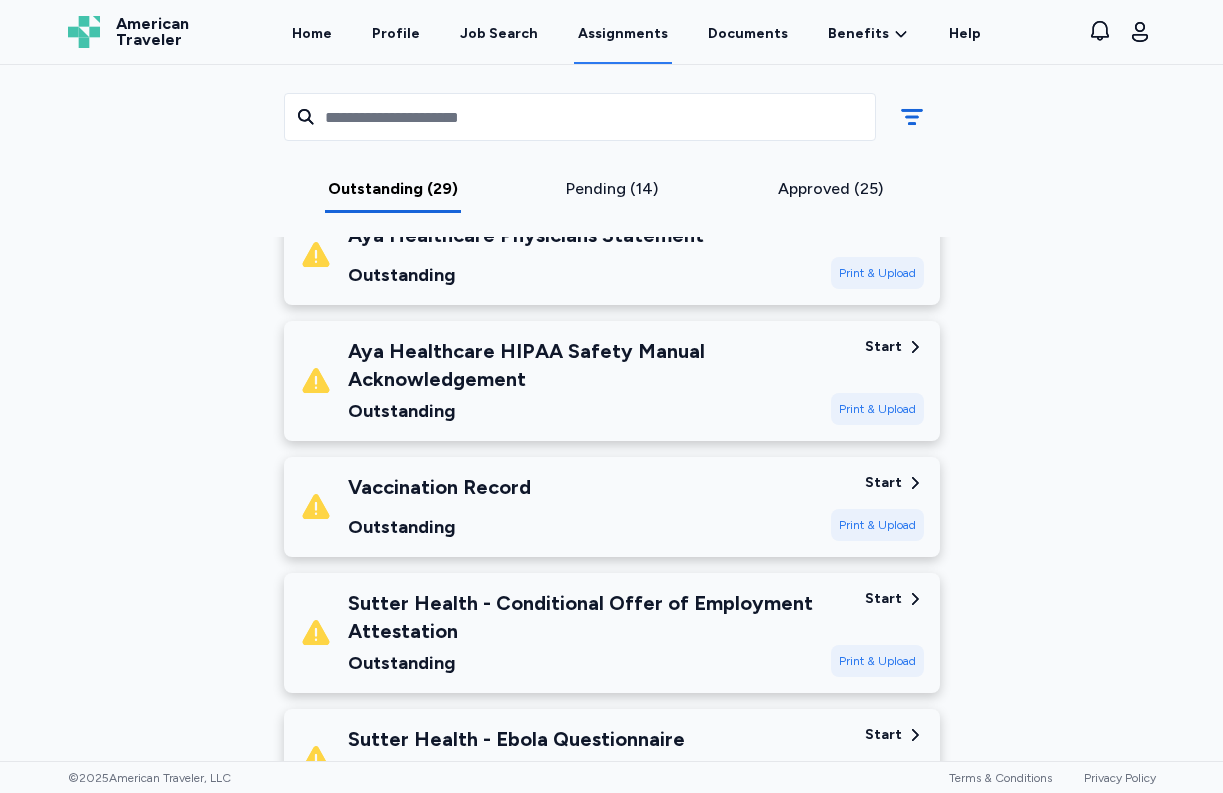scroll, scrollTop: 2379, scrollLeft: 0, axis: vertical 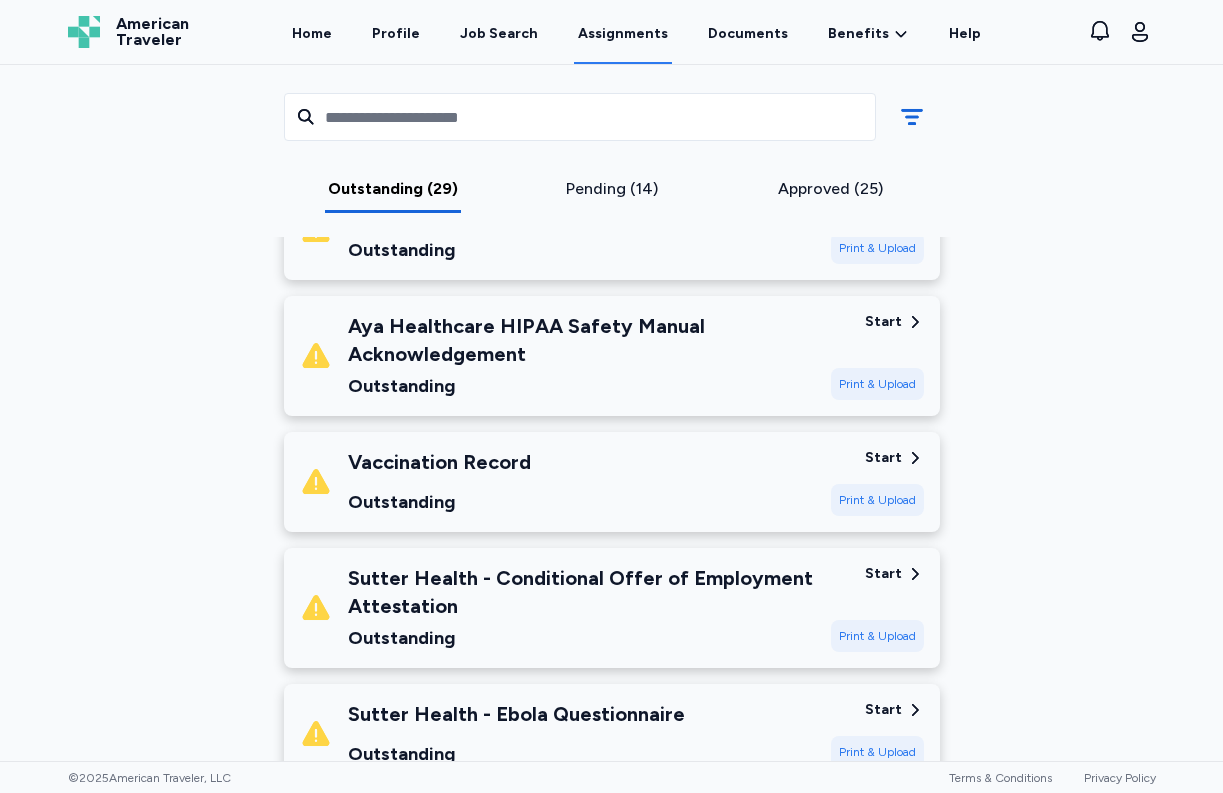 click on "Start" at bounding box center (883, 574) 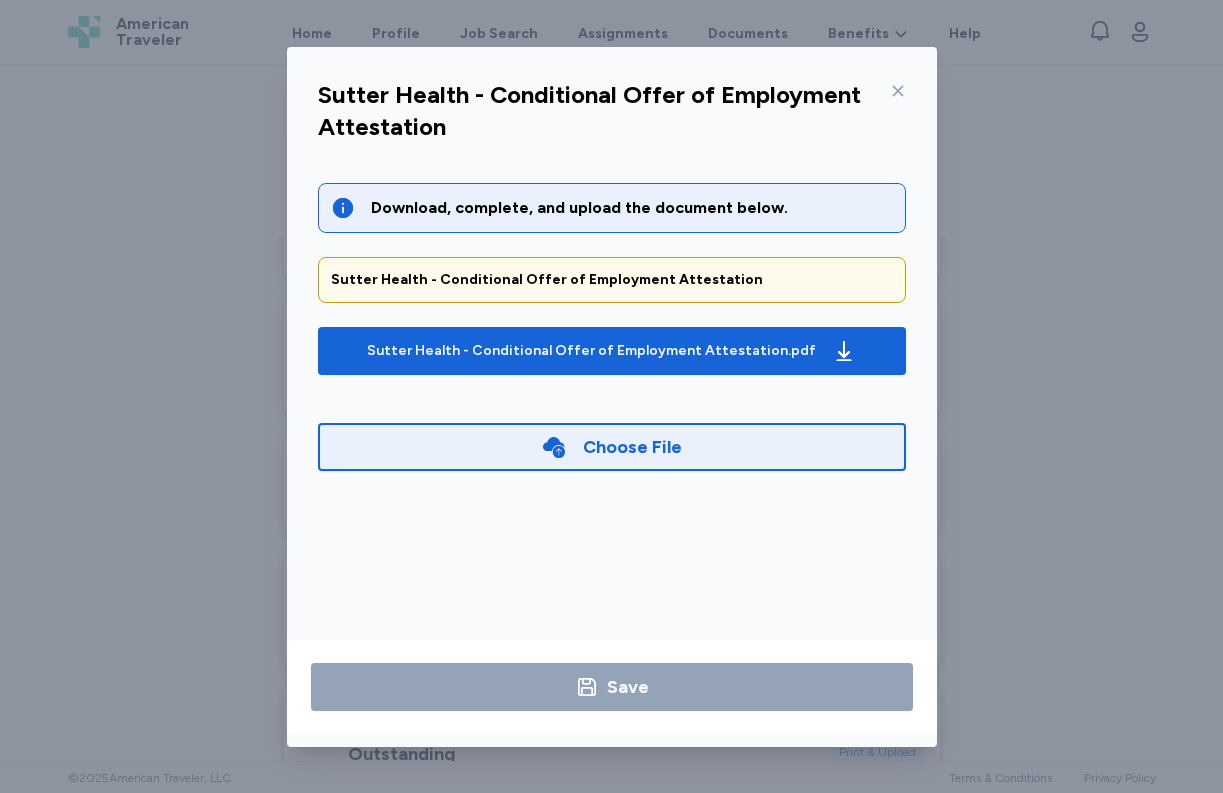 click on "Choose File" at bounding box center [632, 447] 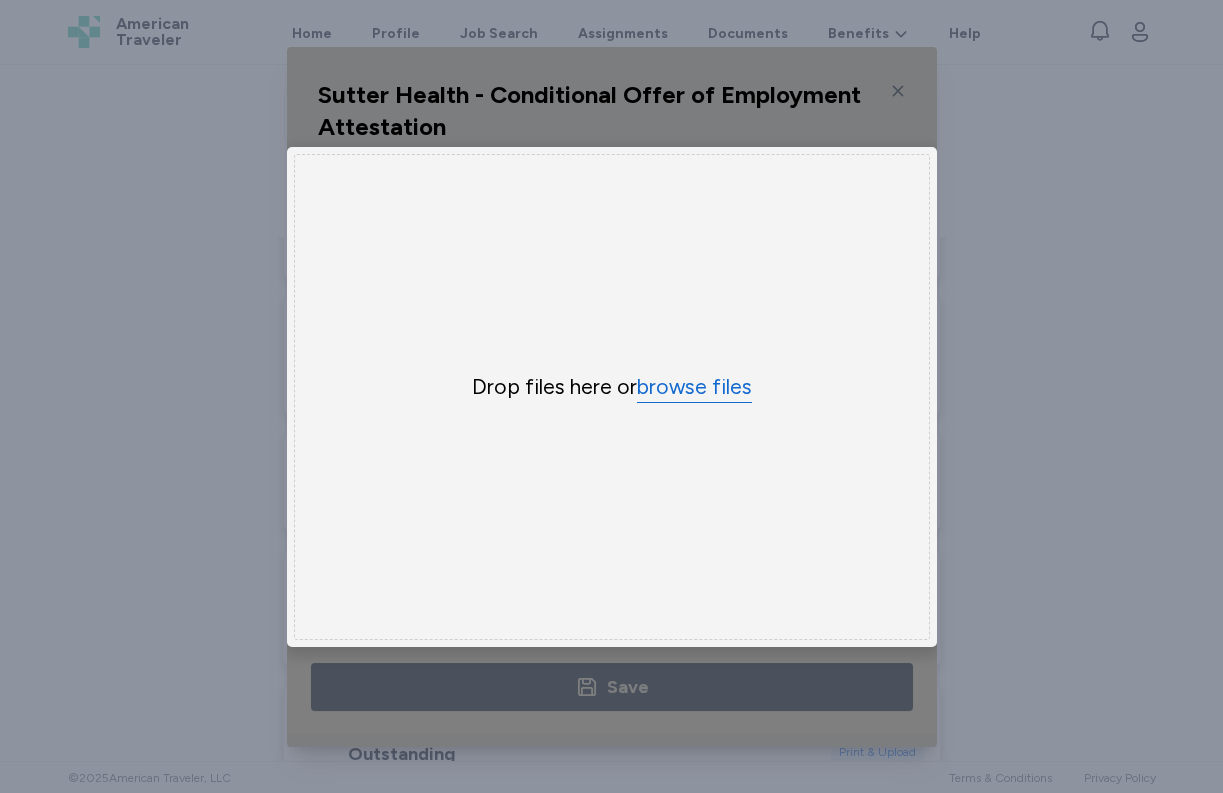 click on "browse files" at bounding box center [694, 387] 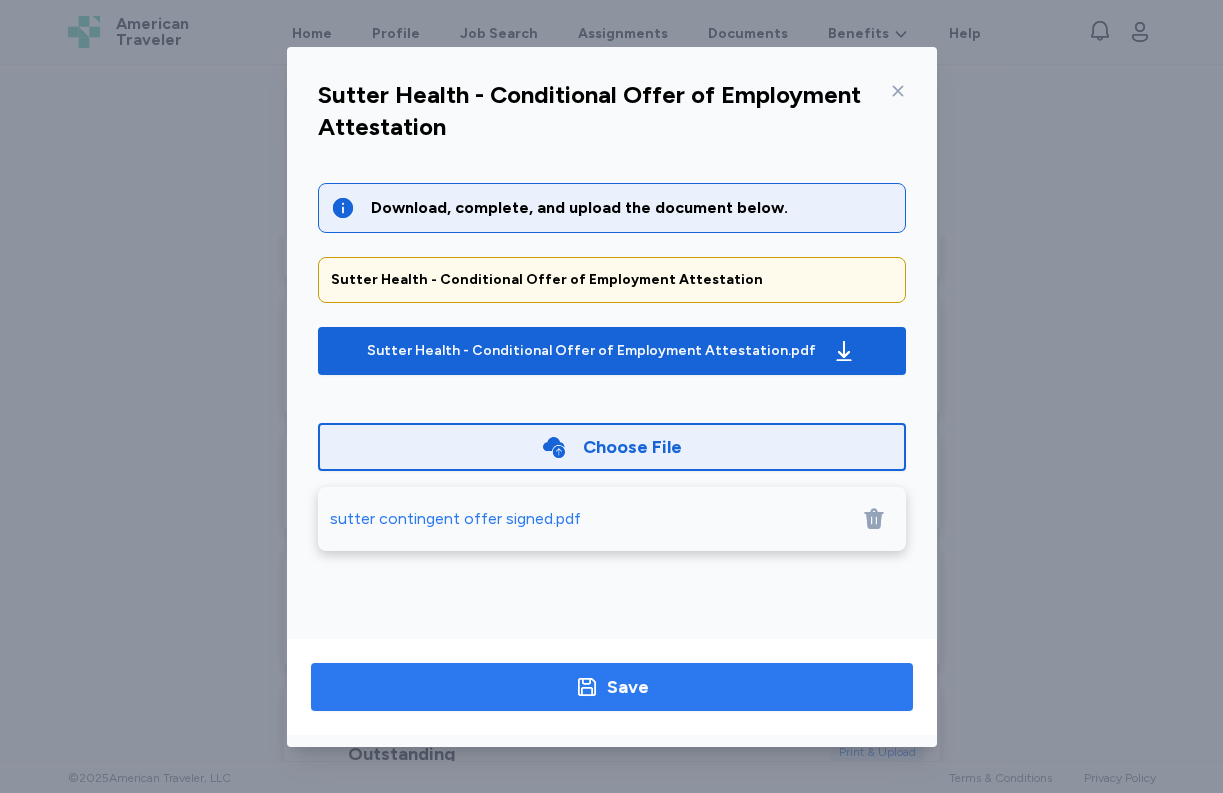 click on "Save" at bounding box center (612, 687) 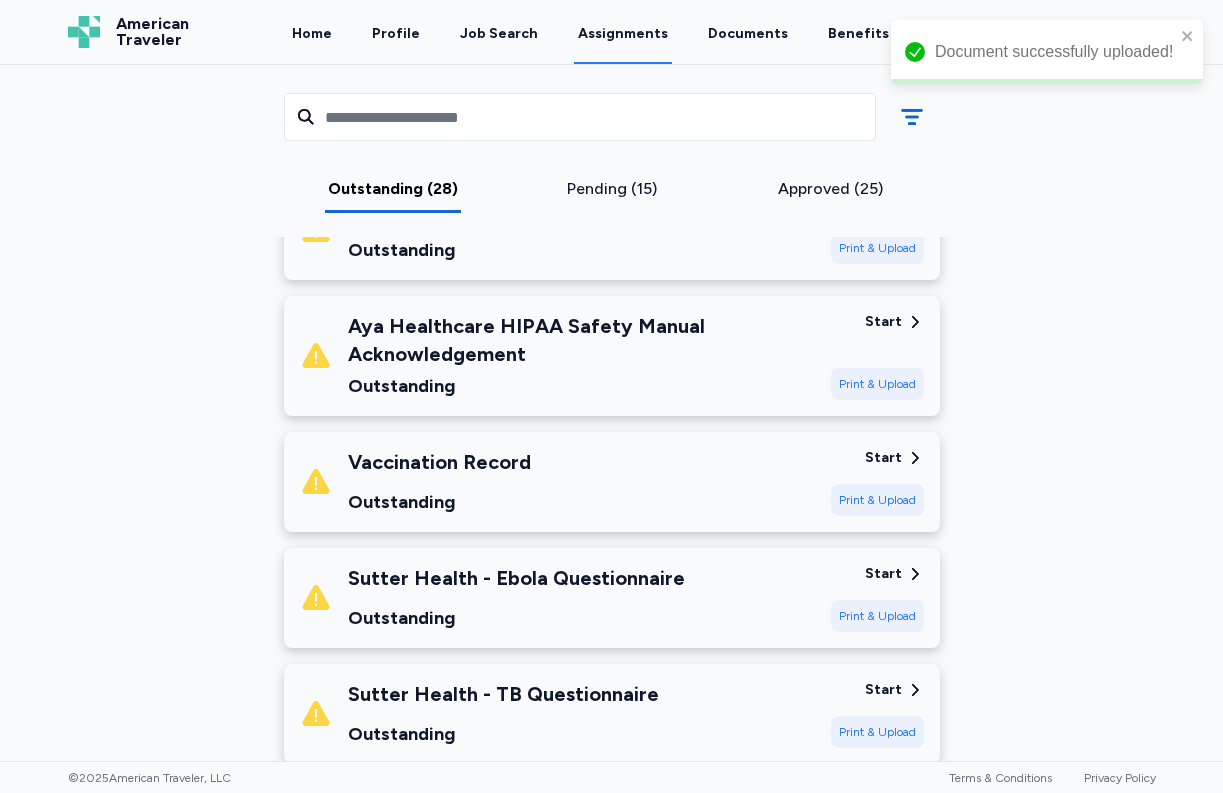 click on "Print & Upload" at bounding box center [877, 616] 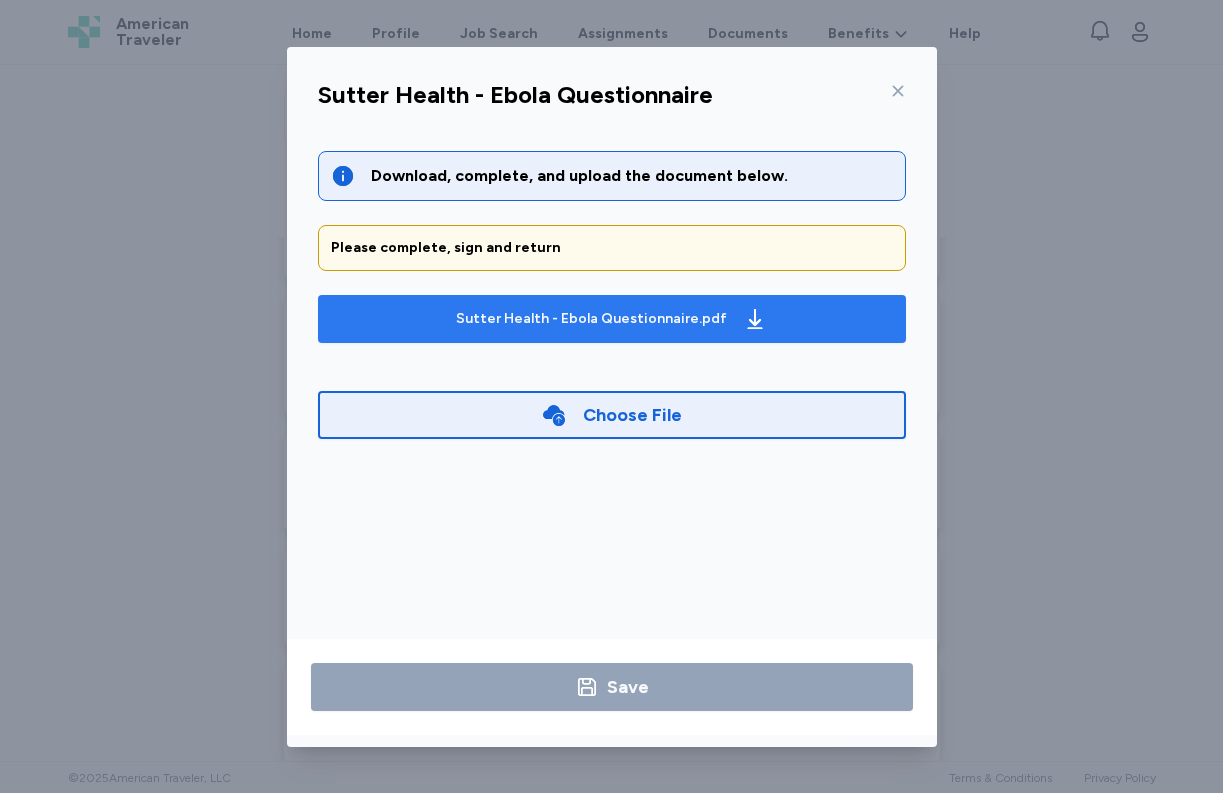 click on "Sutter Health - Ebola Questionnaire.pdf" at bounding box center (591, 319) 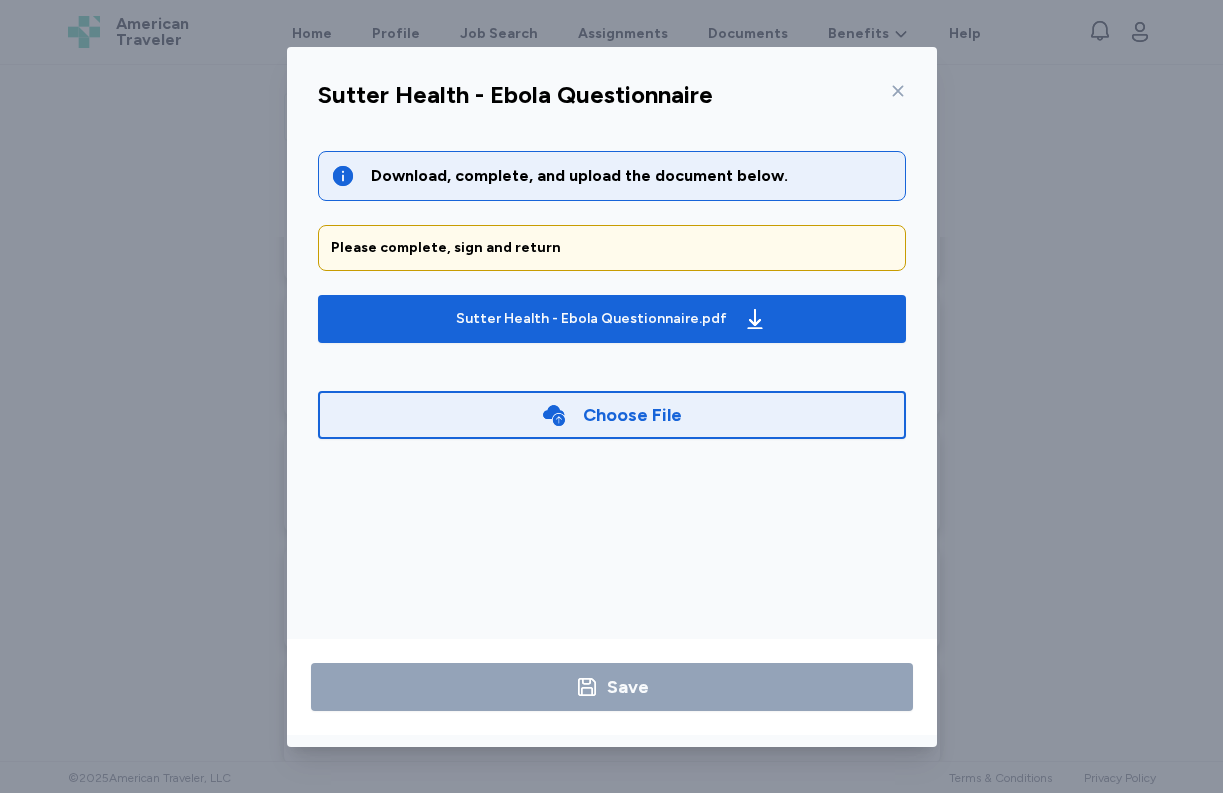 click 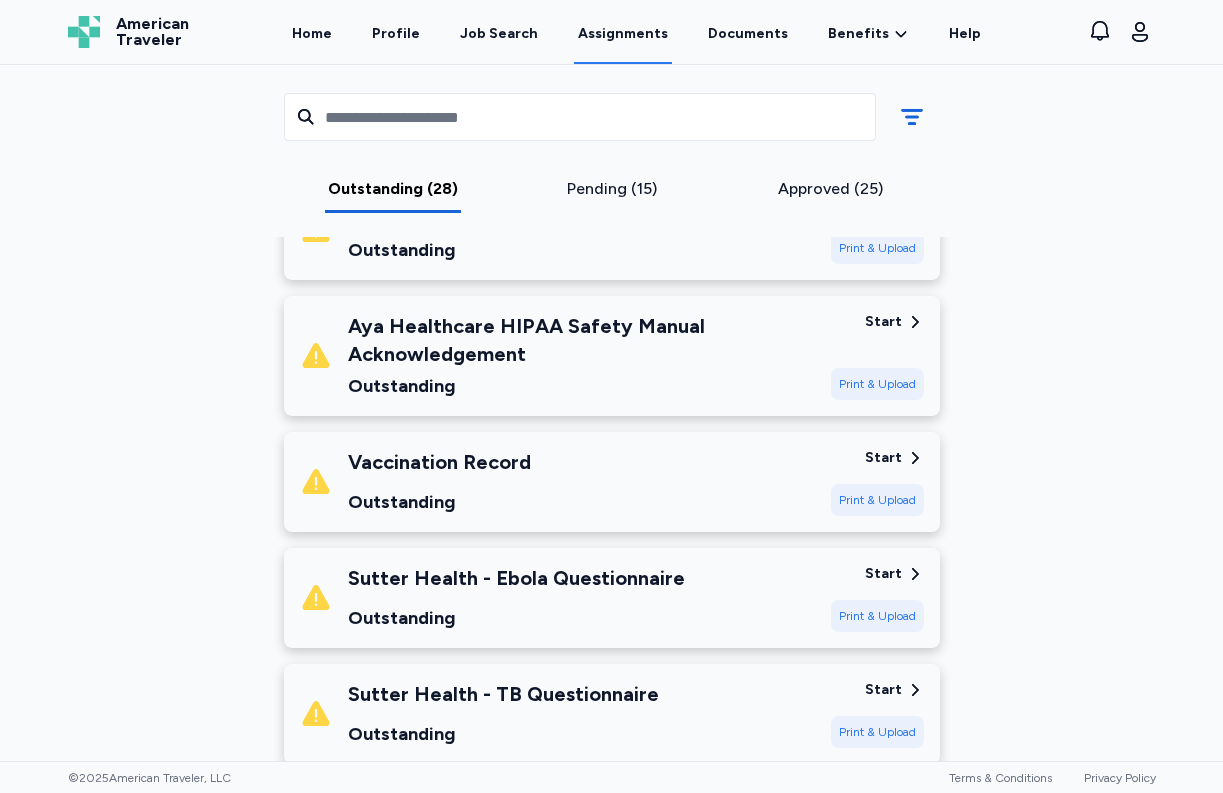 scroll, scrollTop: 2558, scrollLeft: 0, axis: vertical 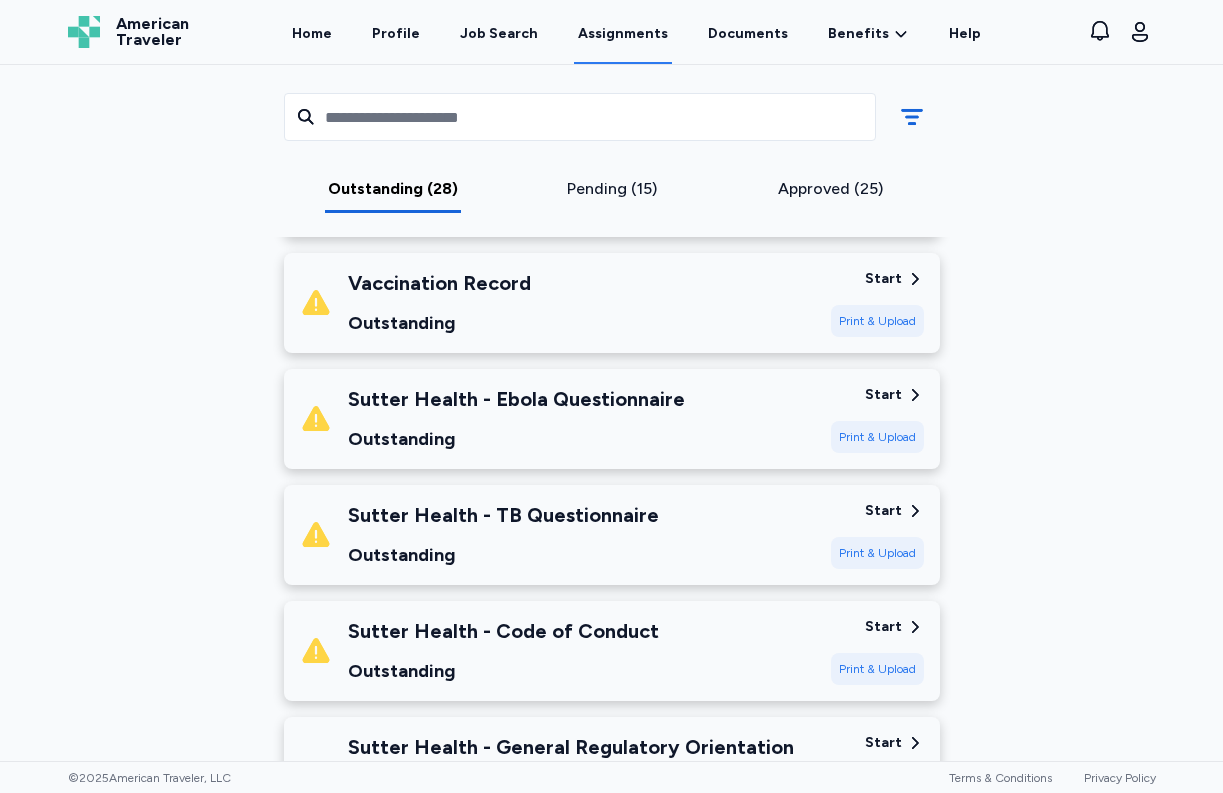 click on "Print & Upload" at bounding box center [877, 553] 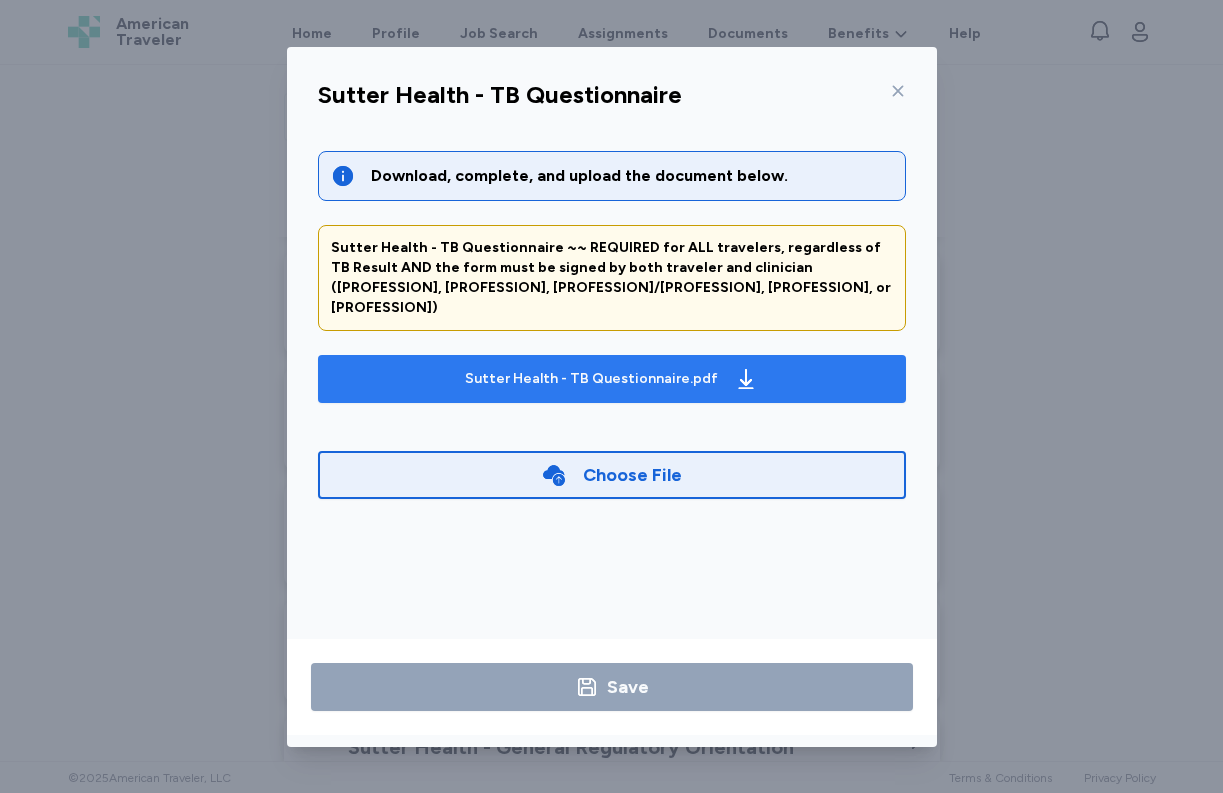 click on "Sutter Health - TB Questionnaire.pdf" at bounding box center [591, 379] 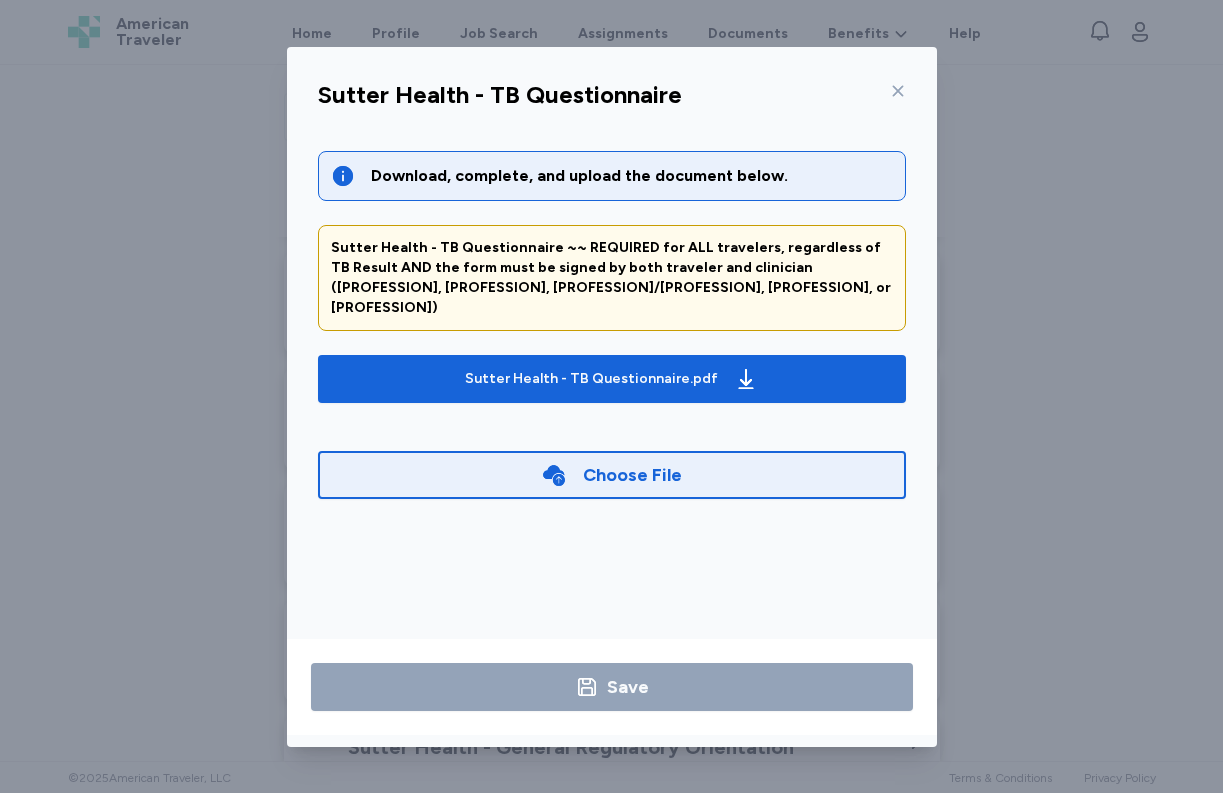 click on "Choose File" at bounding box center (632, 475) 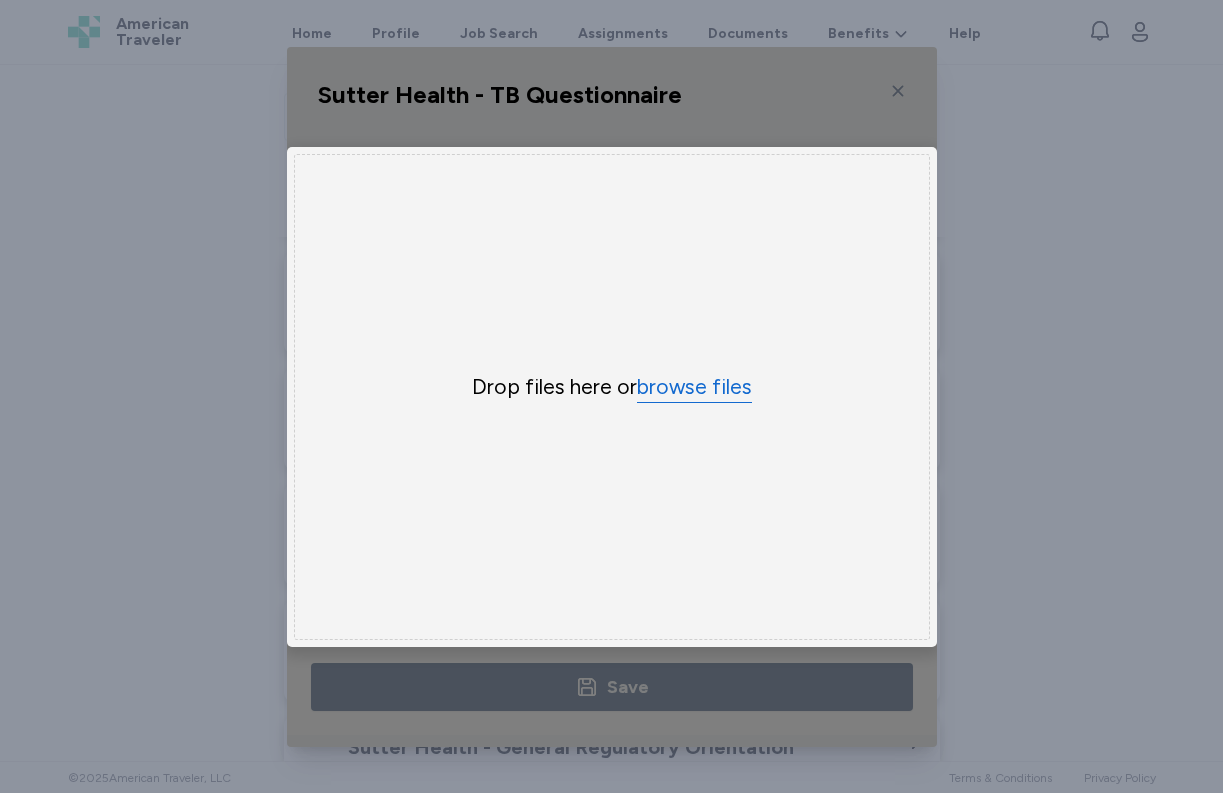 click on "browse files" at bounding box center (694, 387) 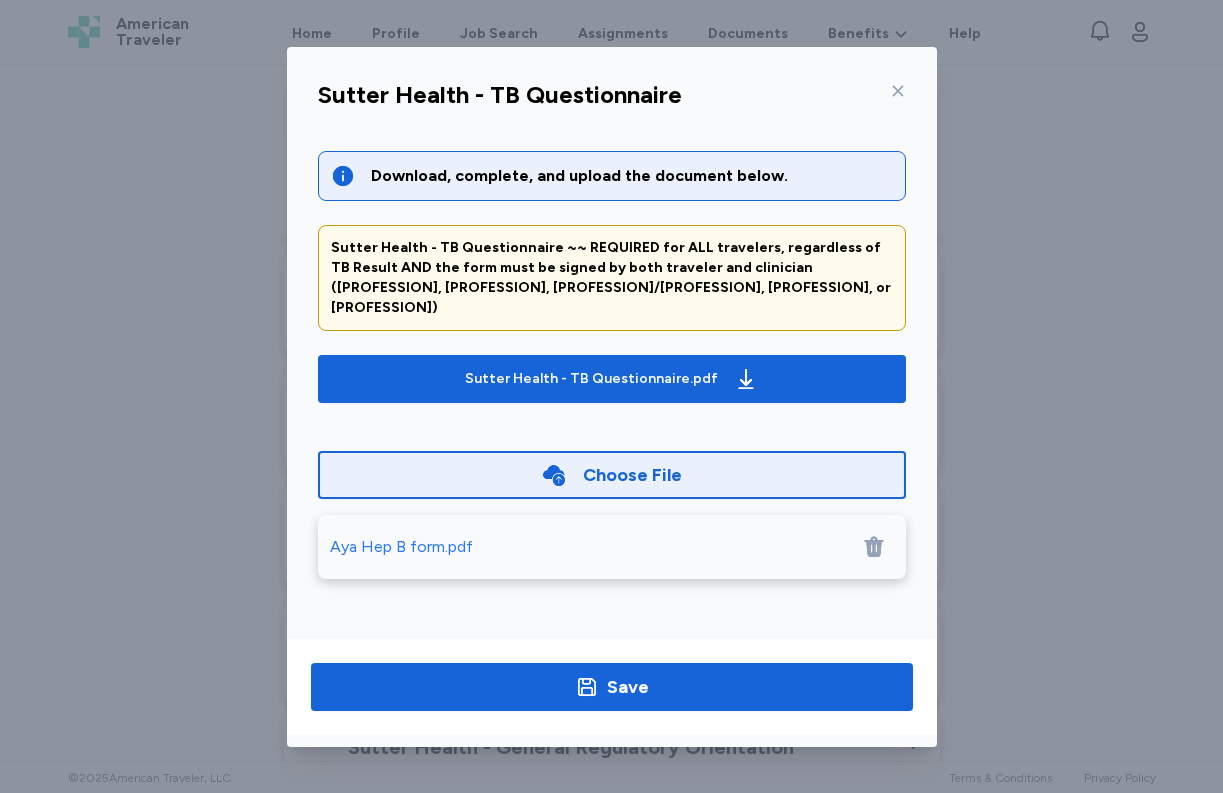 click 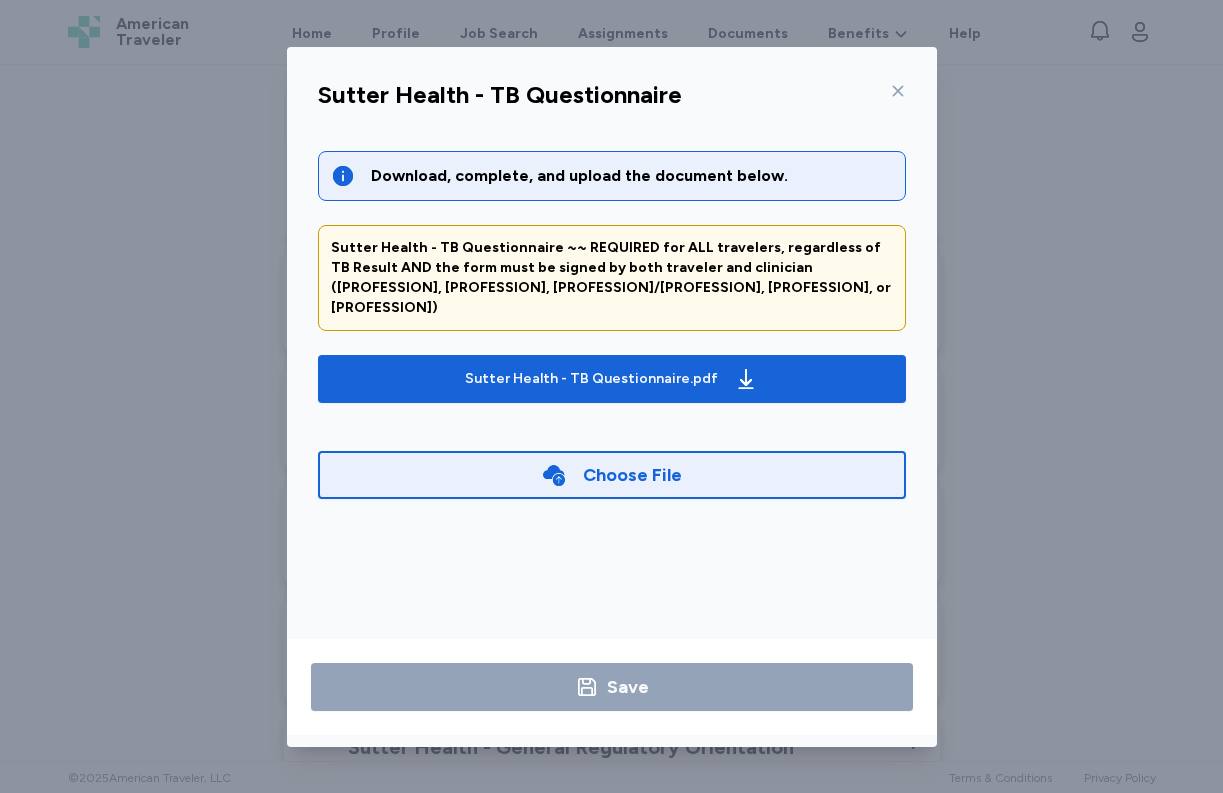 click 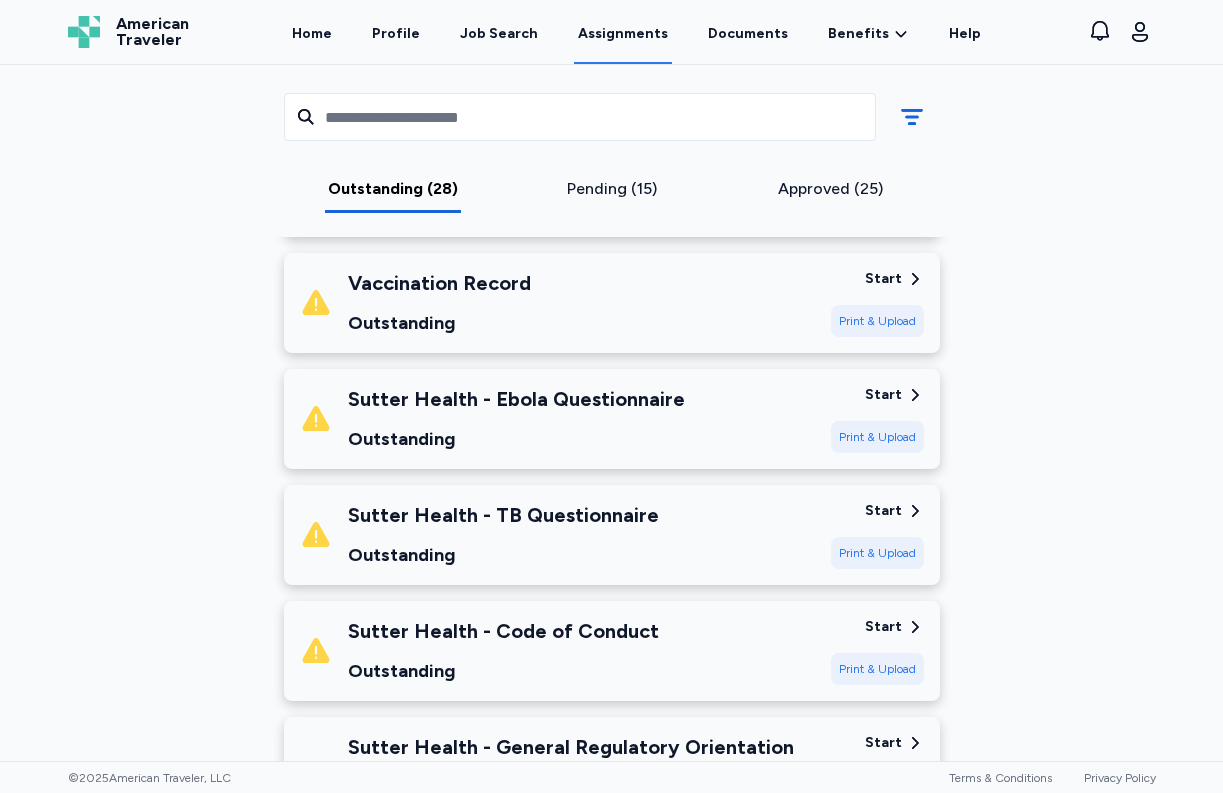 click on "Start" at bounding box center (883, 627) 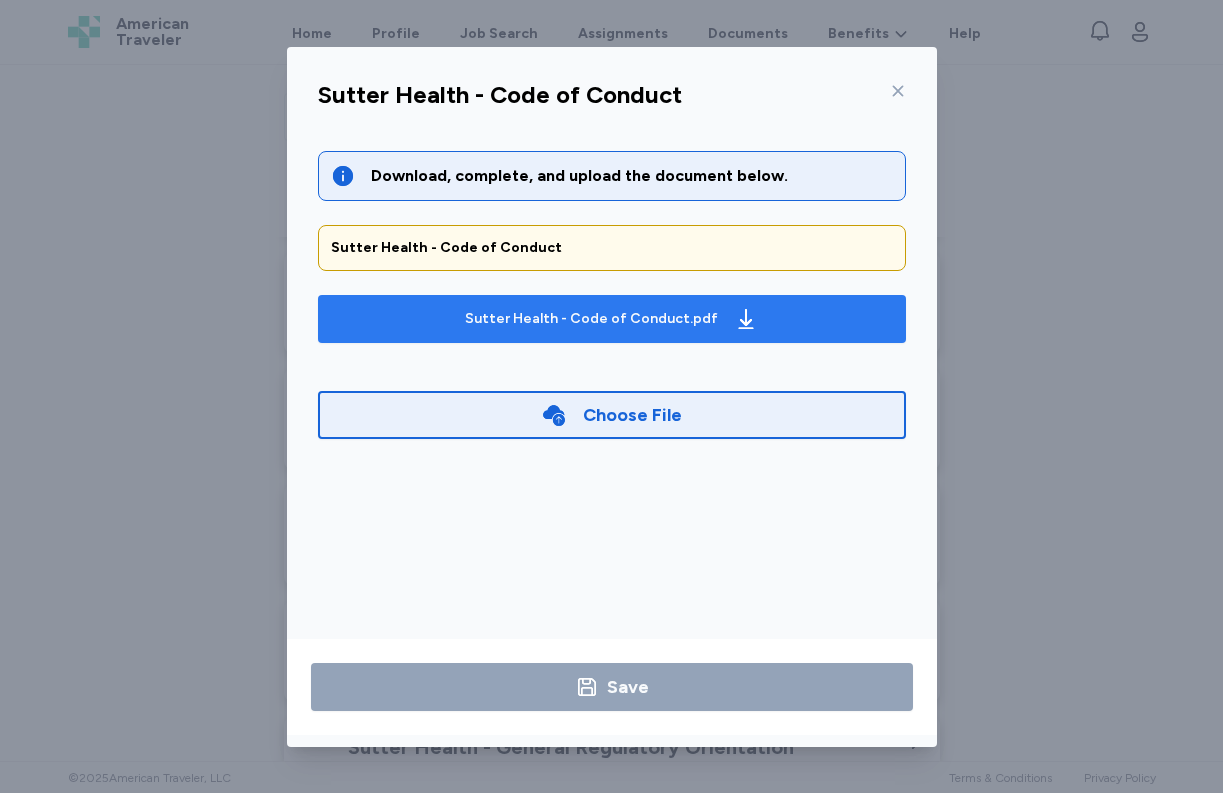 click on "Sutter Health - Code of Conduct.pdf" at bounding box center [591, 319] 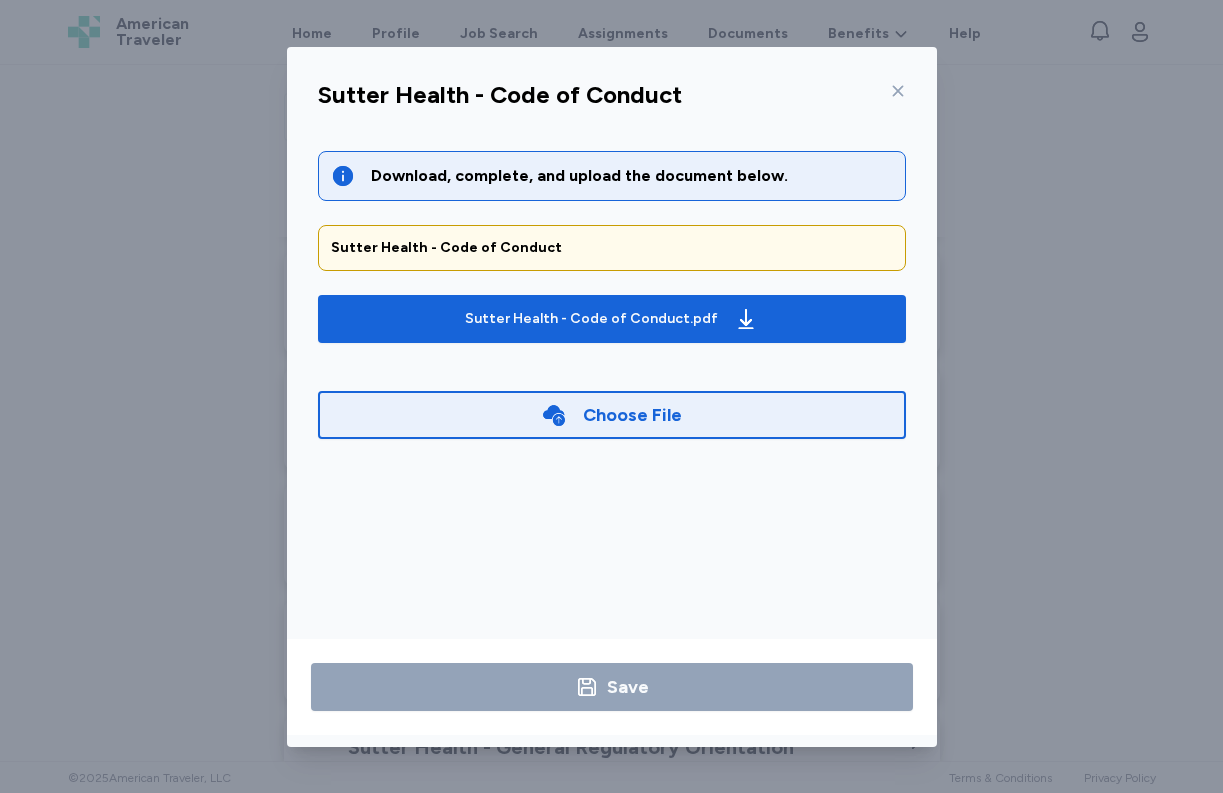 click on "Choose File" at bounding box center (611, 415) 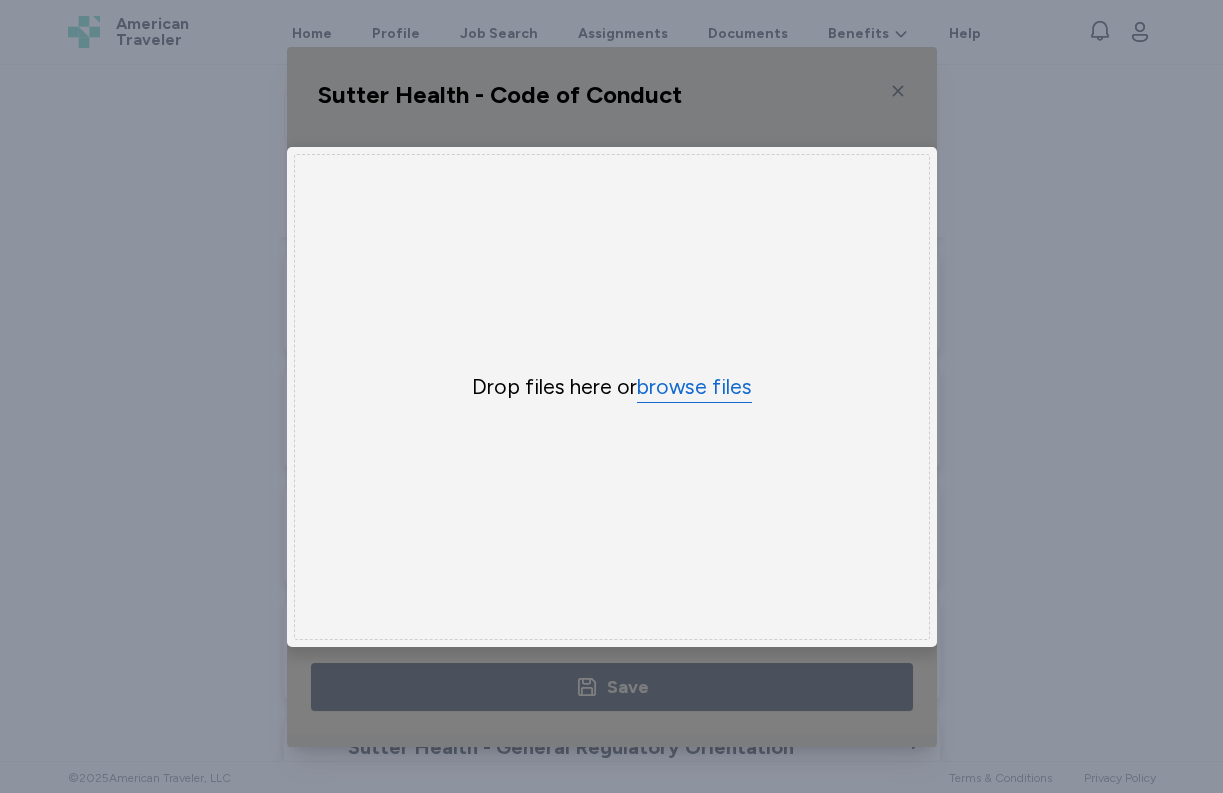 click on "browse files" at bounding box center (694, 387) 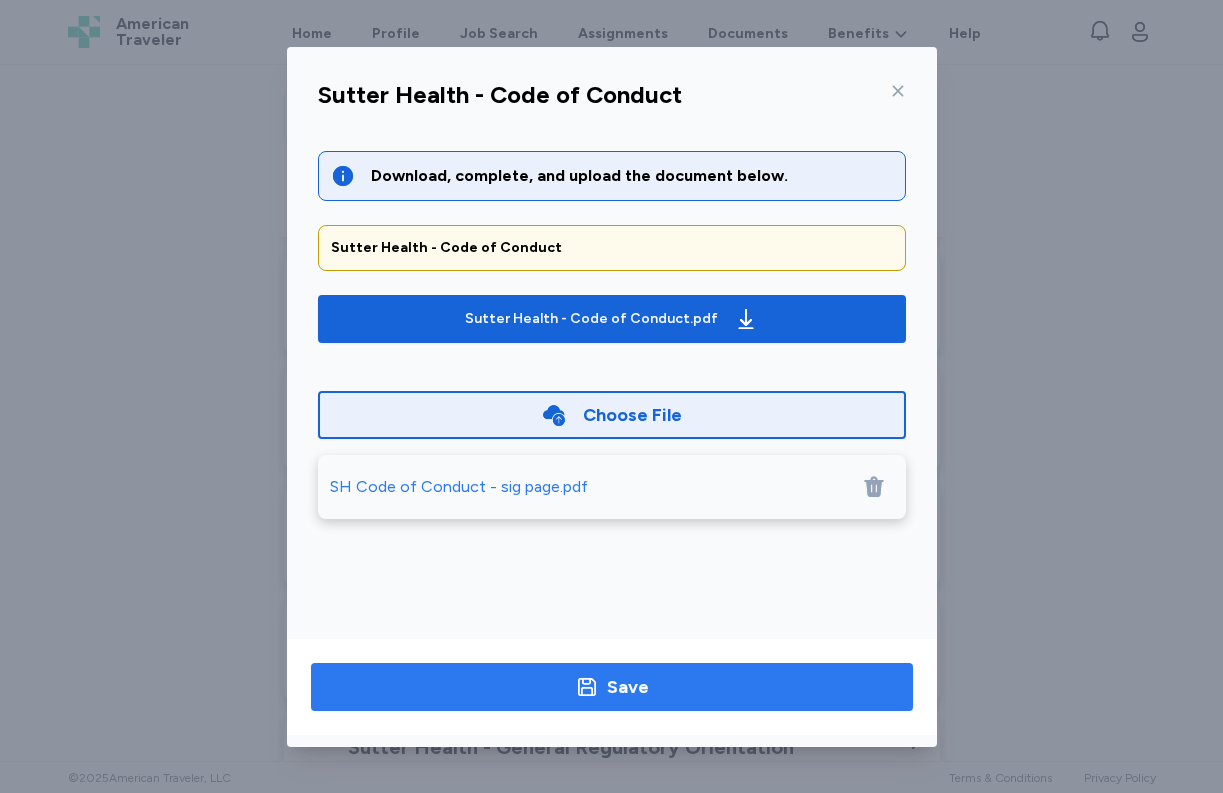 click on "Save" at bounding box center [612, 687] 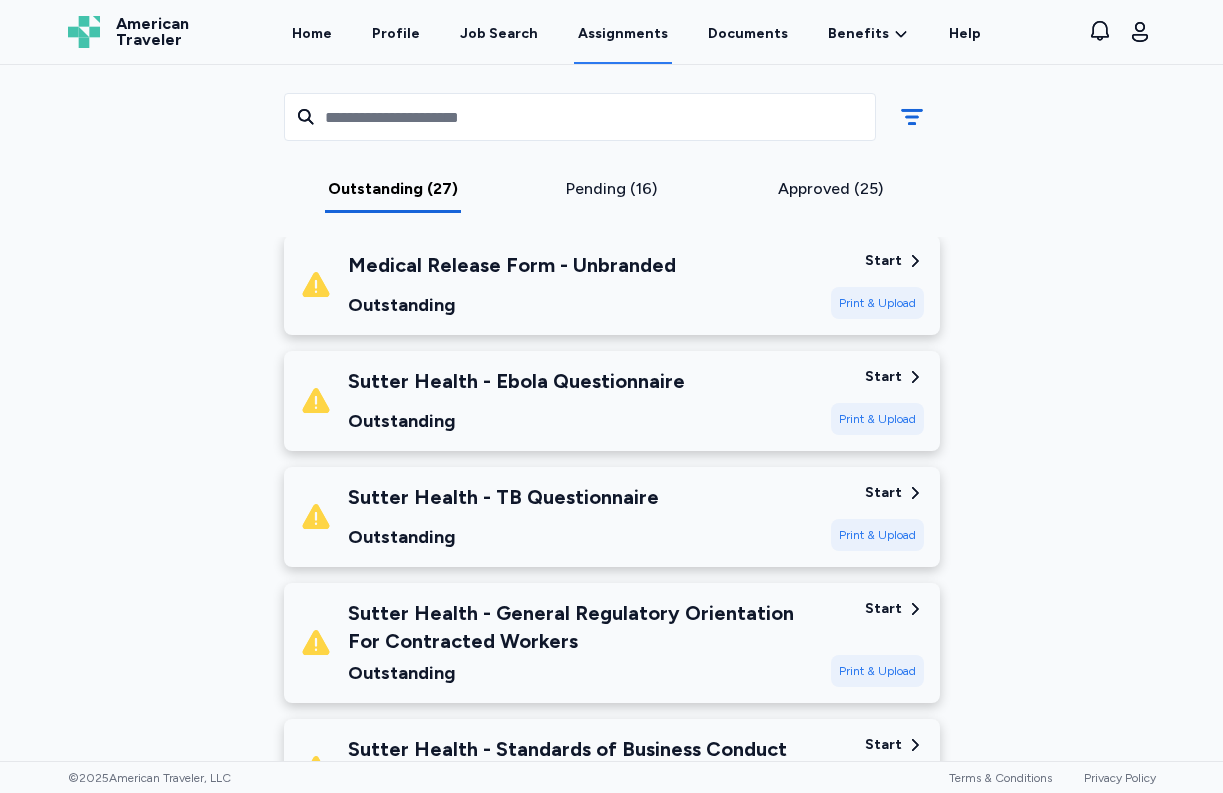 scroll, scrollTop: 2765, scrollLeft: 0, axis: vertical 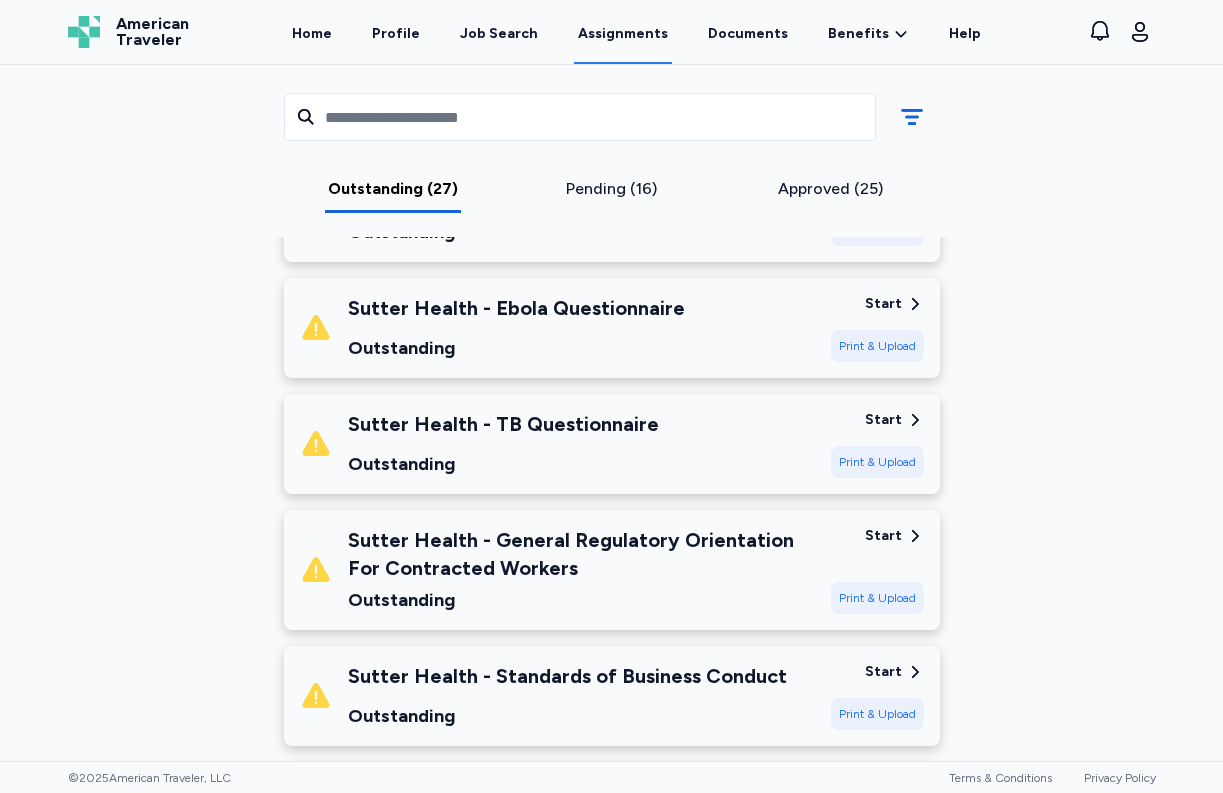 click on "Sutter Health - General Regulatory Orientation For Contracted Workers Outstanding" at bounding box center (581, 570) 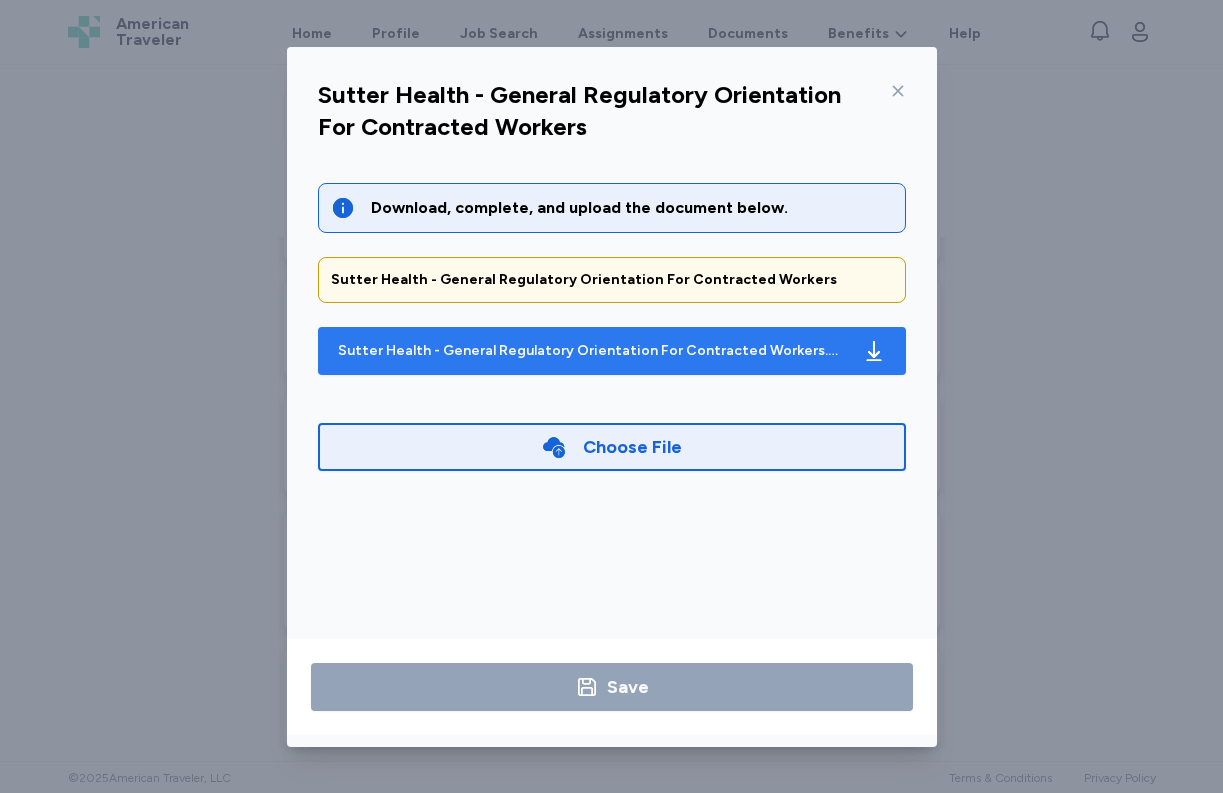 click on "Sutter Health - General Regulatory Orientation For Contracted Workers.pdf" at bounding box center (592, 351) 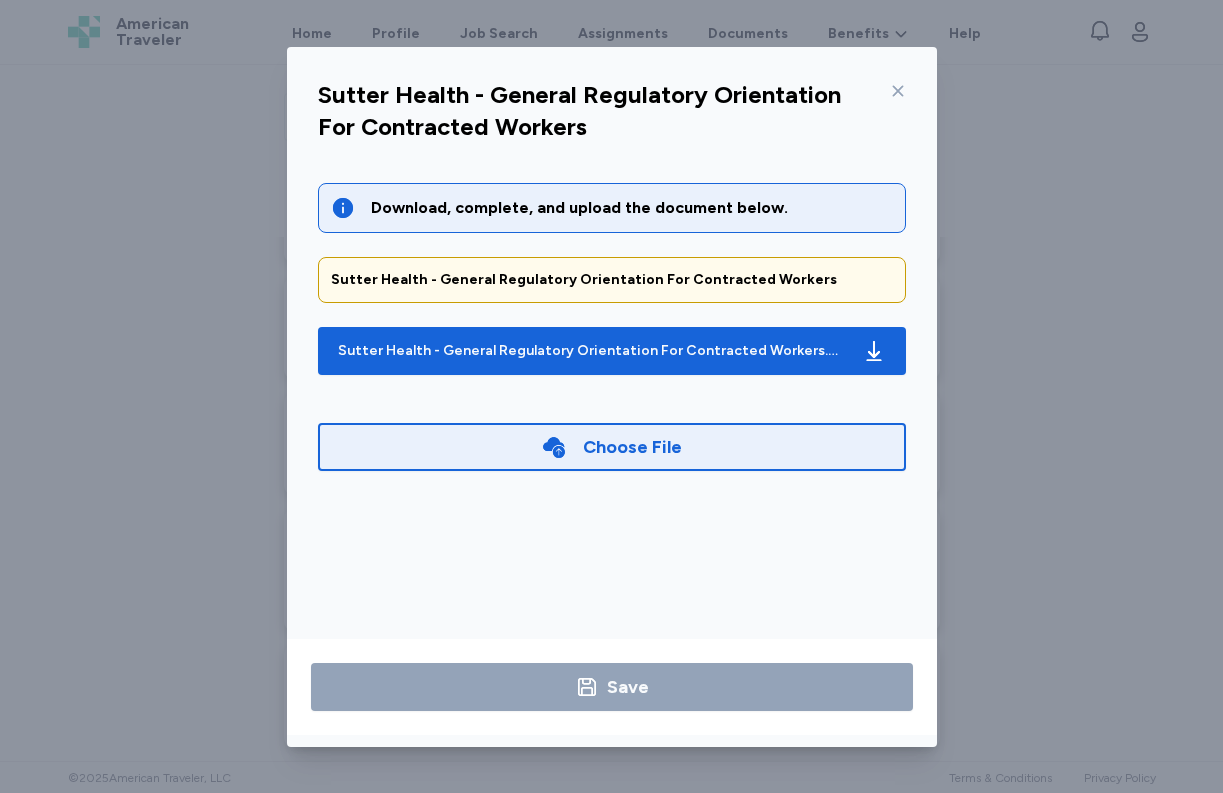 click 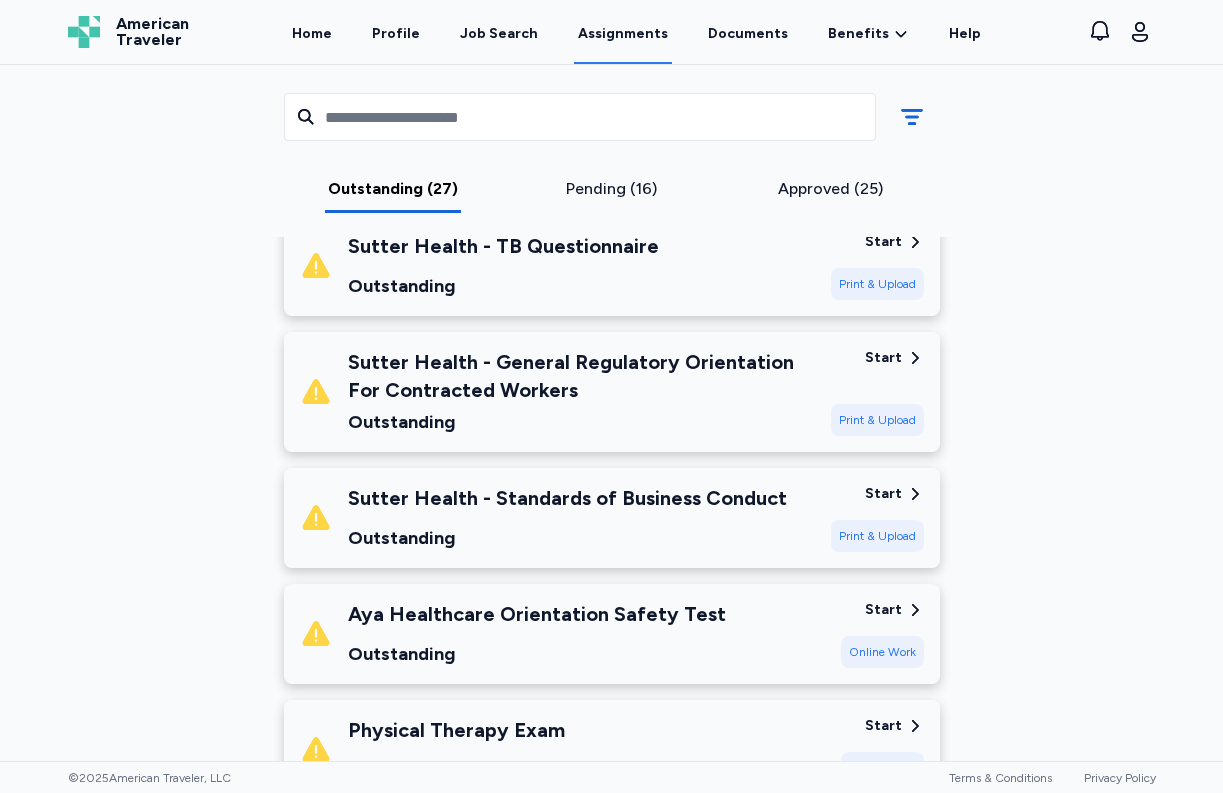scroll, scrollTop: 3006, scrollLeft: 0, axis: vertical 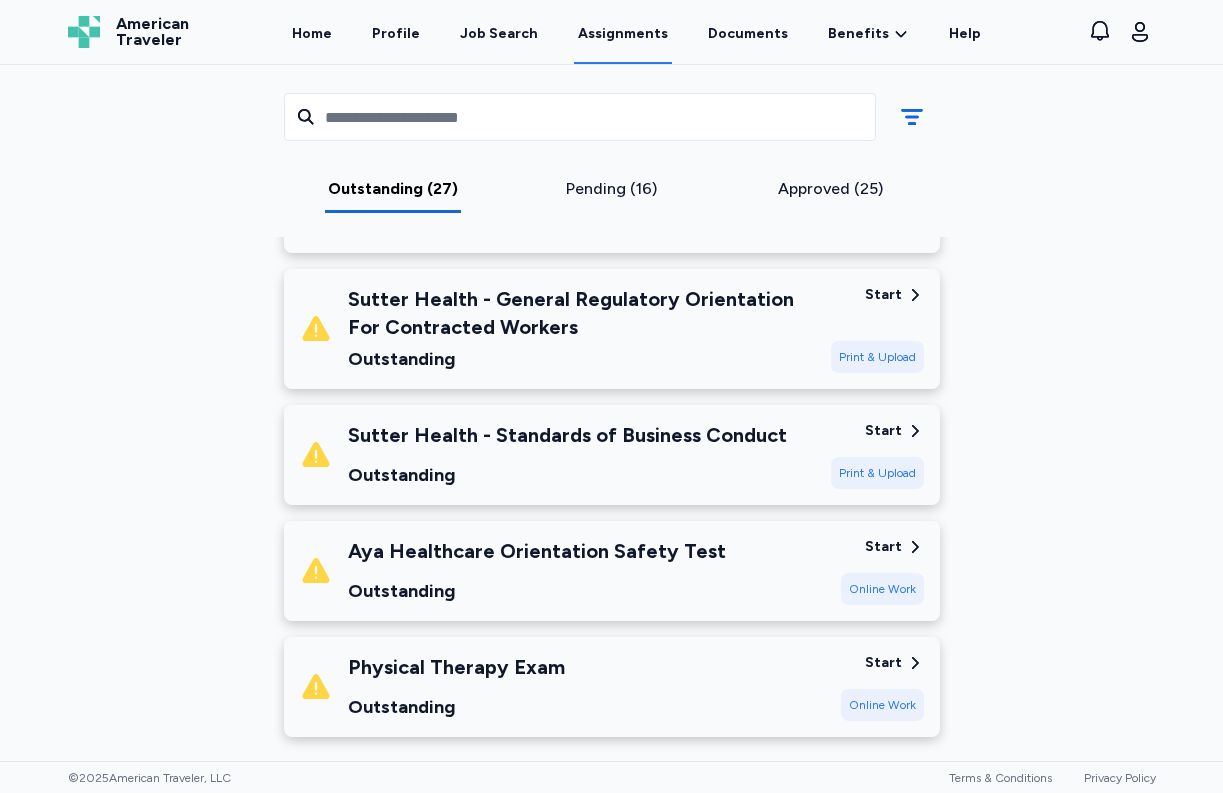 click on "Pending (16)" at bounding box center (611, 189) 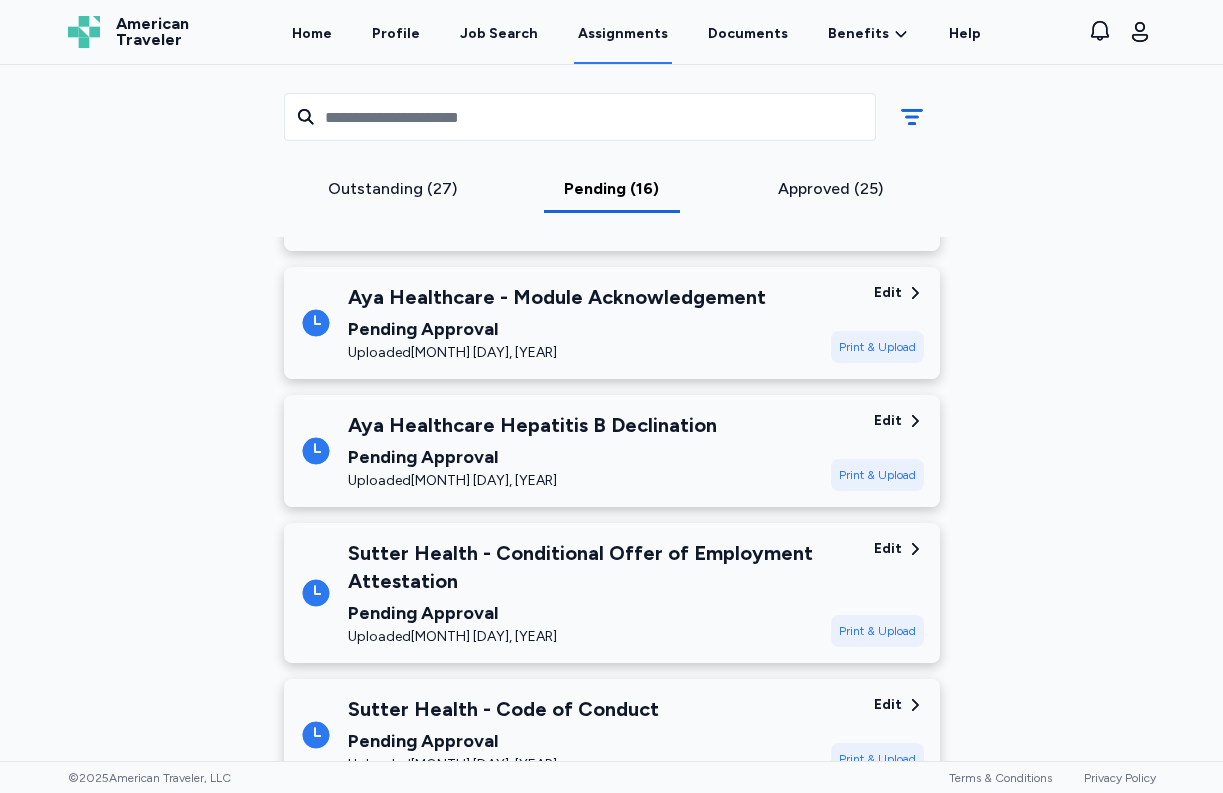 scroll, scrollTop: 0, scrollLeft: 0, axis: both 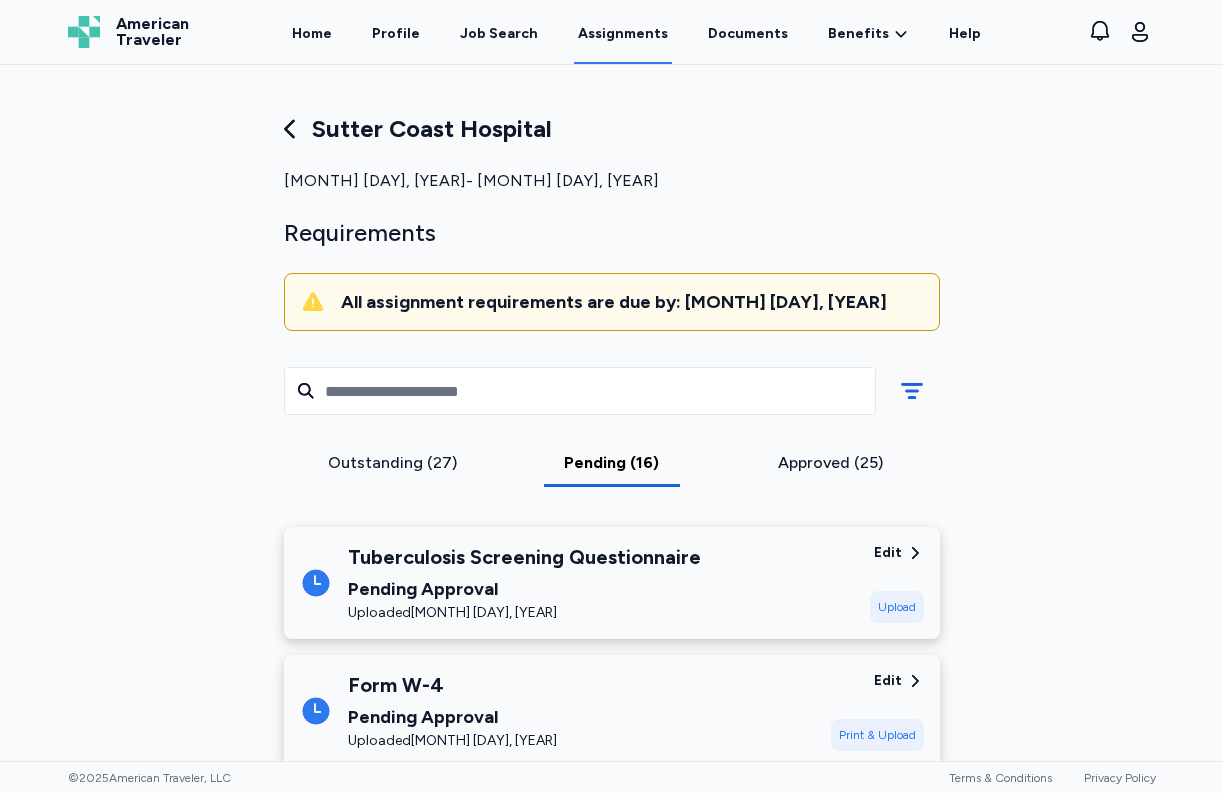 click on "Outstanding (27)" at bounding box center (393, 463) 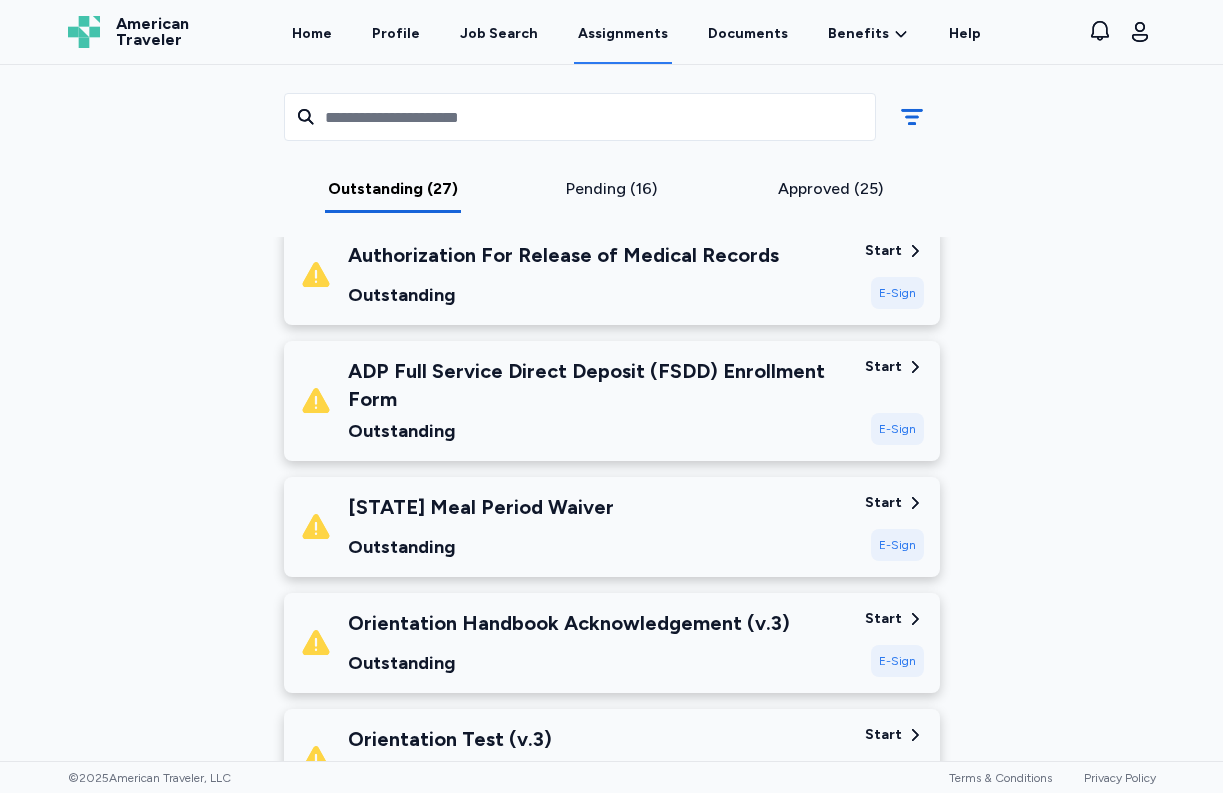 scroll, scrollTop: 210, scrollLeft: 0, axis: vertical 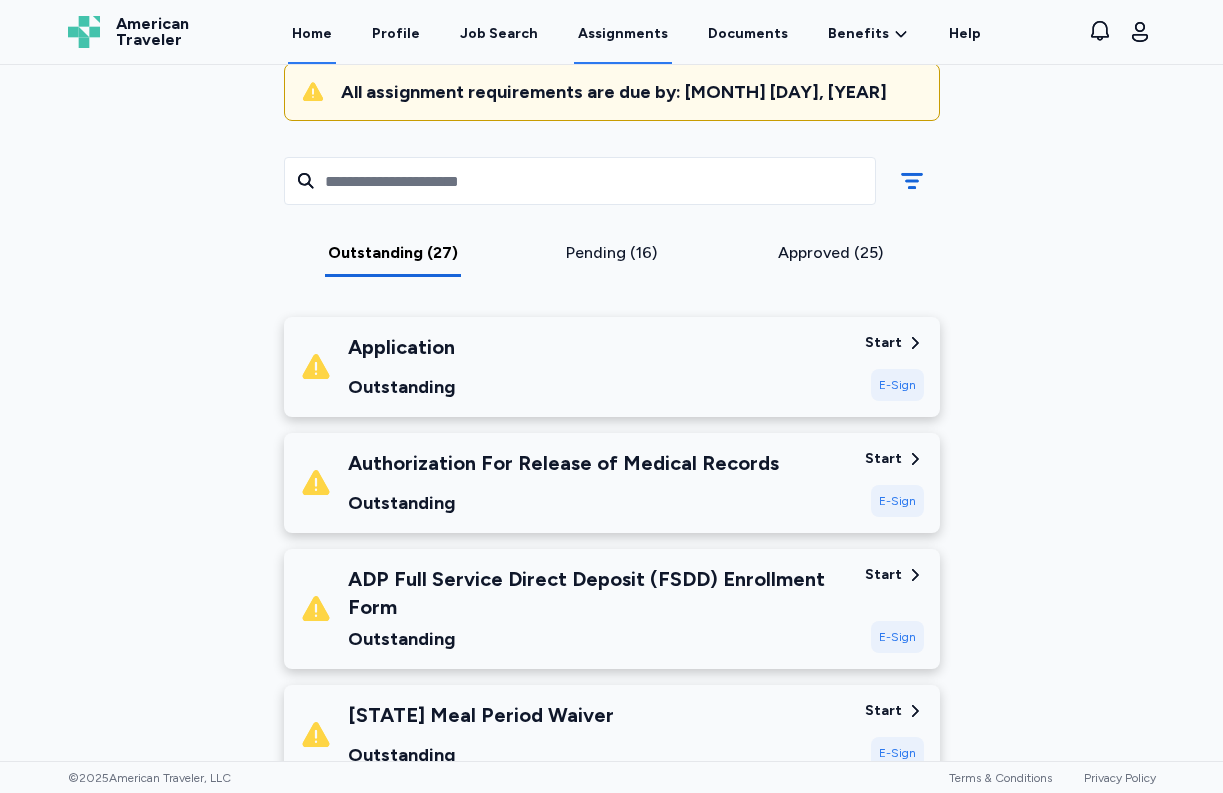 click on "Home" at bounding box center (312, 33) 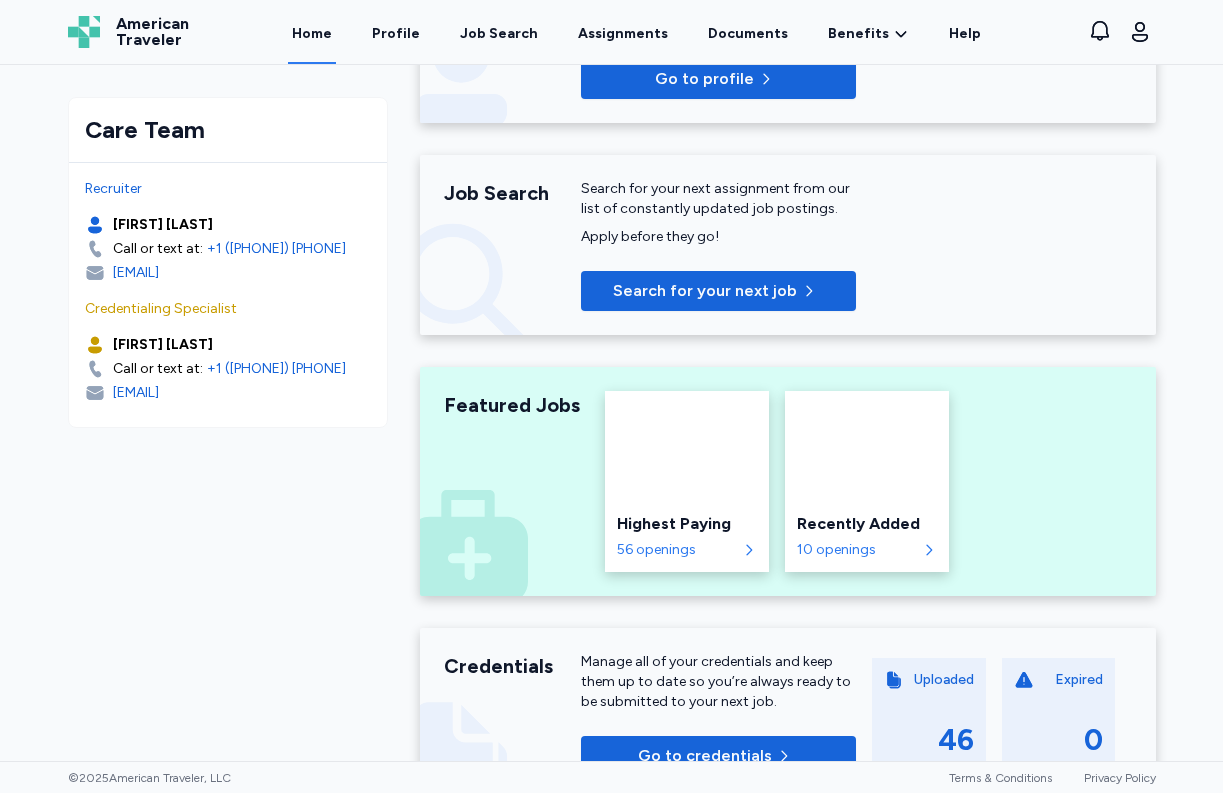 scroll, scrollTop: 0, scrollLeft: 0, axis: both 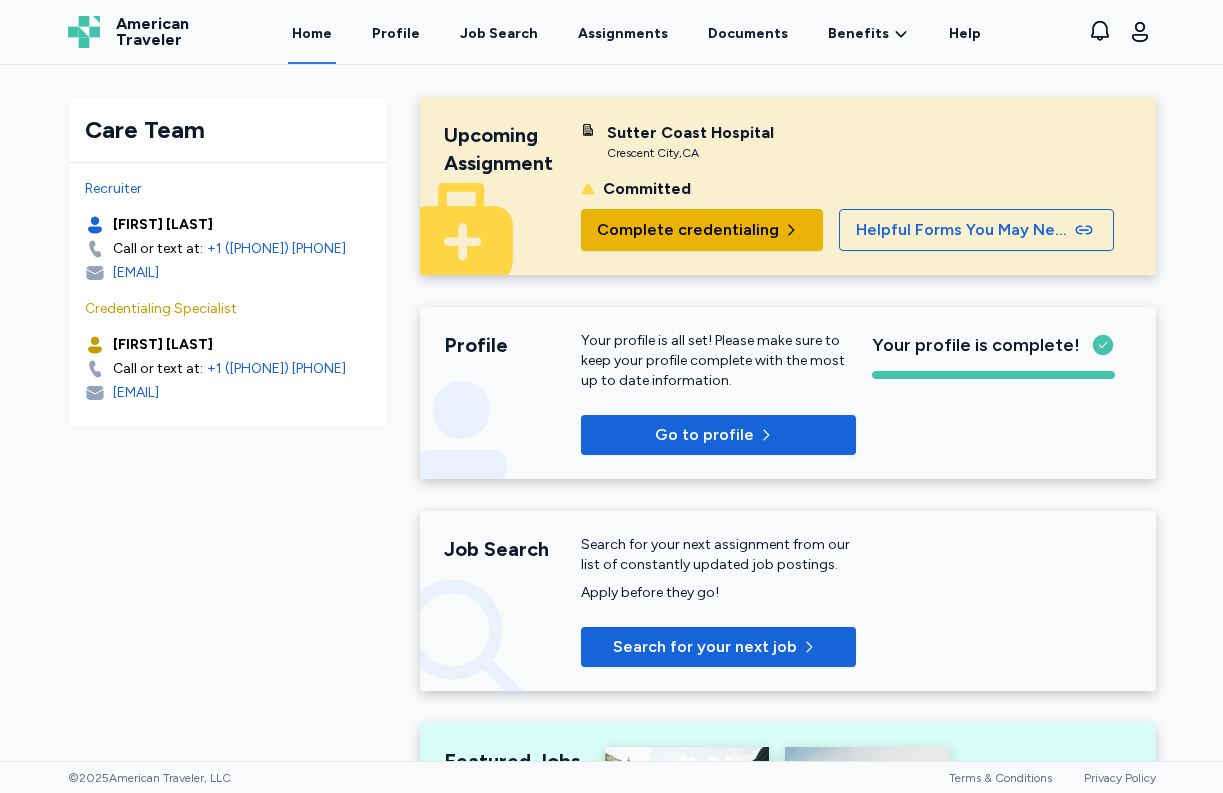 click on "Complete credentialing" at bounding box center (688, 230) 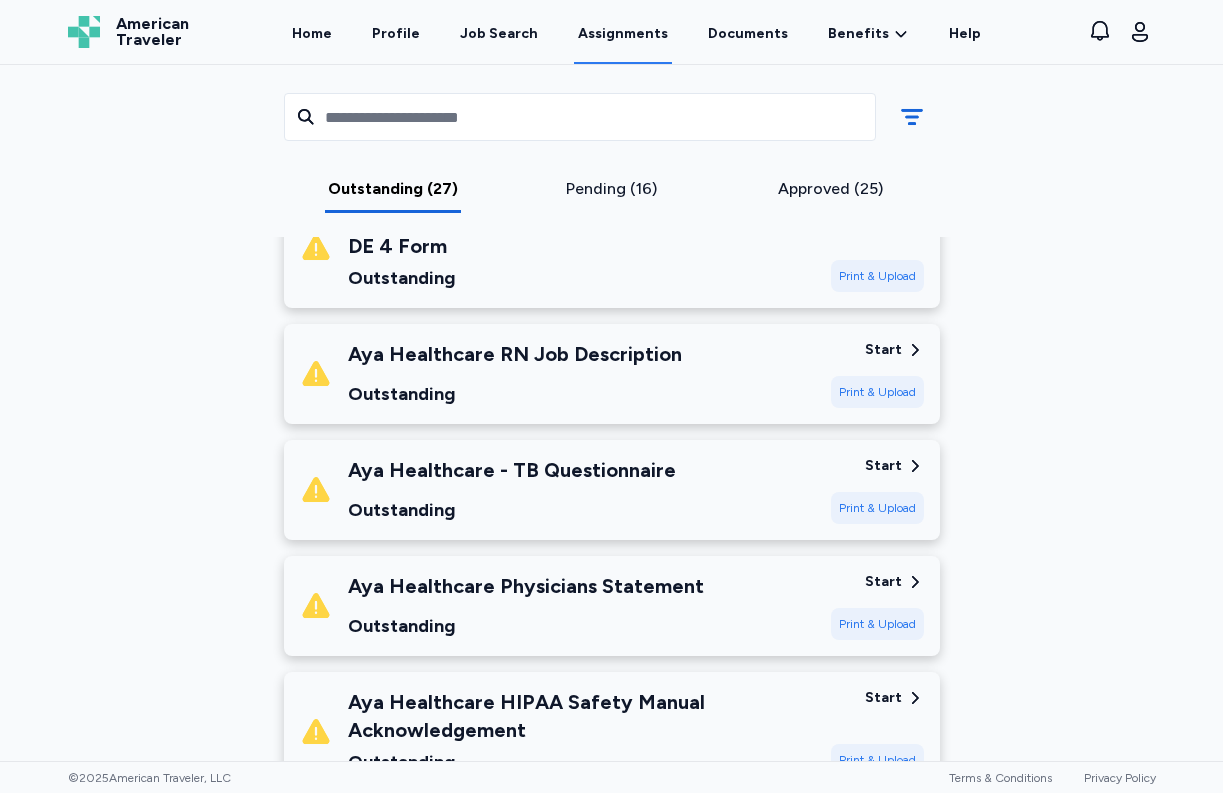 scroll, scrollTop: 2879, scrollLeft: 0, axis: vertical 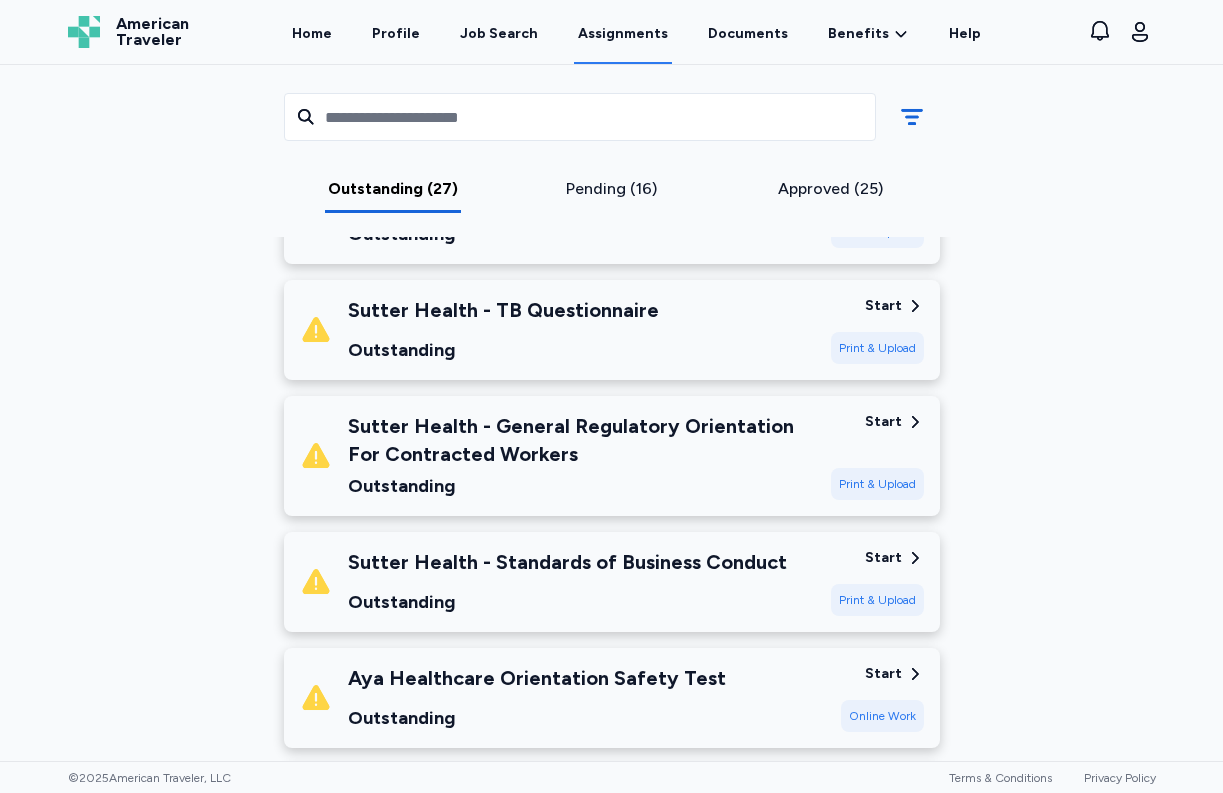 click on "Sutter Health - General Regulatory Orientation For Contracted Workers" at bounding box center (581, 440) 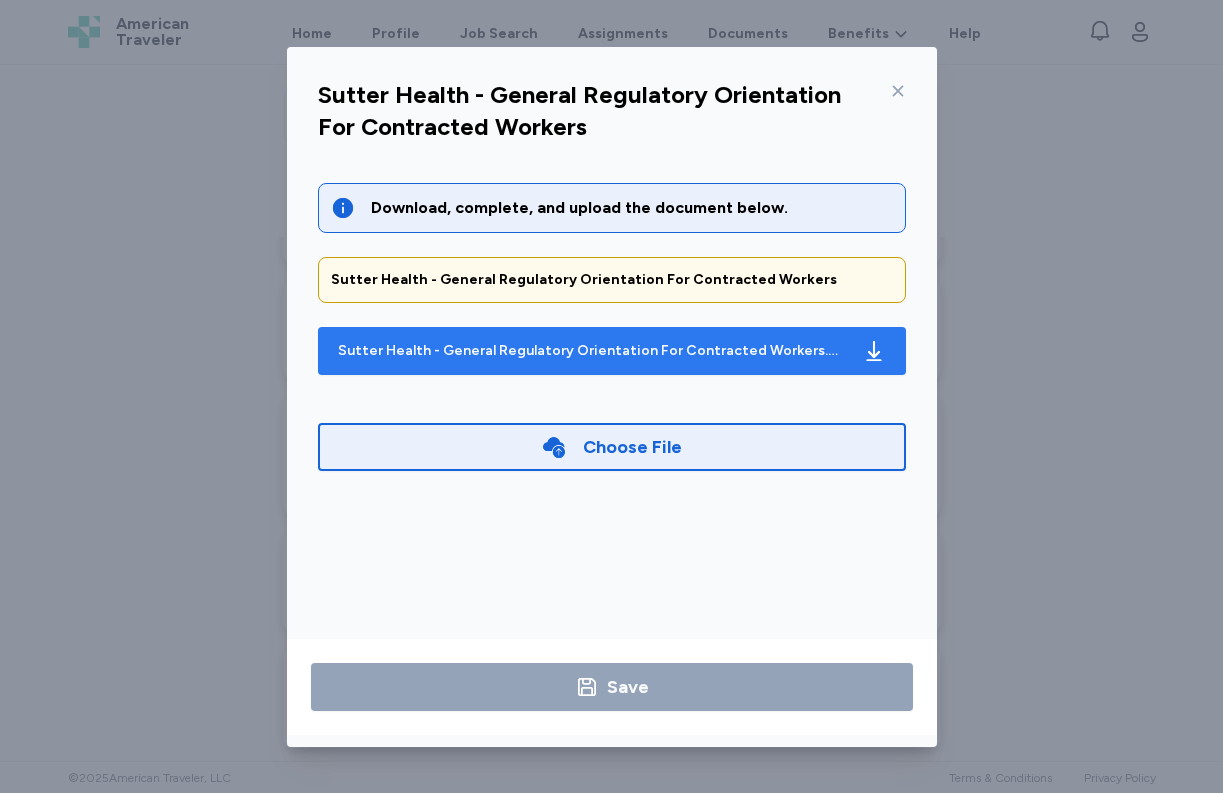 click on "Sutter Health - General Regulatory Orientation For Contracted Workers.pdf" at bounding box center [592, 351] 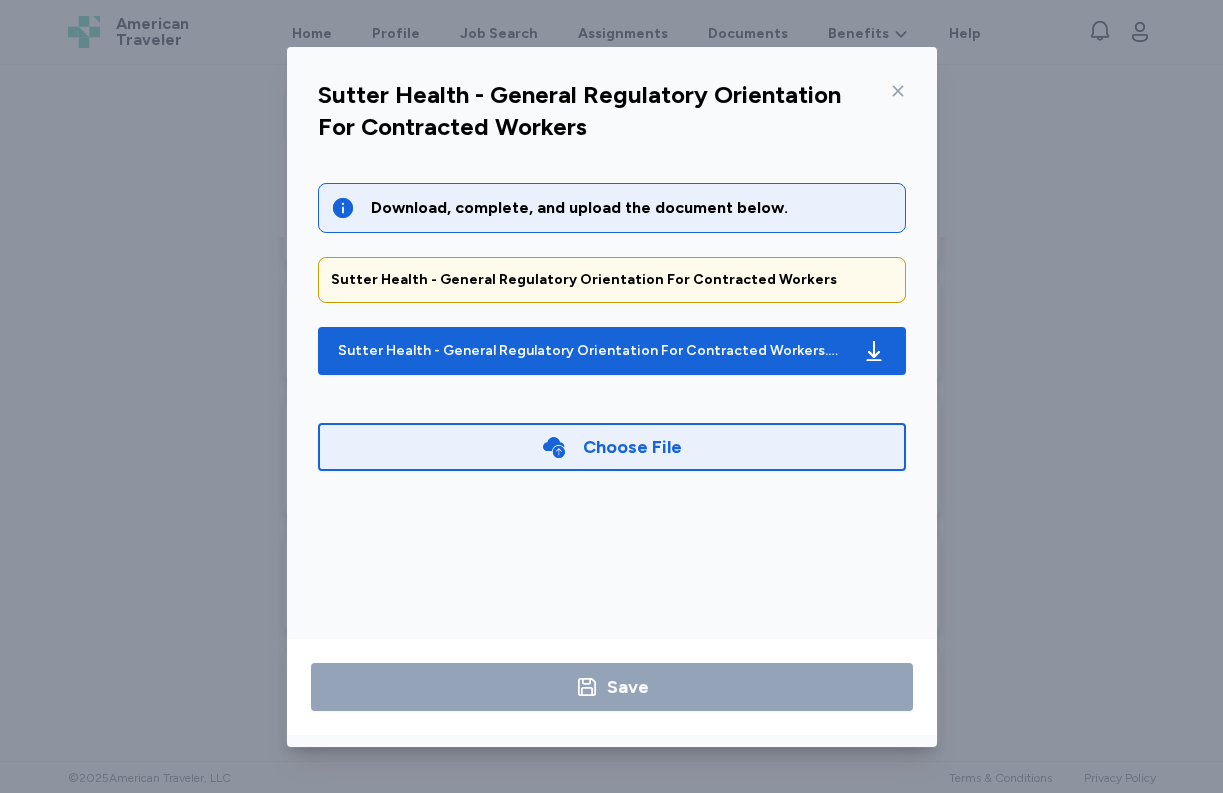 click on "Choose File" at bounding box center (632, 447) 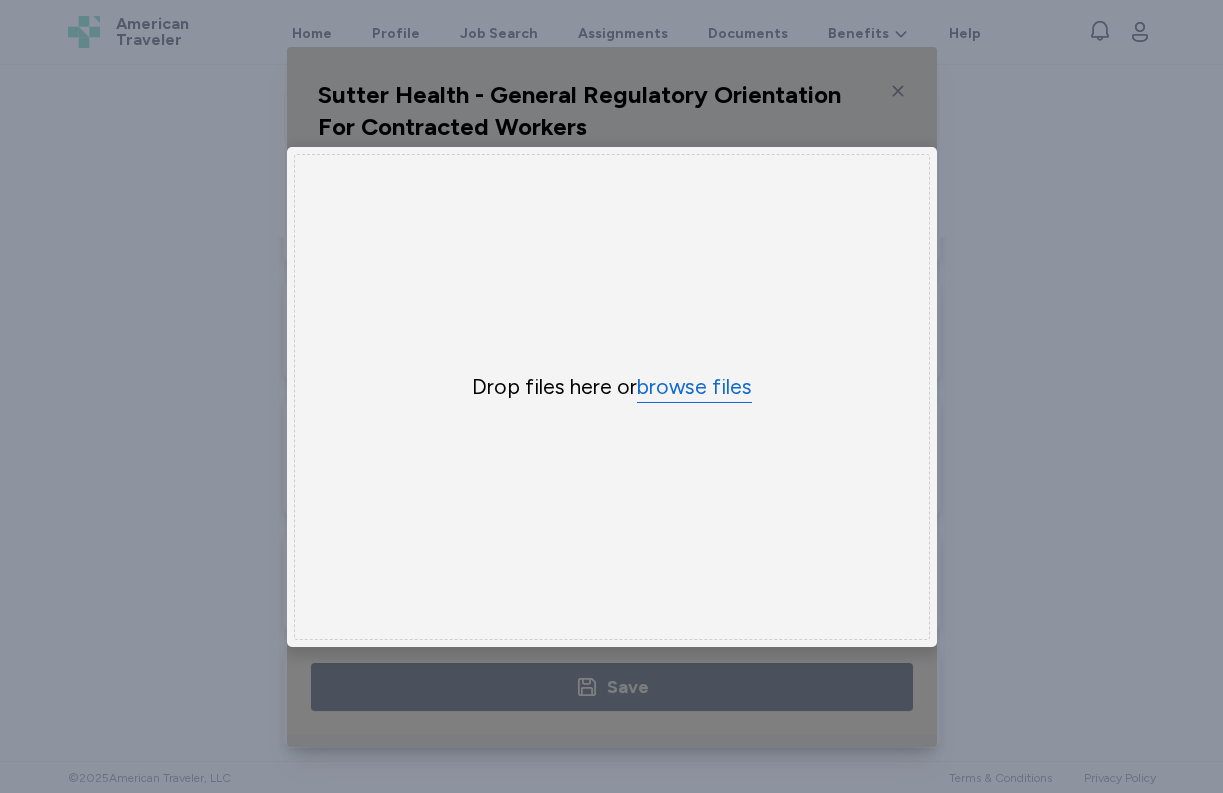 click on "browse files" at bounding box center (694, 387) 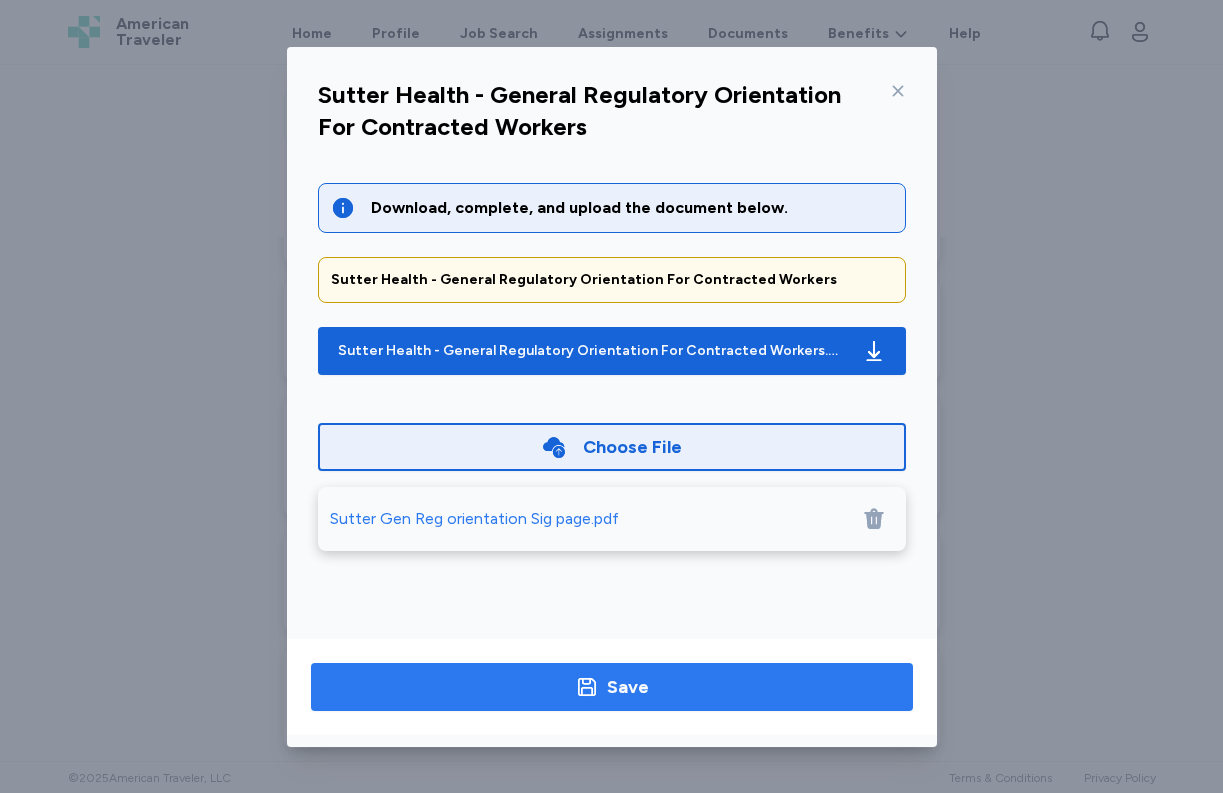 click on "Save" at bounding box center [628, 687] 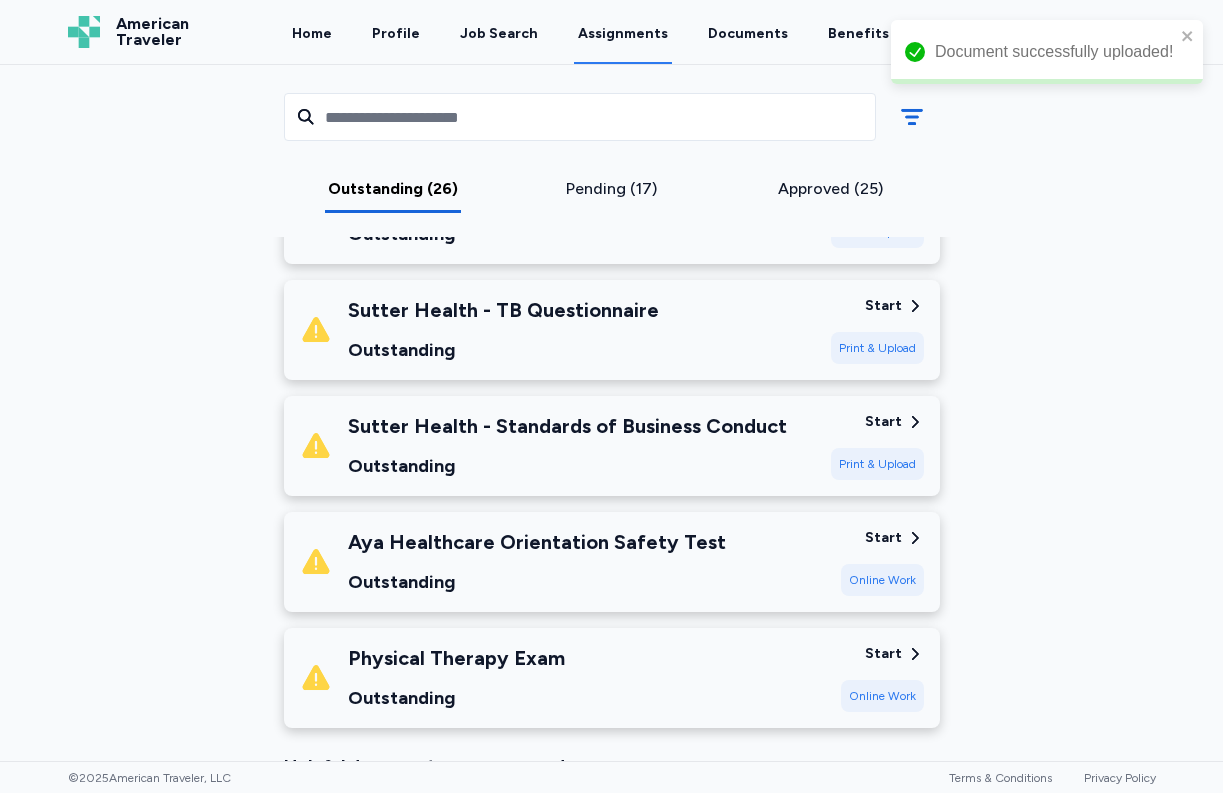 click on "Print & Upload" at bounding box center (877, 464) 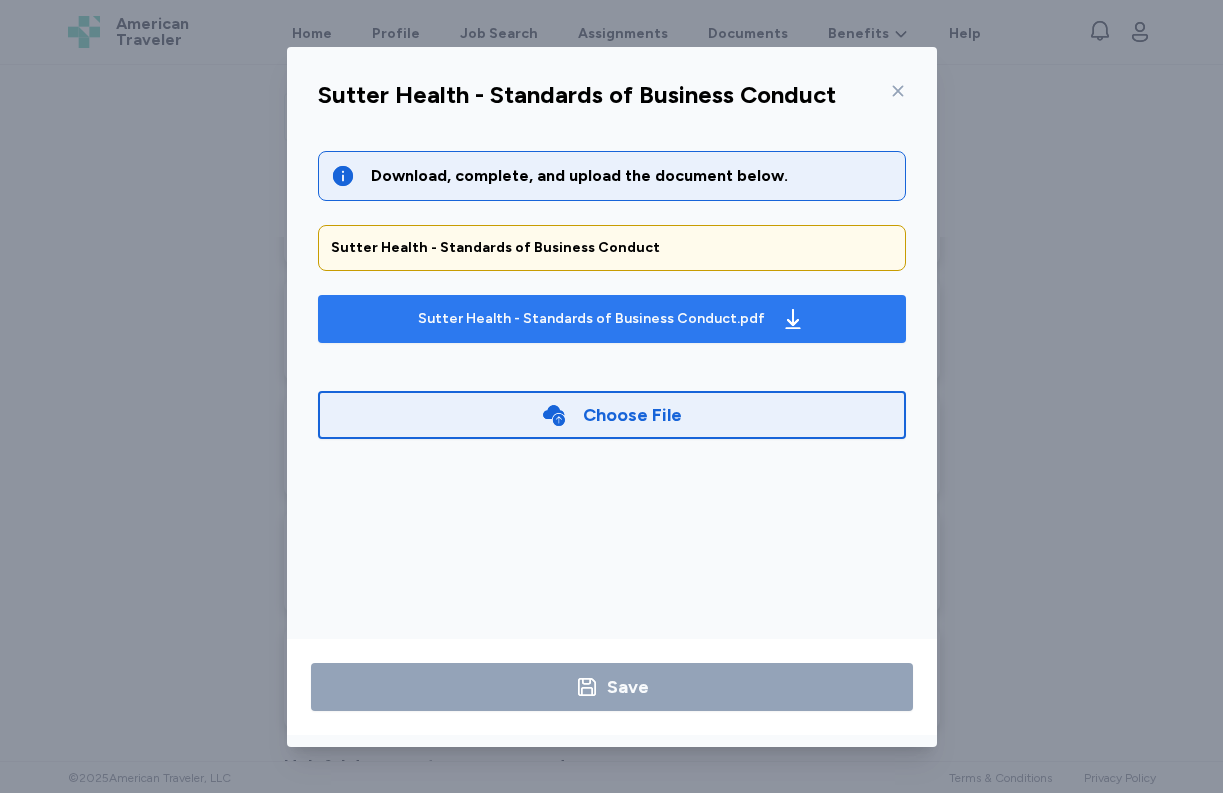 click on "Sutter Health - Standards of Business Conduct.pdf" at bounding box center (591, 319) 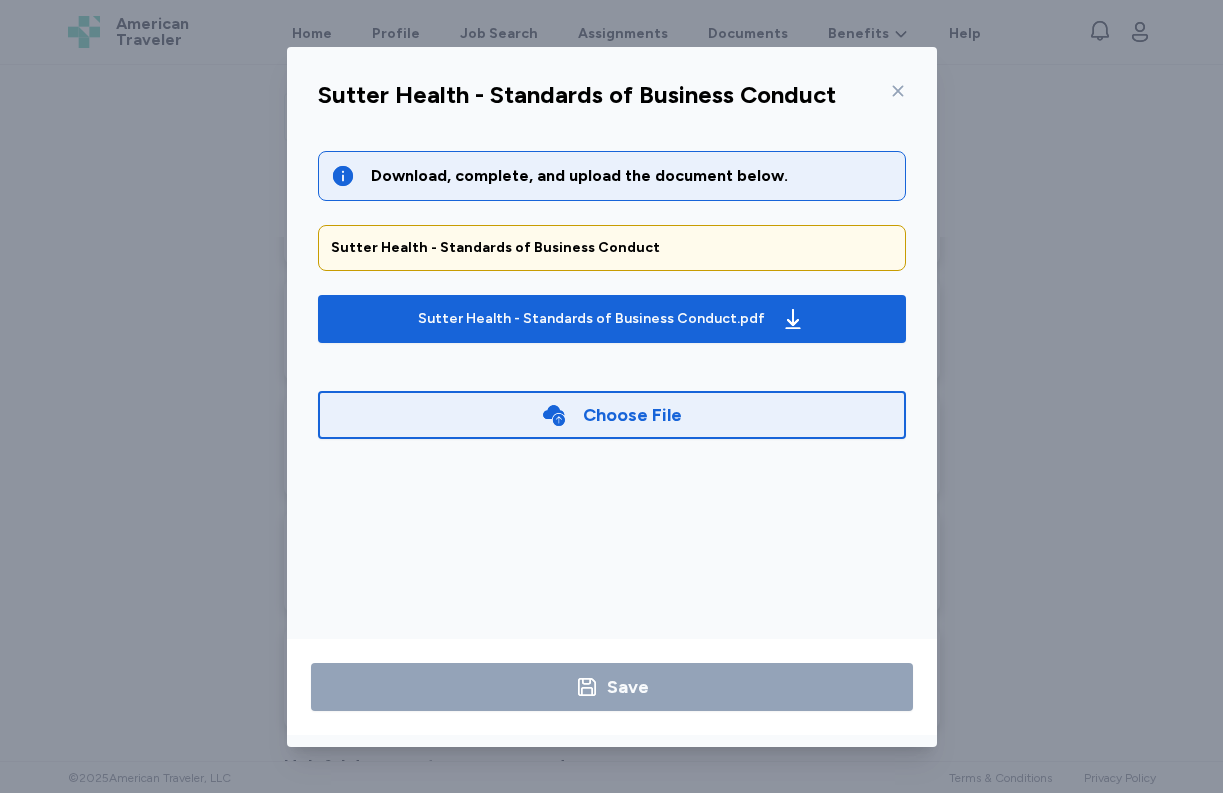click on "Choose File" at bounding box center [612, 415] 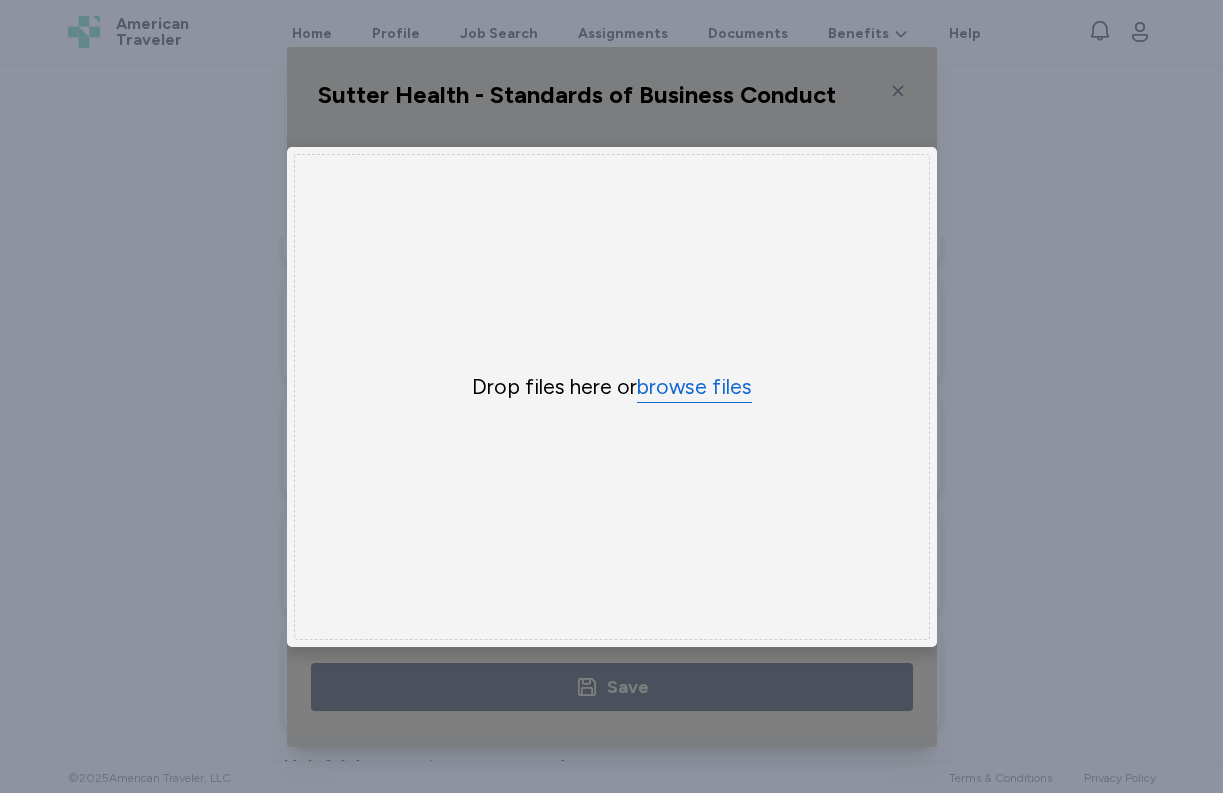 click on "browse files" at bounding box center [694, 387] 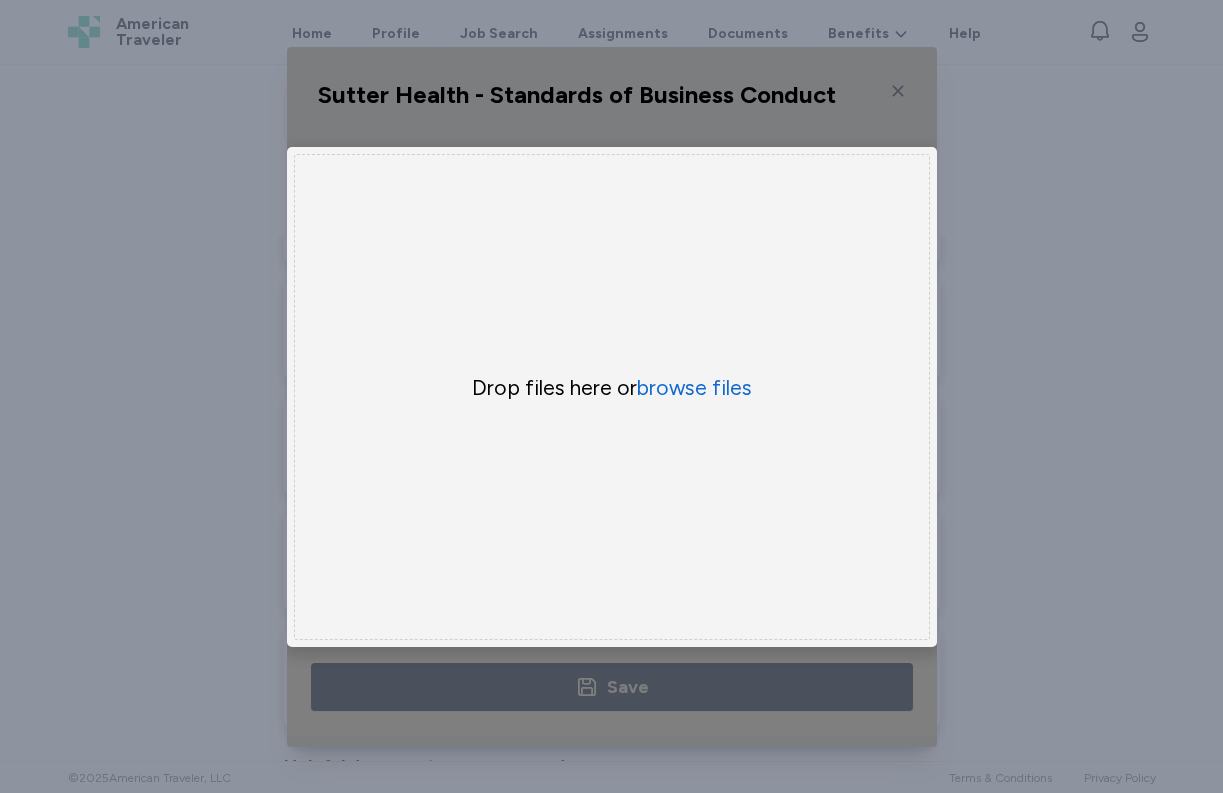 click on "Sutter Health - Standards of Business Conduct Download, complete, and upload the document below. Sutter Health - Standards of Business Conduct Sutter Health - Standards of Business Conduct.pdf Choose File × Drop your files here Drop files here or  browse files Save" at bounding box center [611, 396] 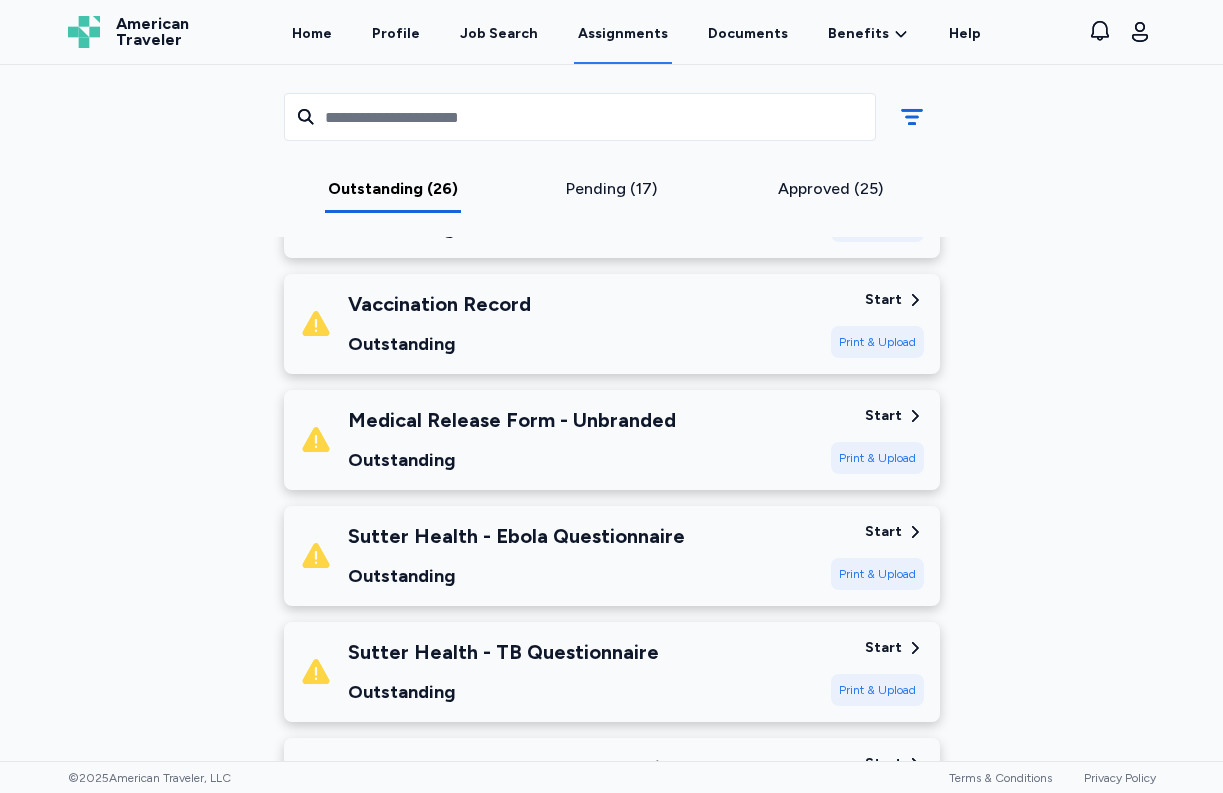 scroll, scrollTop: 2541, scrollLeft: 0, axis: vertical 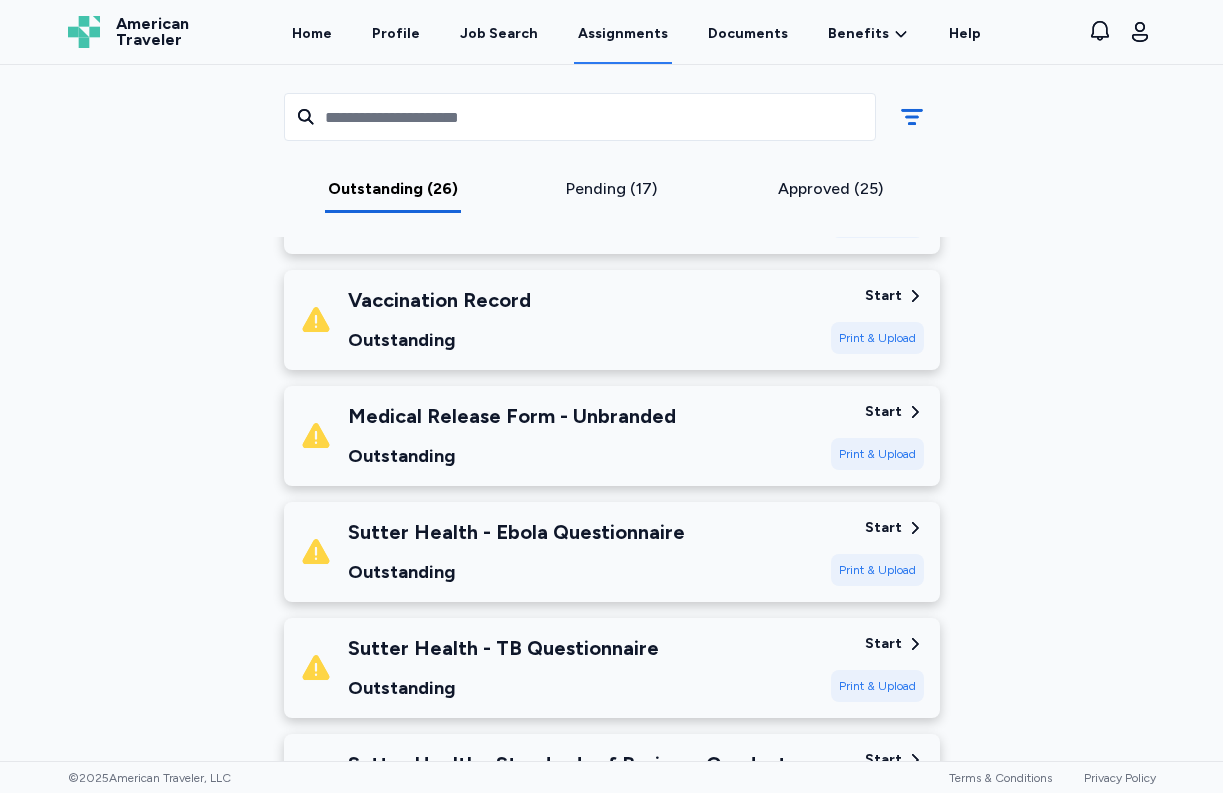 click on "Print & Upload" at bounding box center (877, 570) 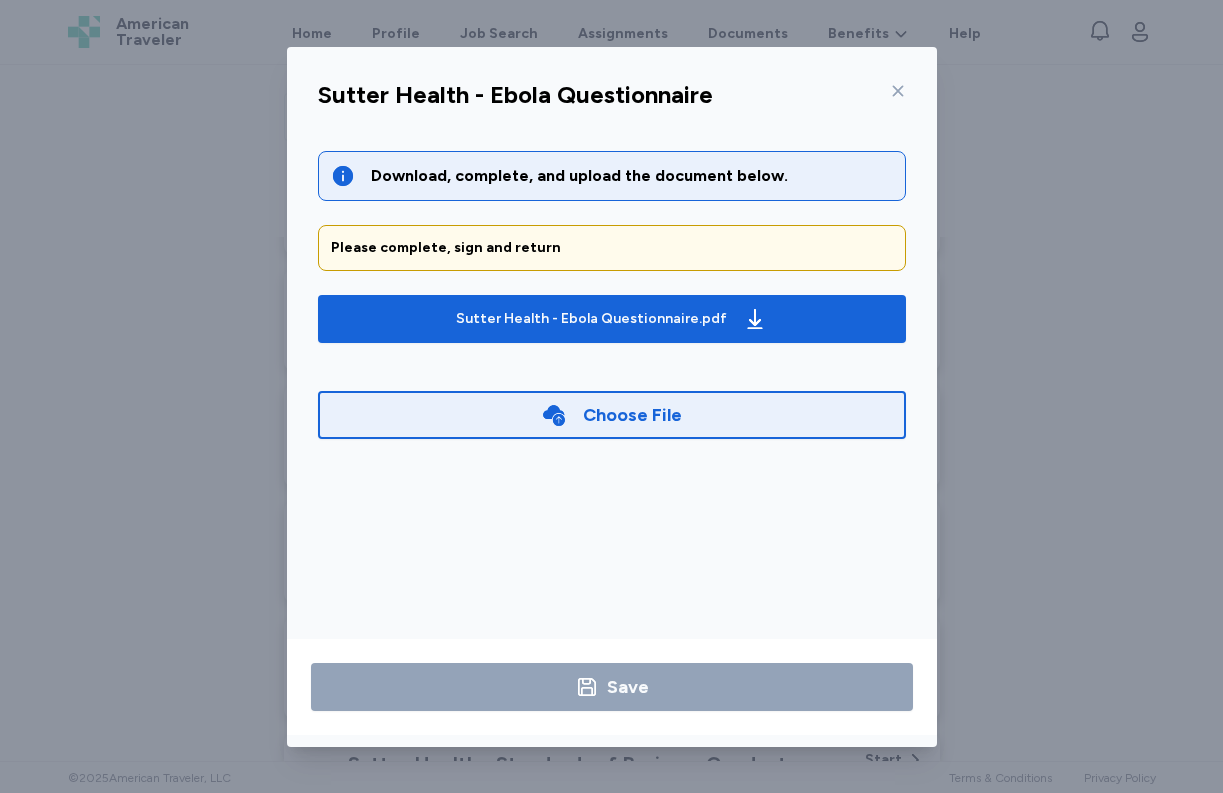 click on "Choose File" at bounding box center (632, 415) 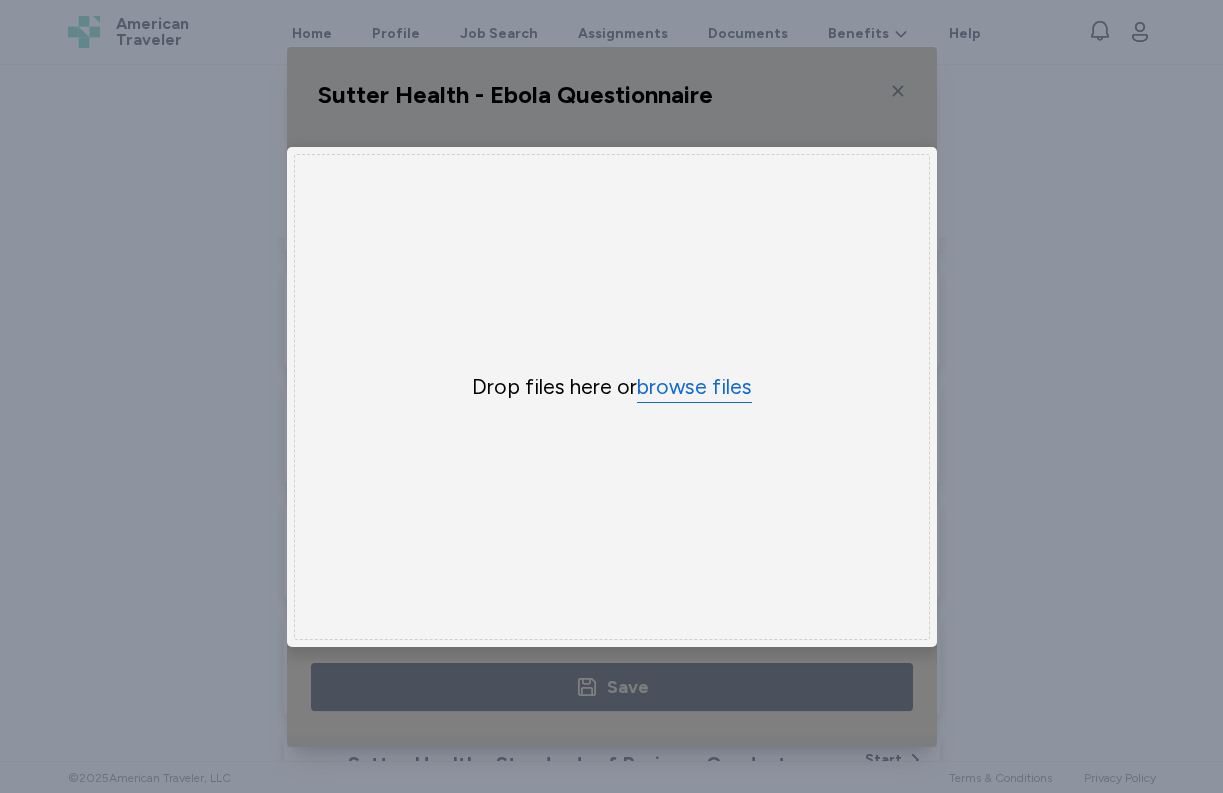 click on "browse files" at bounding box center [694, 387] 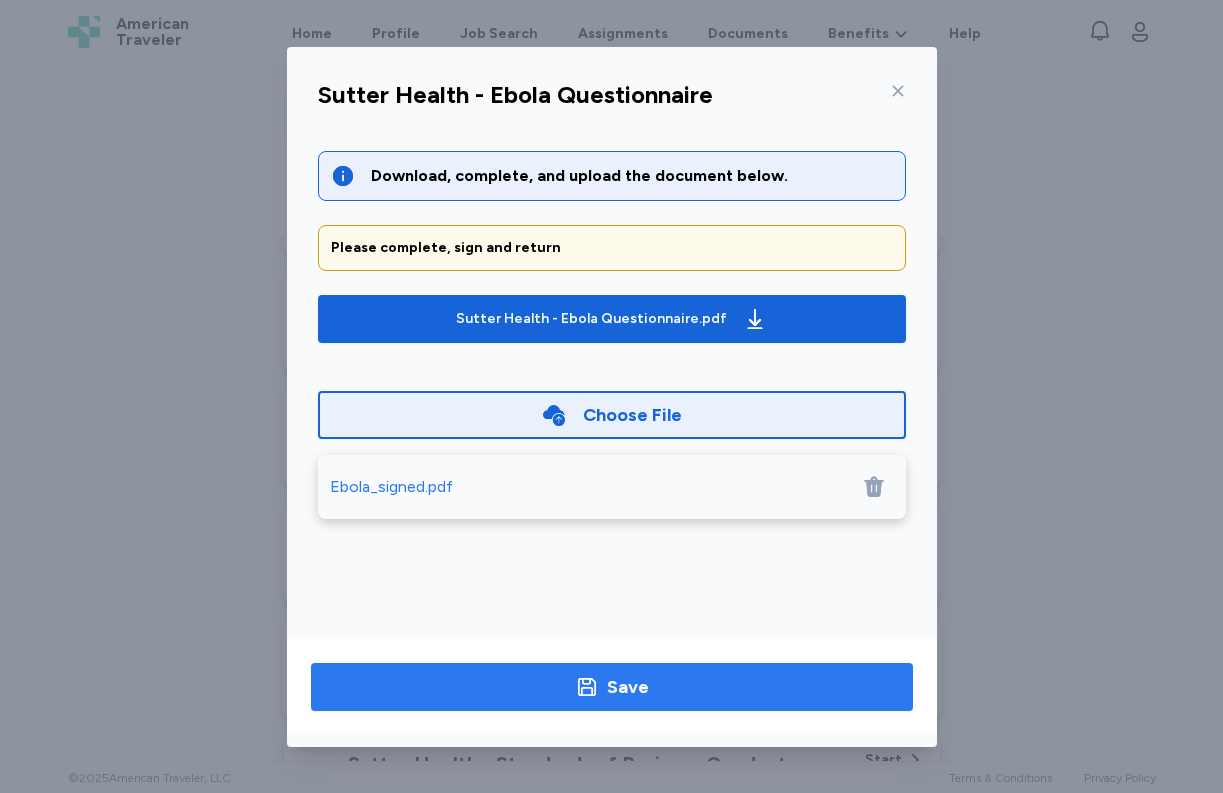 click 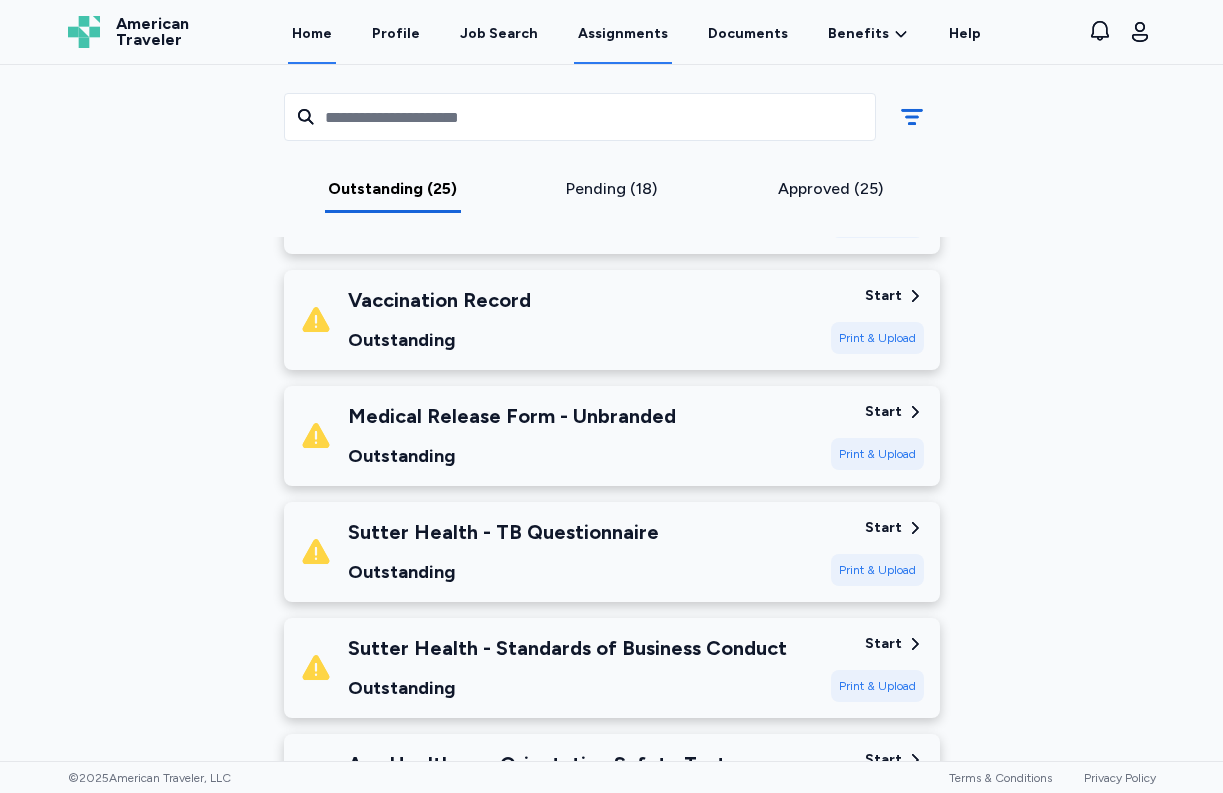 scroll, scrollTop: 3204, scrollLeft: 0, axis: vertical 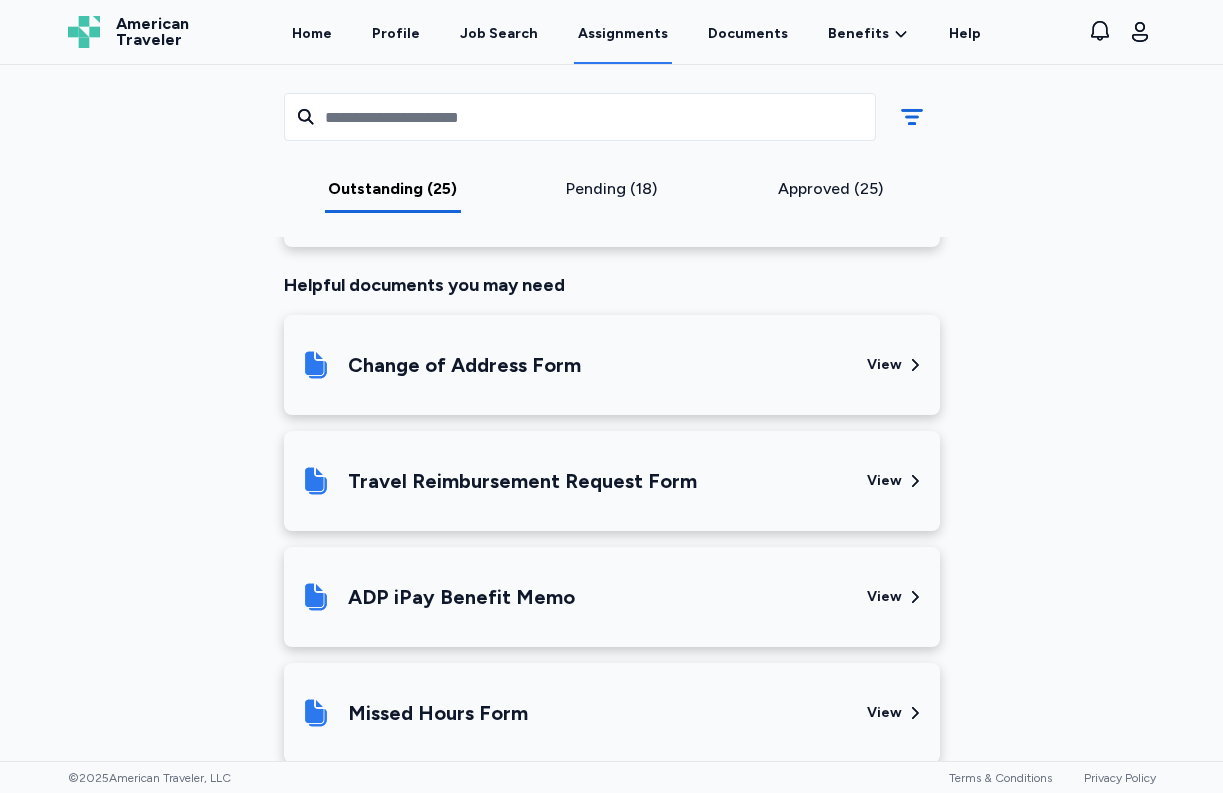 click on "ADP iPay Benefit Memo" at bounding box center [575, 597] 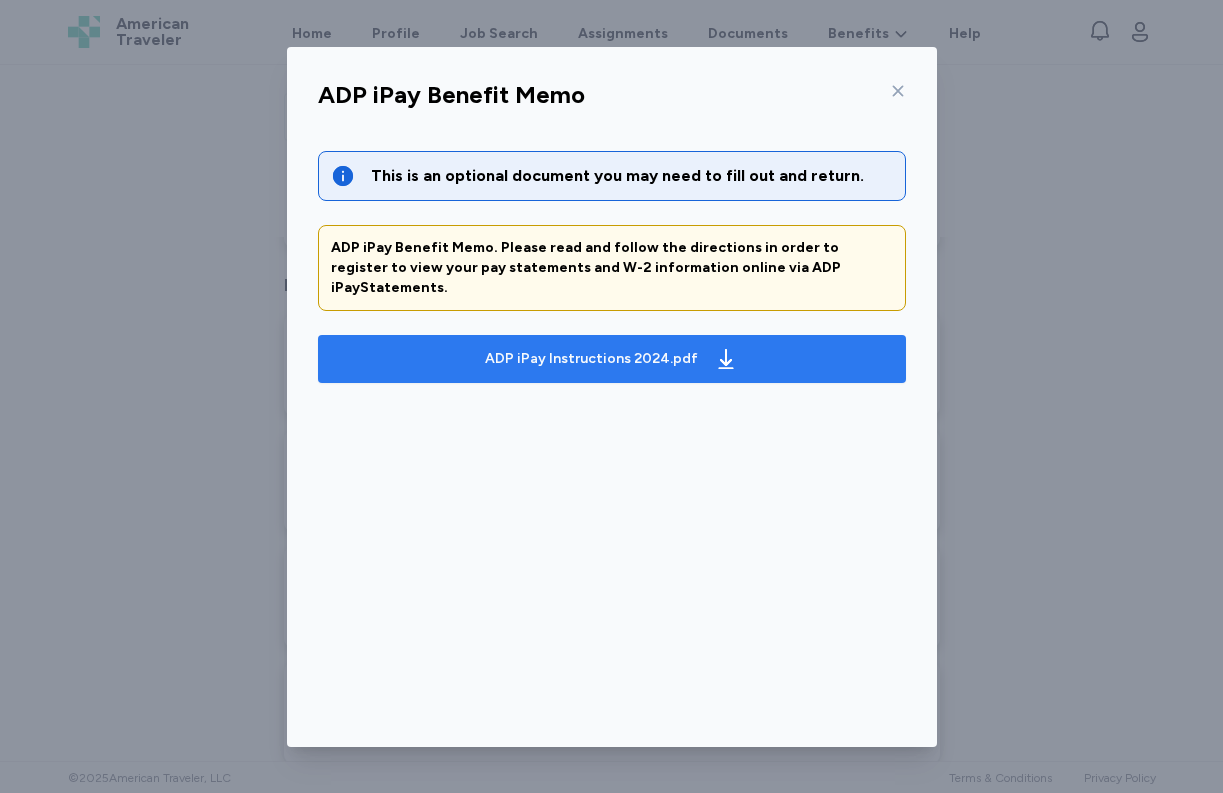 click on "ADP iPay Instructions 2024.pdf" at bounding box center (591, 359) 